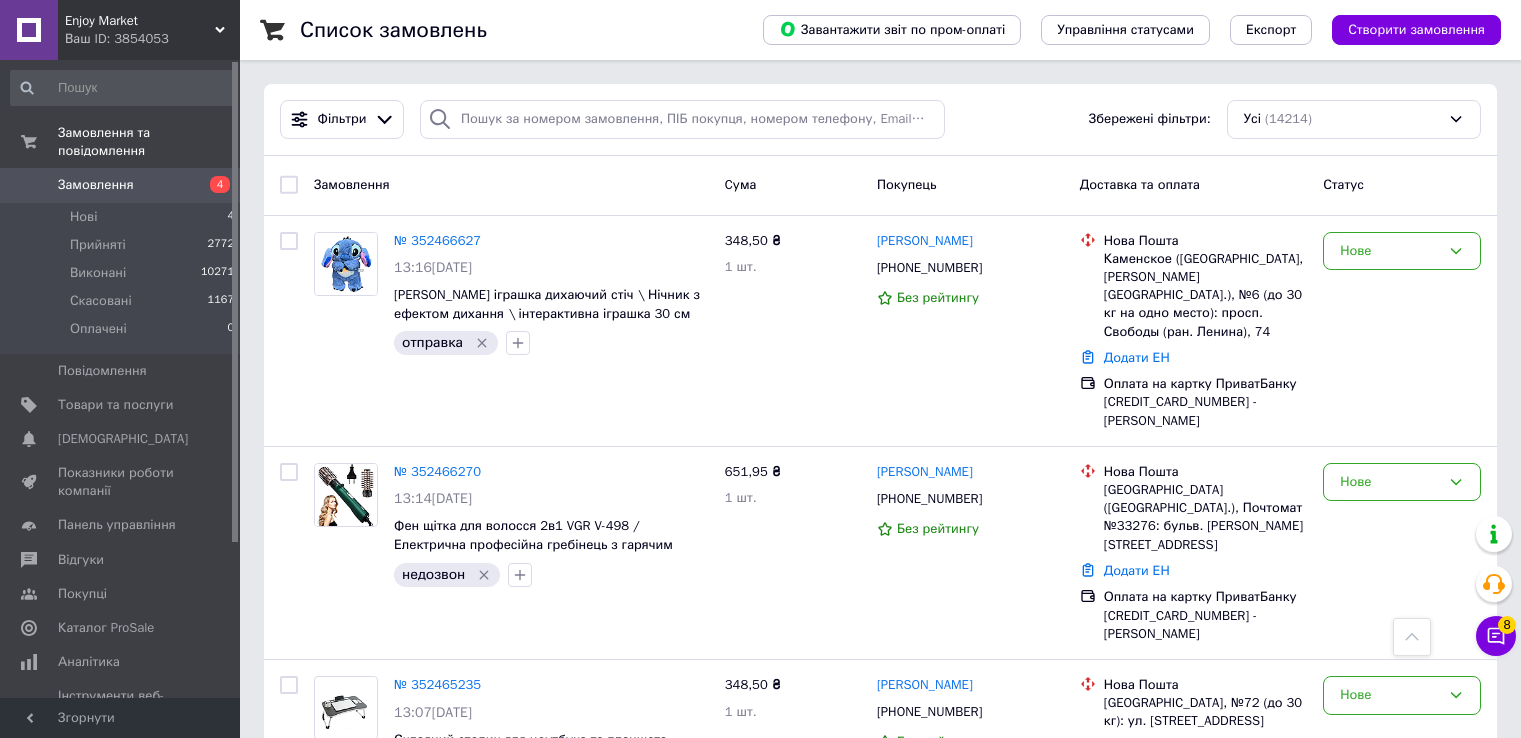scroll, scrollTop: 892, scrollLeft: 0, axis: vertical 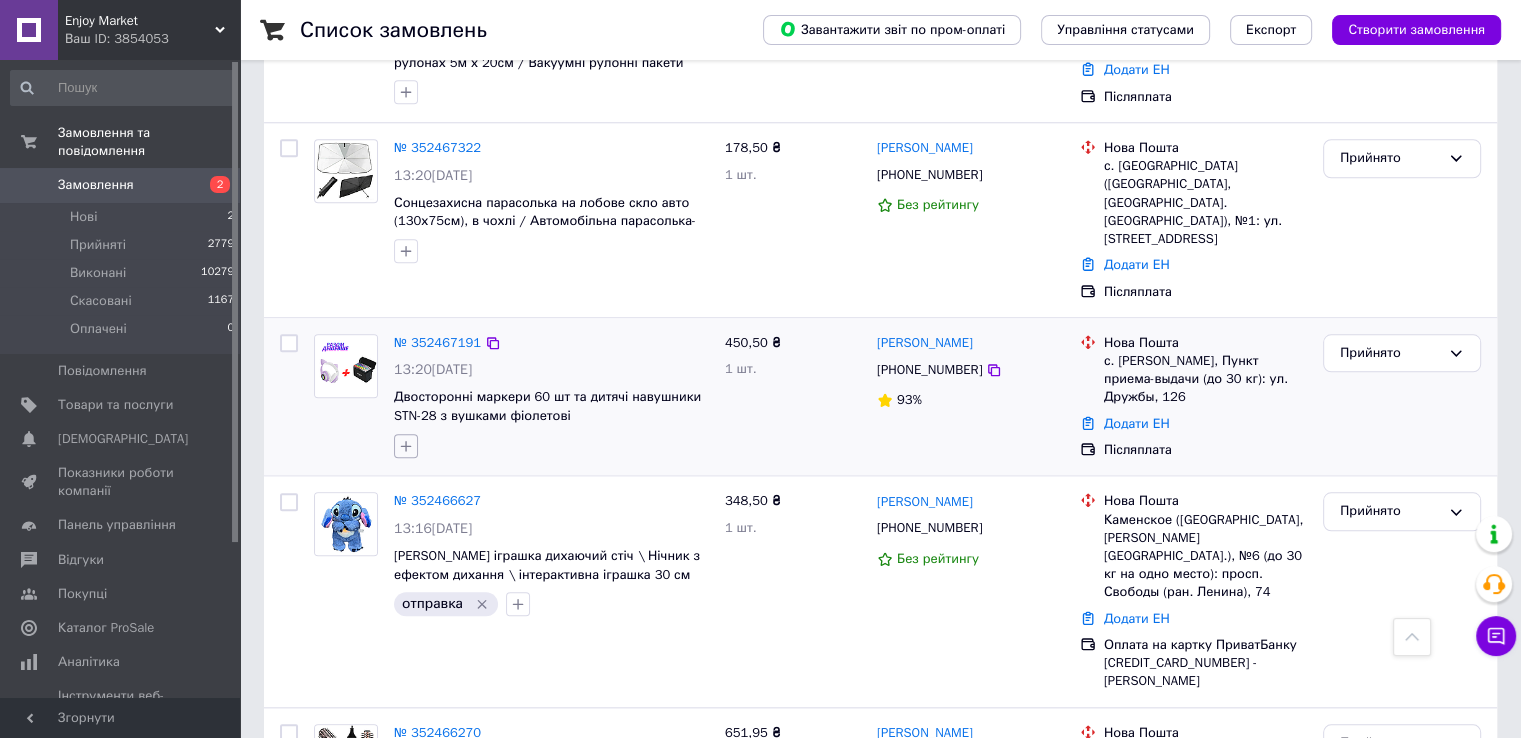 click 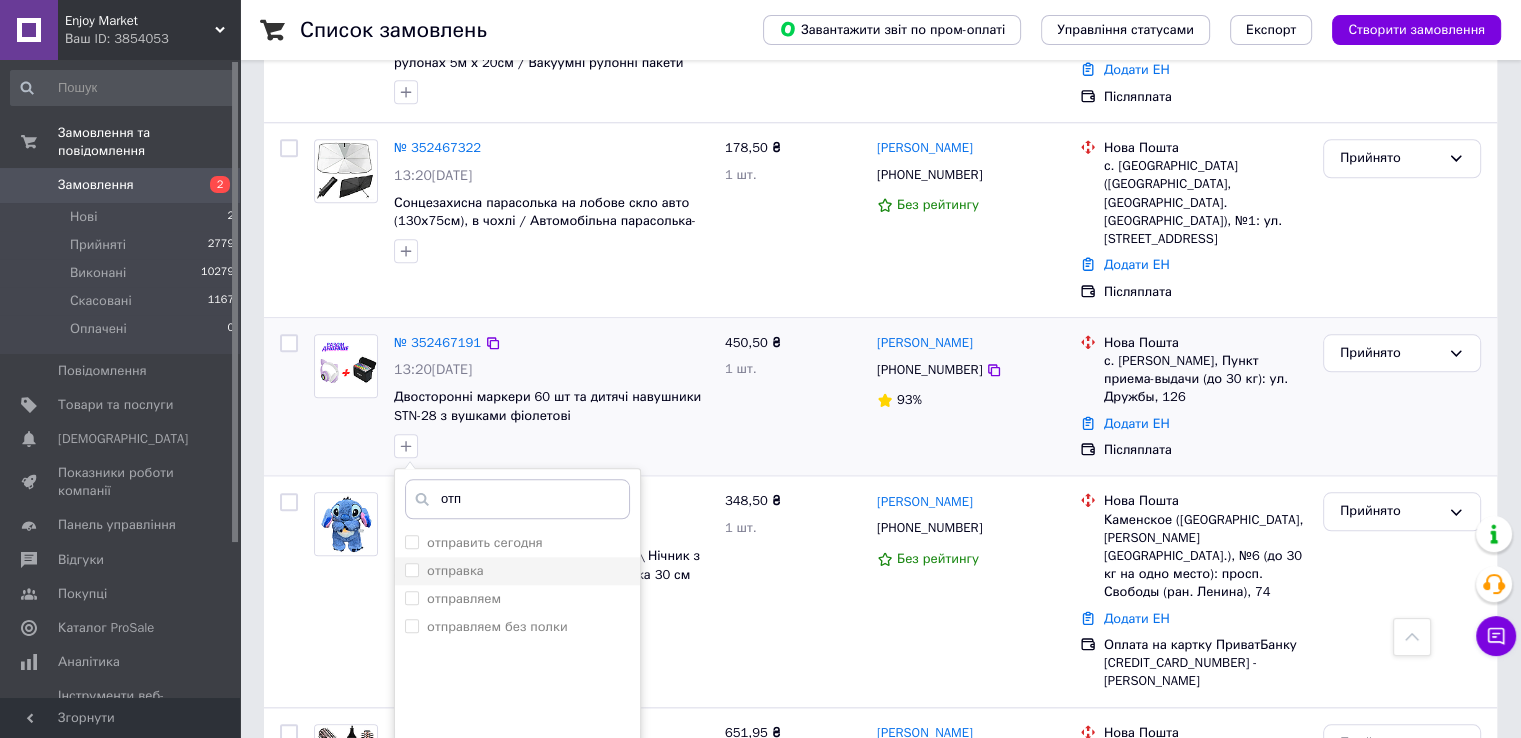 type on "отп" 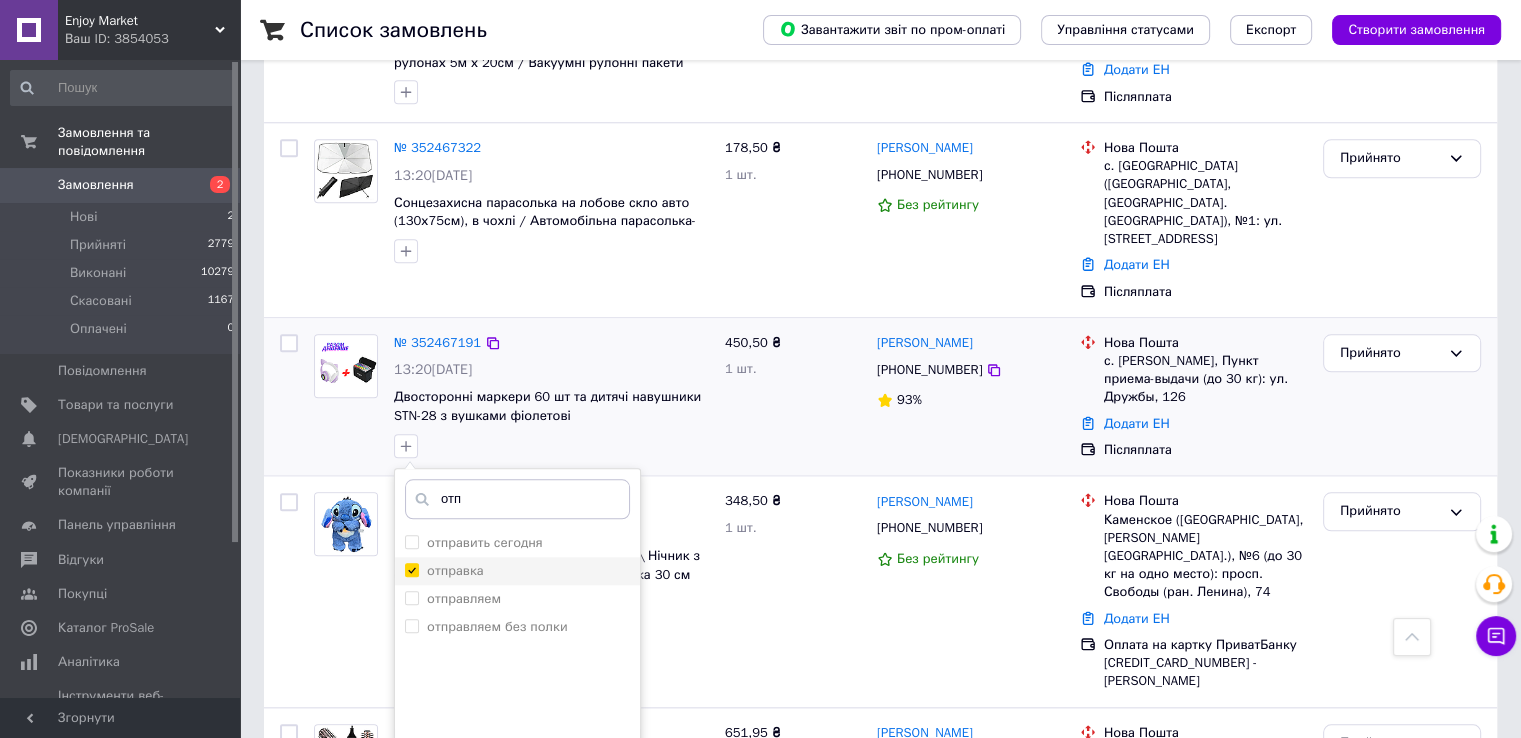 checkbox on "true" 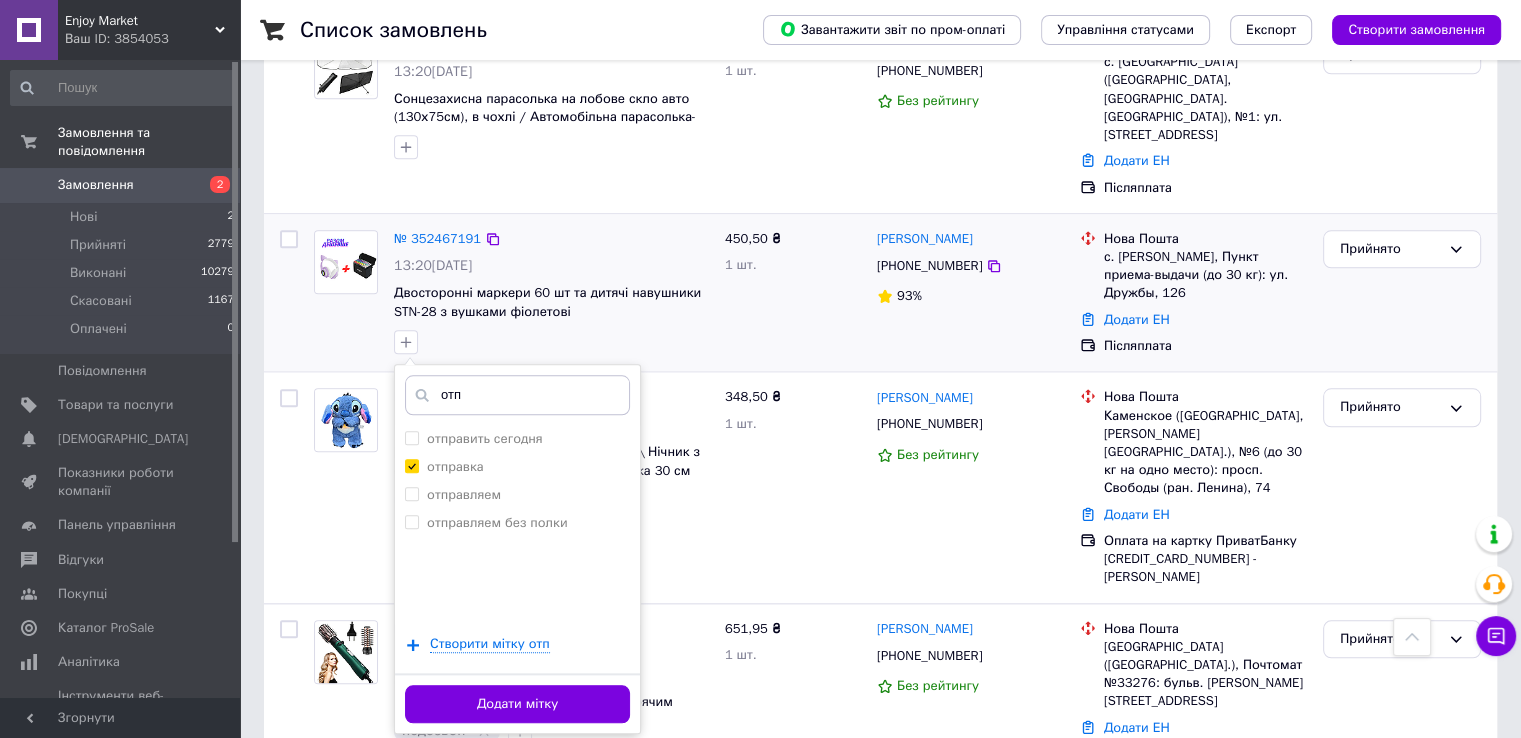 scroll, scrollTop: 2042, scrollLeft: 0, axis: vertical 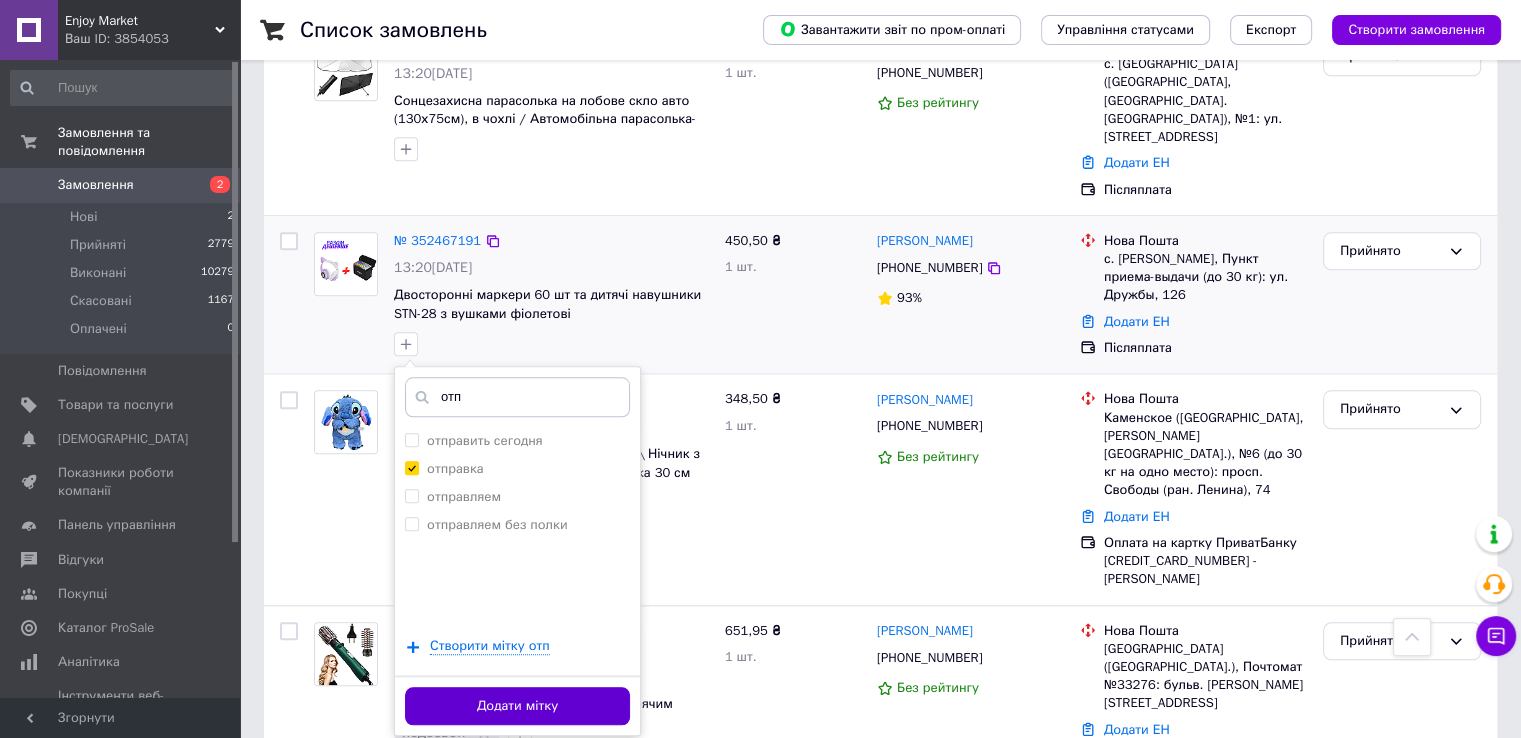 click on "Додати мітку" at bounding box center [517, 706] 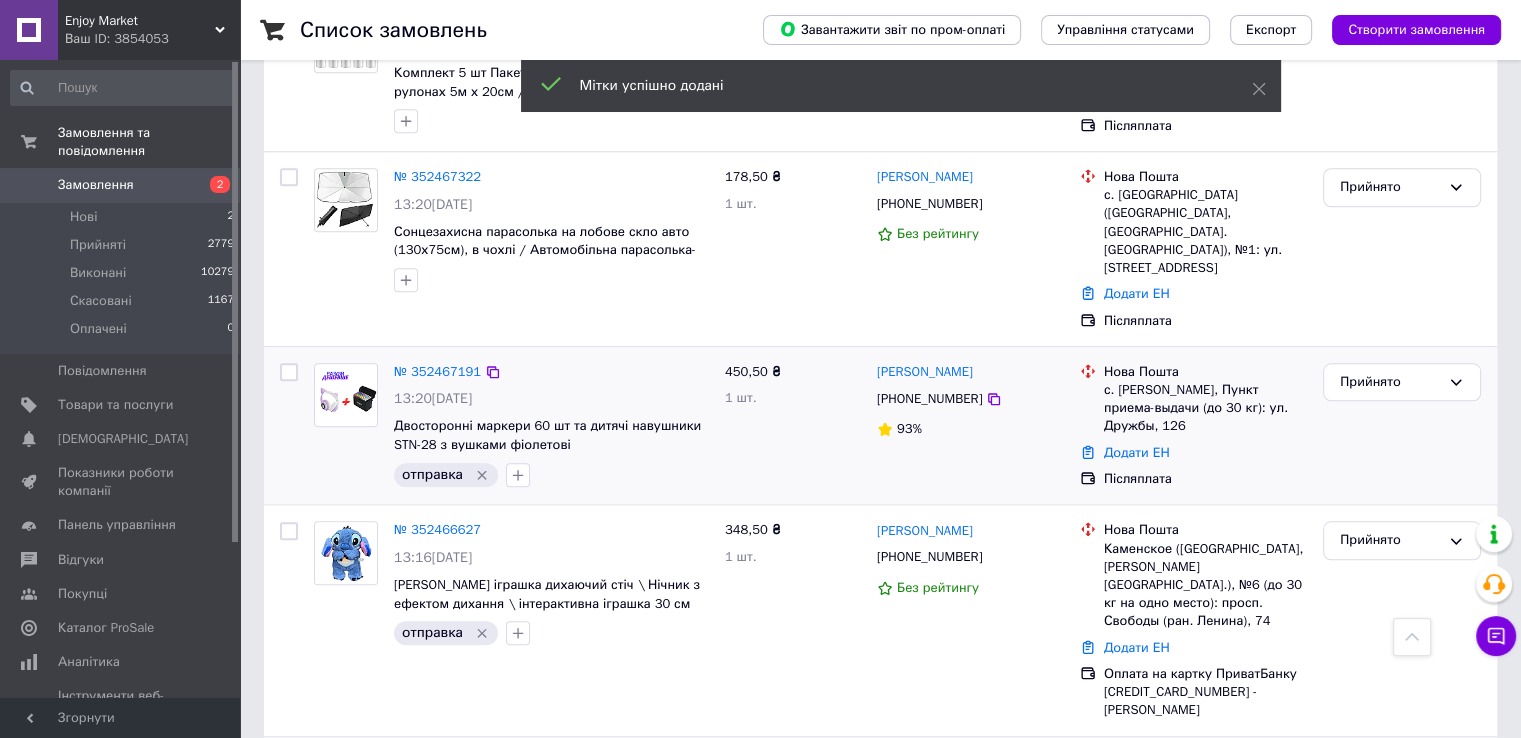 scroll, scrollTop: 1764, scrollLeft: 0, axis: vertical 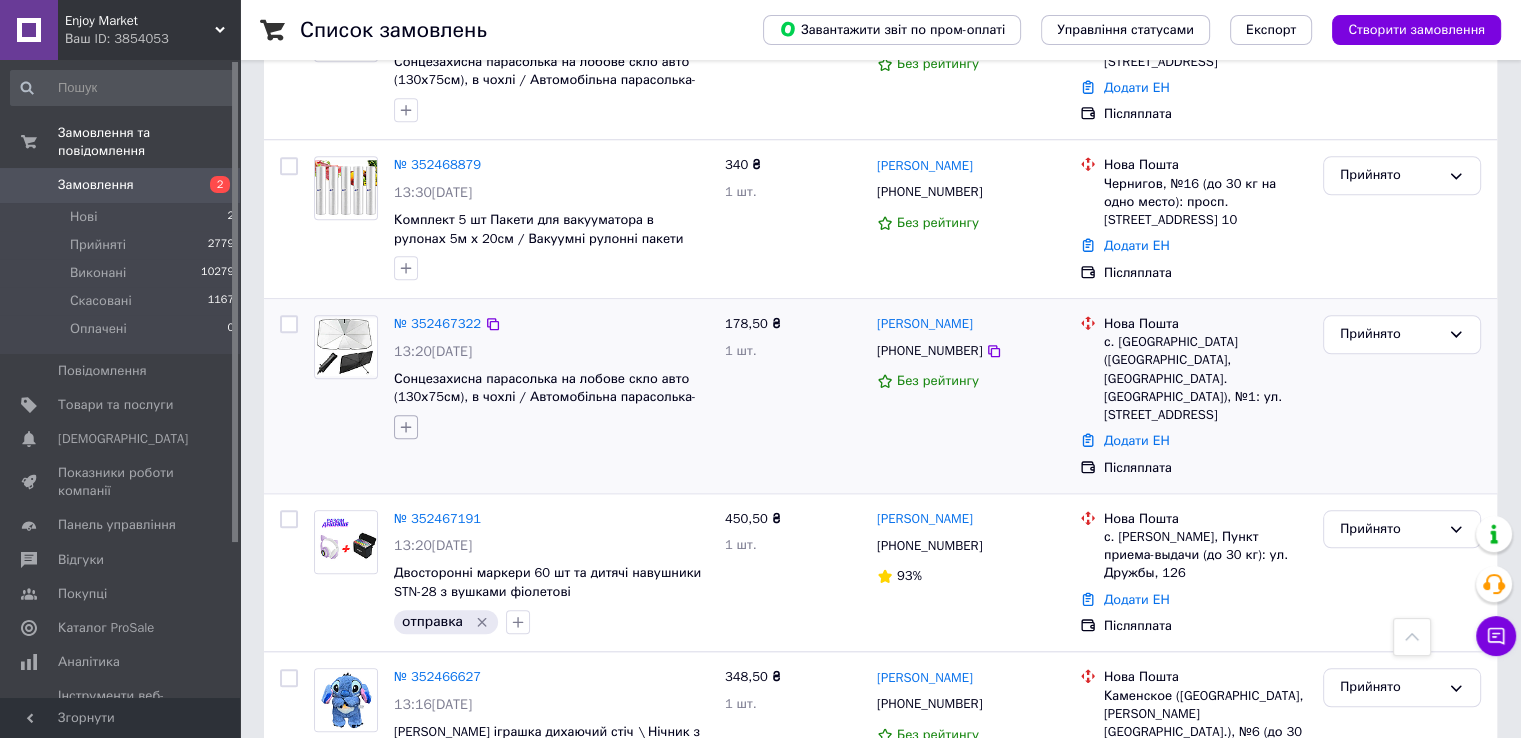 click 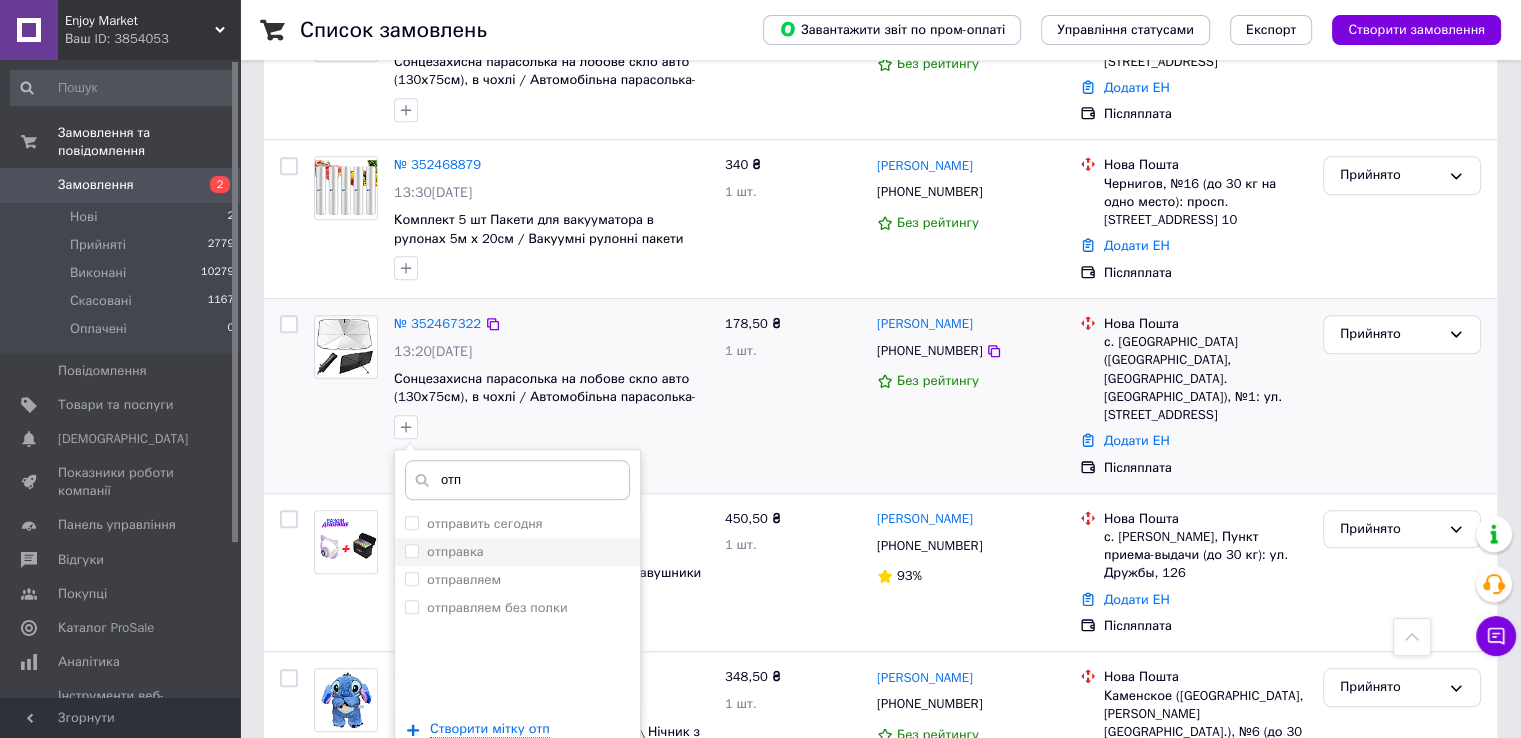 type on "отп" 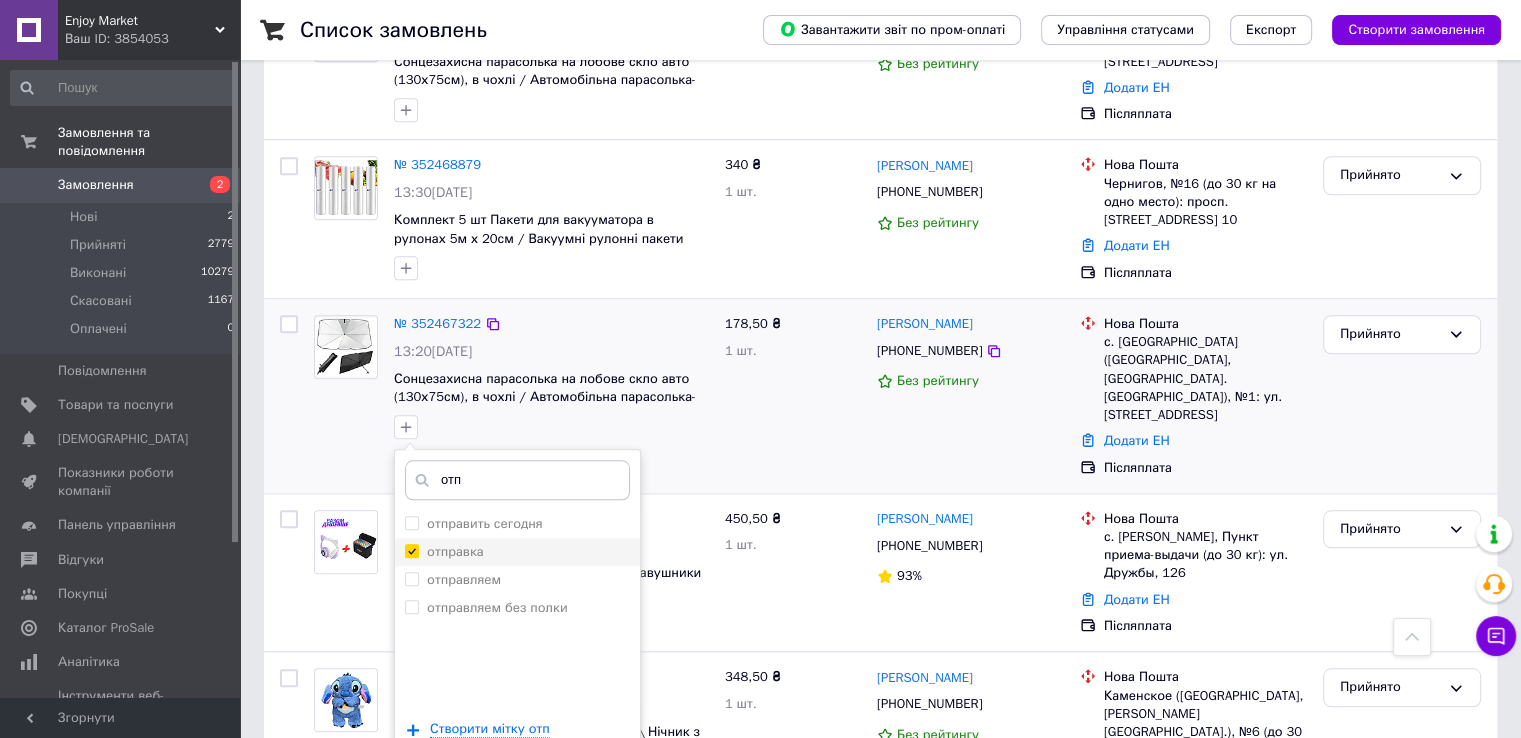 checkbox on "true" 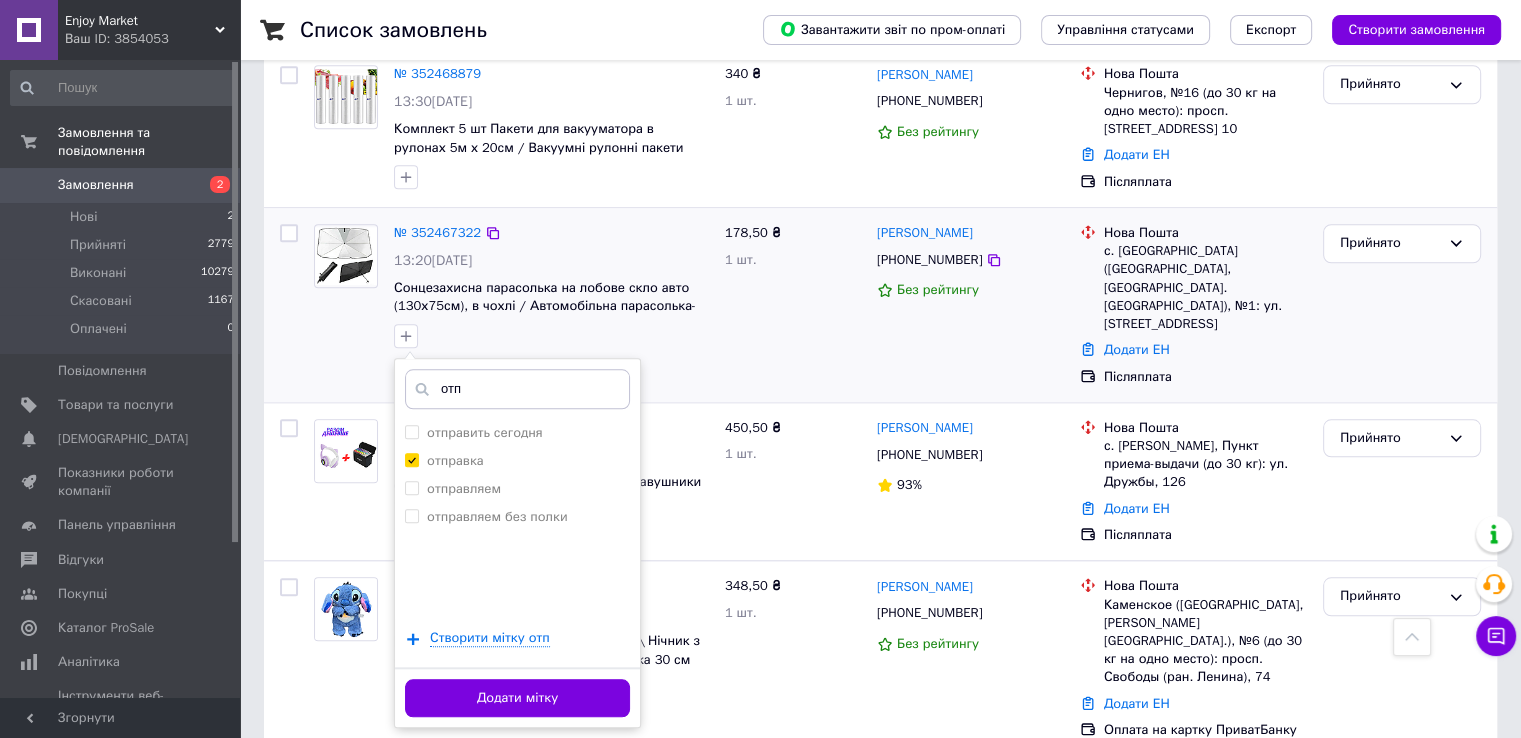 scroll, scrollTop: 1852, scrollLeft: 0, axis: vertical 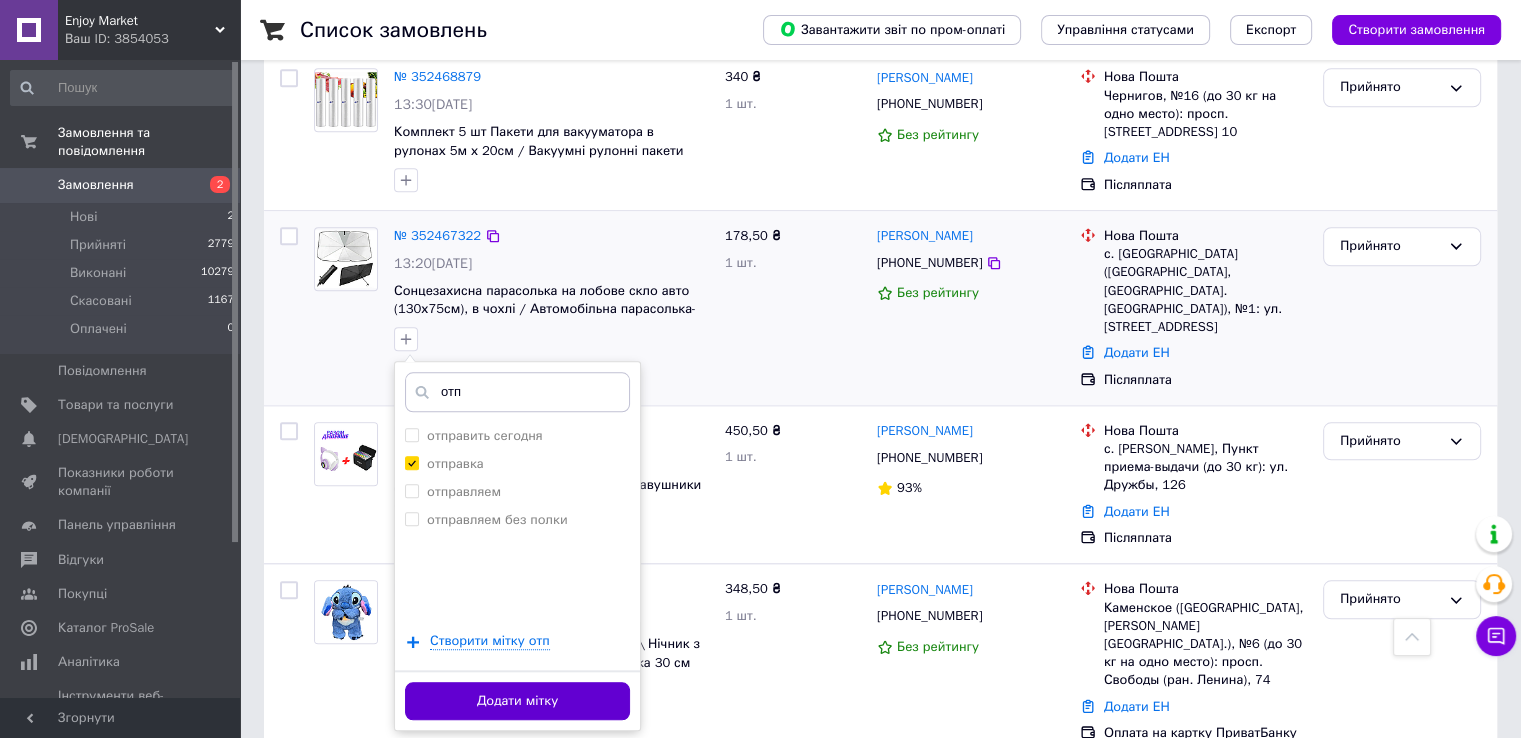 click on "Додати мітку" at bounding box center [517, 701] 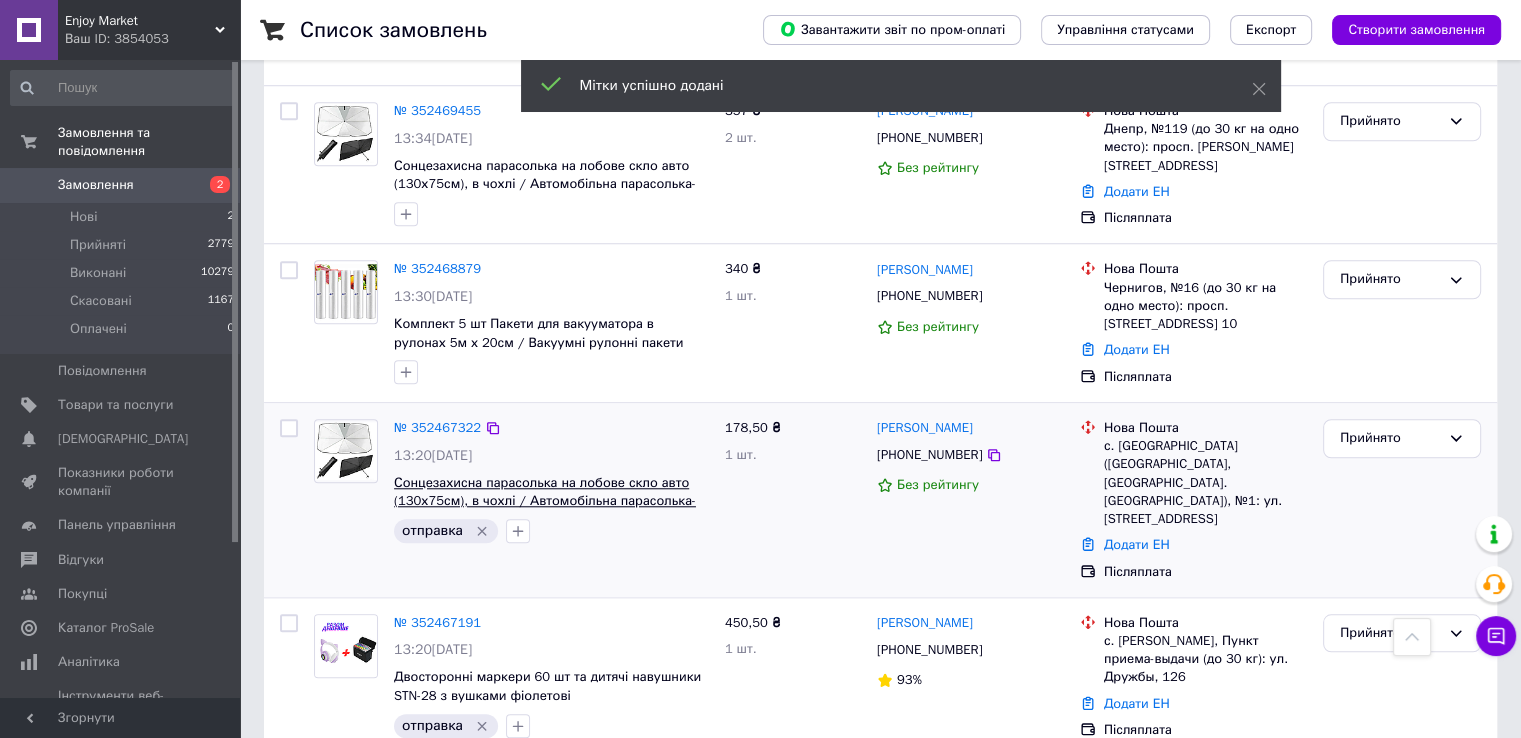 scroll, scrollTop: 1651, scrollLeft: 0, axis: vertical 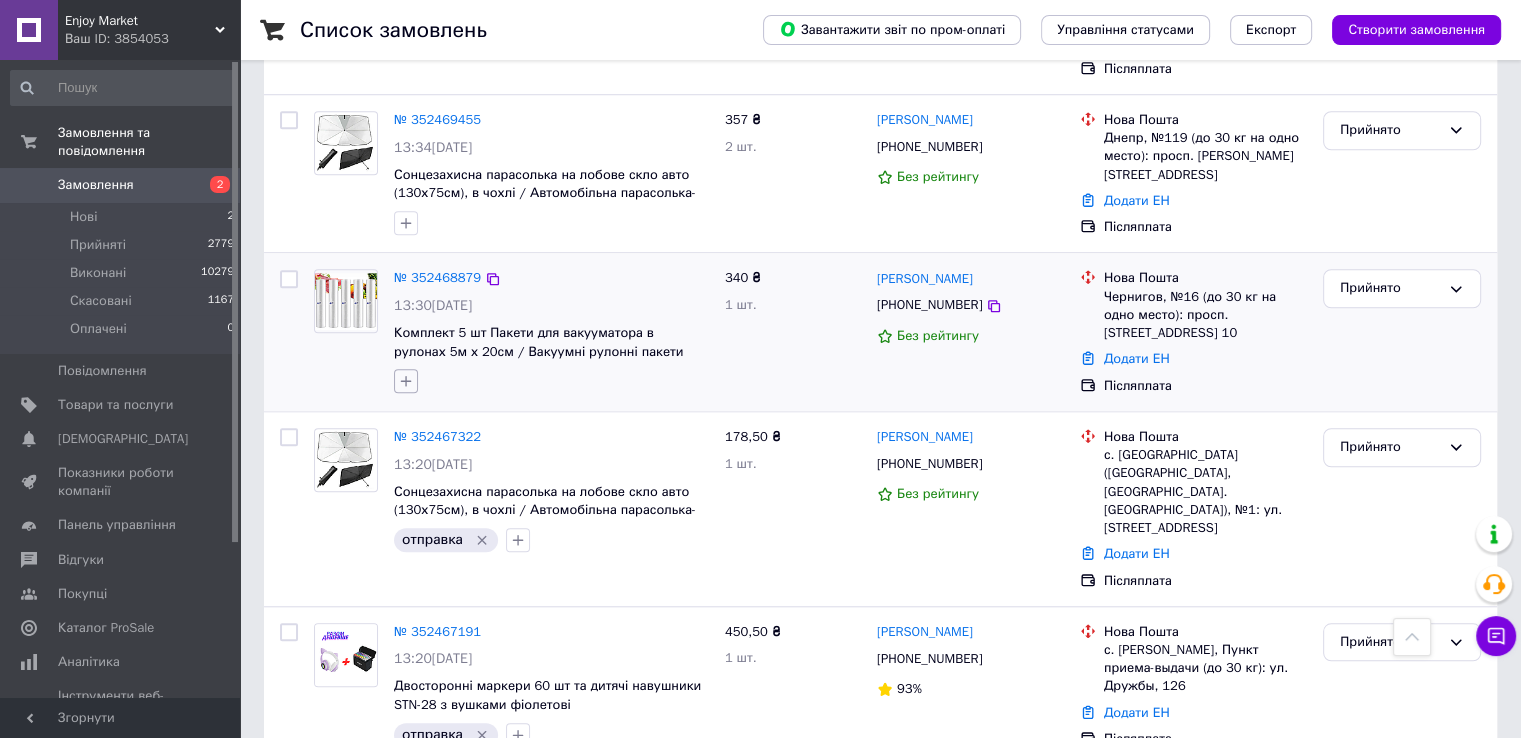 click 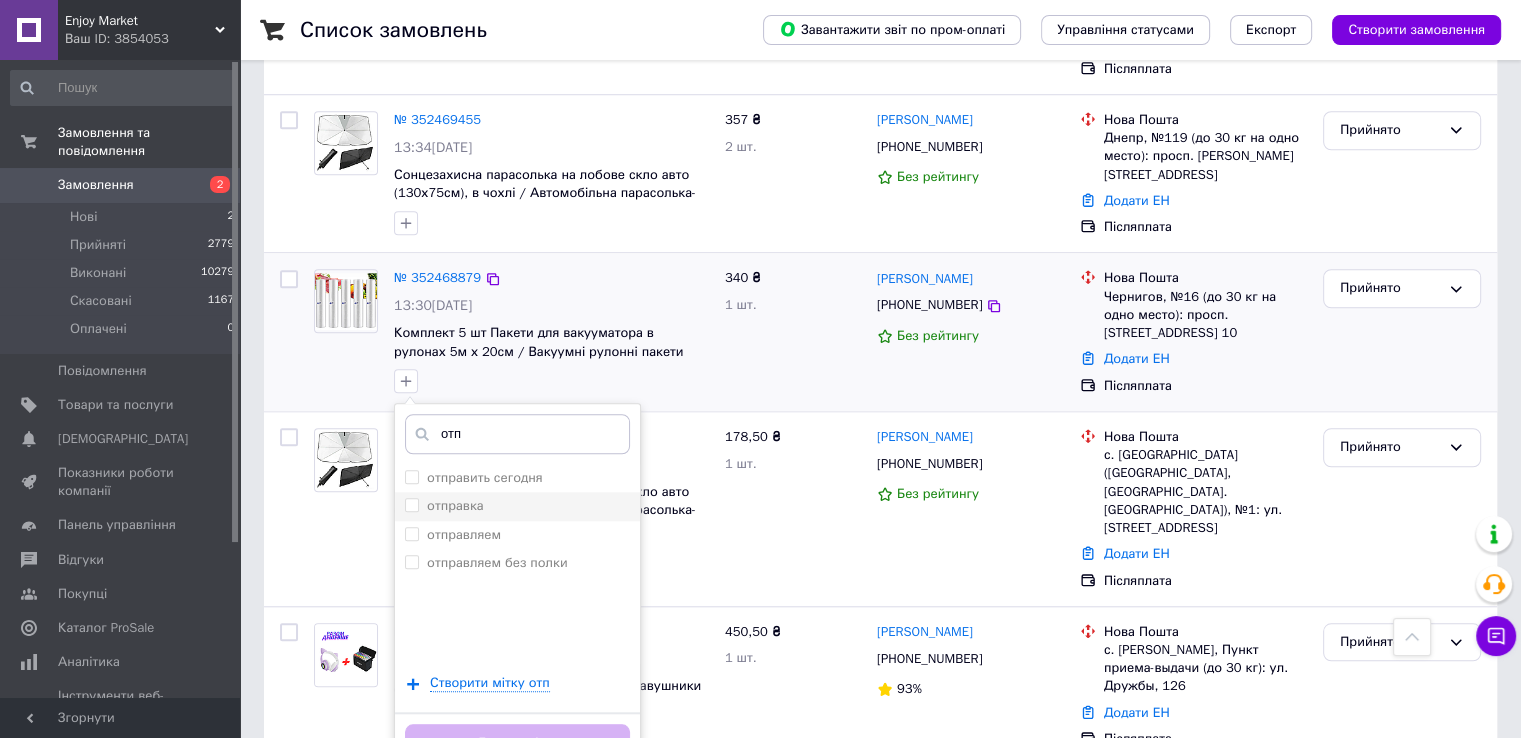 type on "отп" 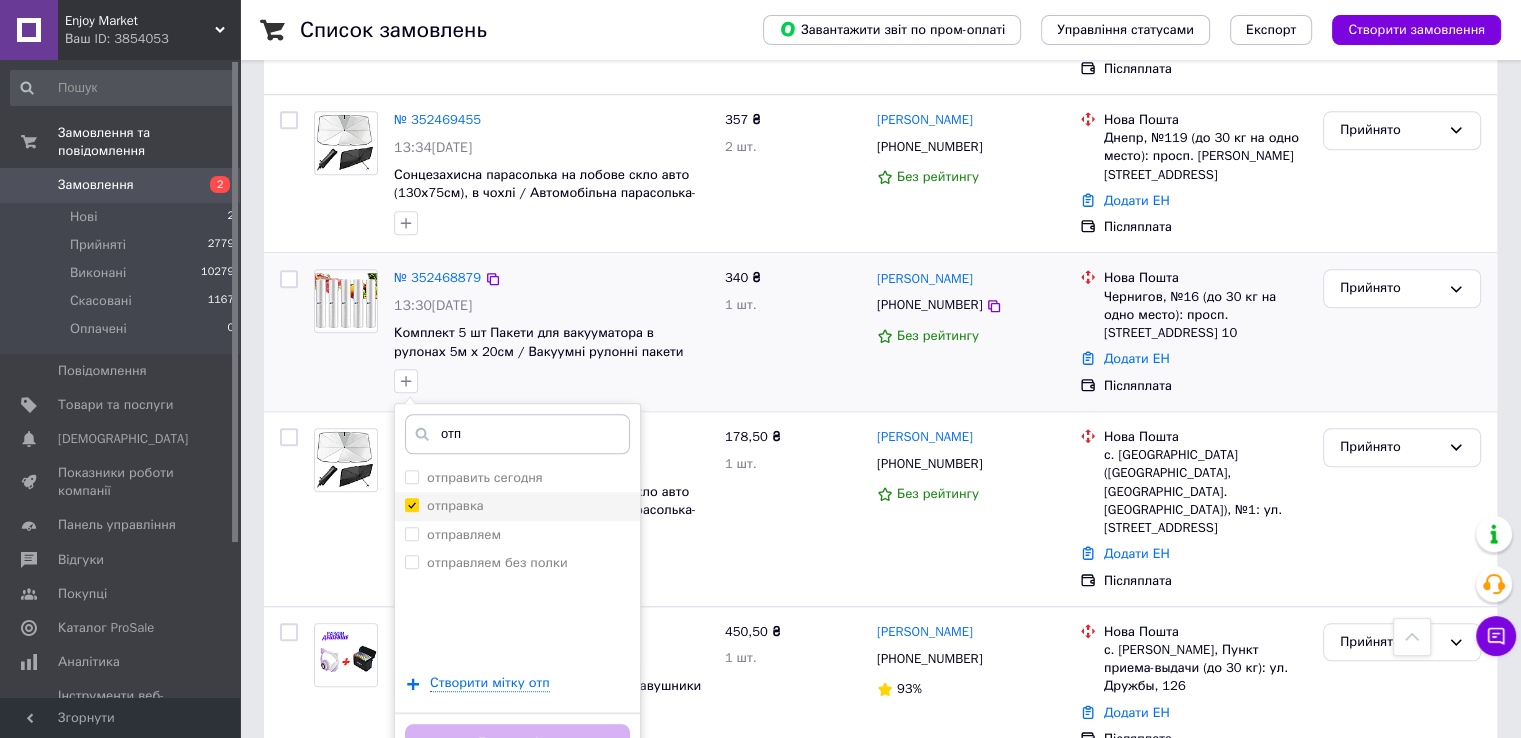 checkbox on "true" 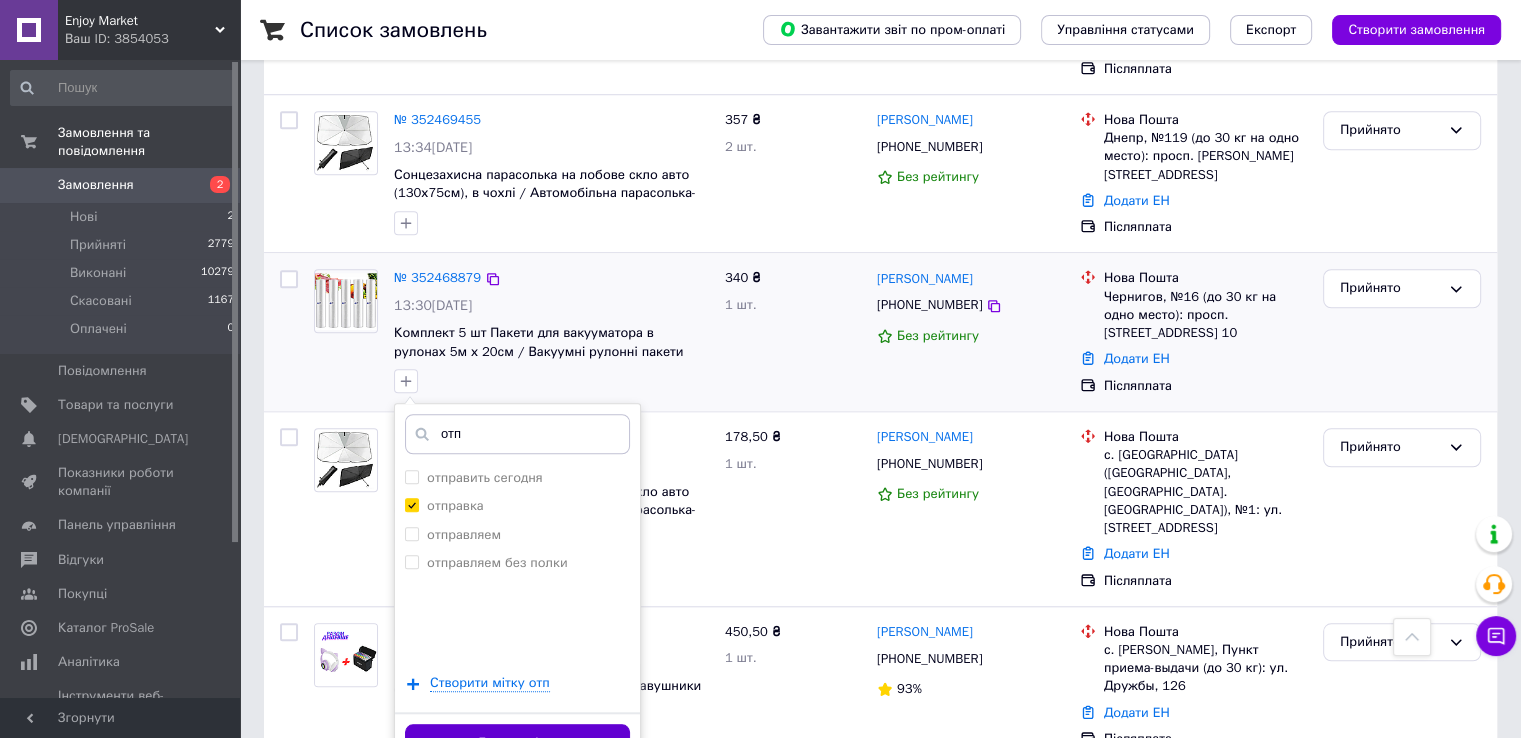 click on "Додати мітку" at bounding box center (517, 743) 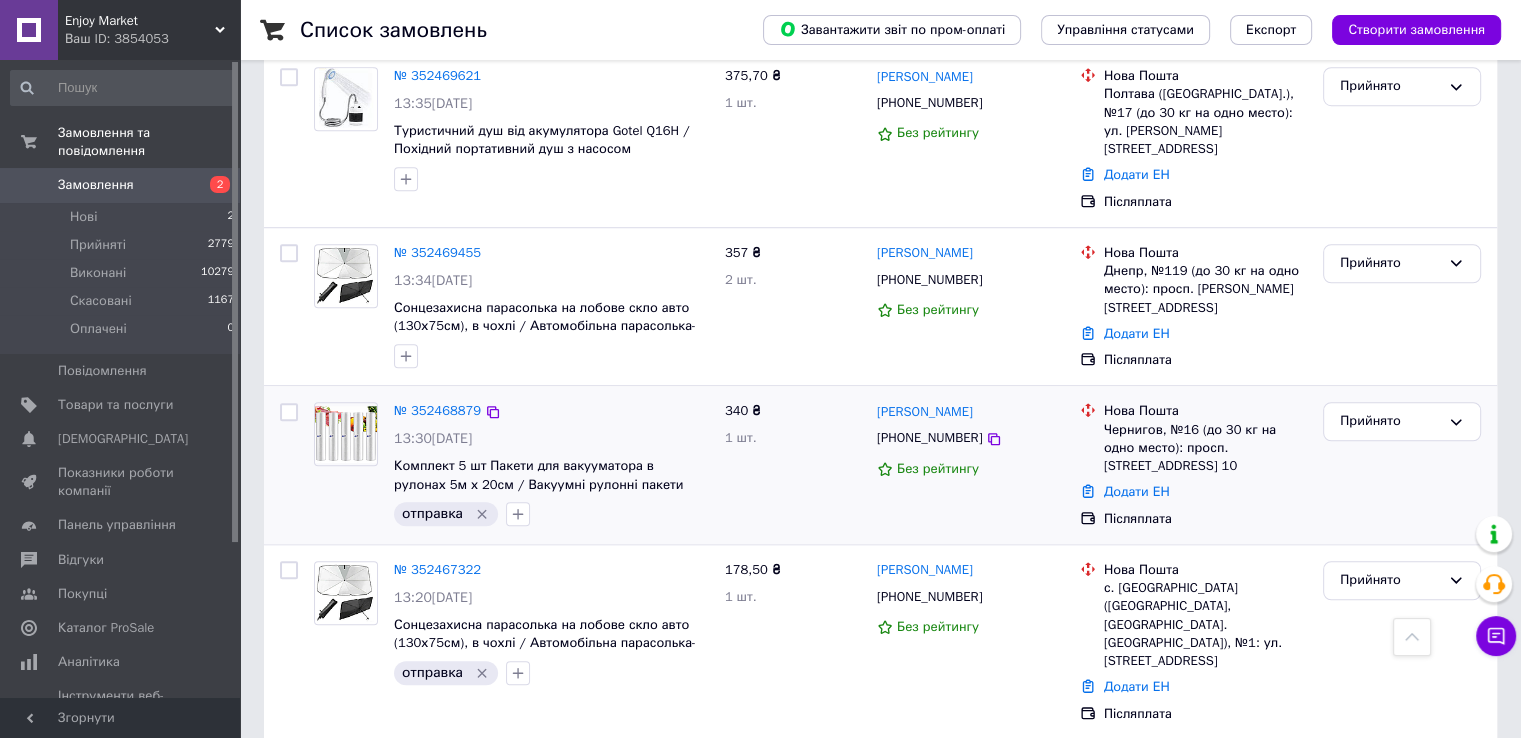 scroll, scrollTop: 1518, scrollLeft: 0, axis: vertical 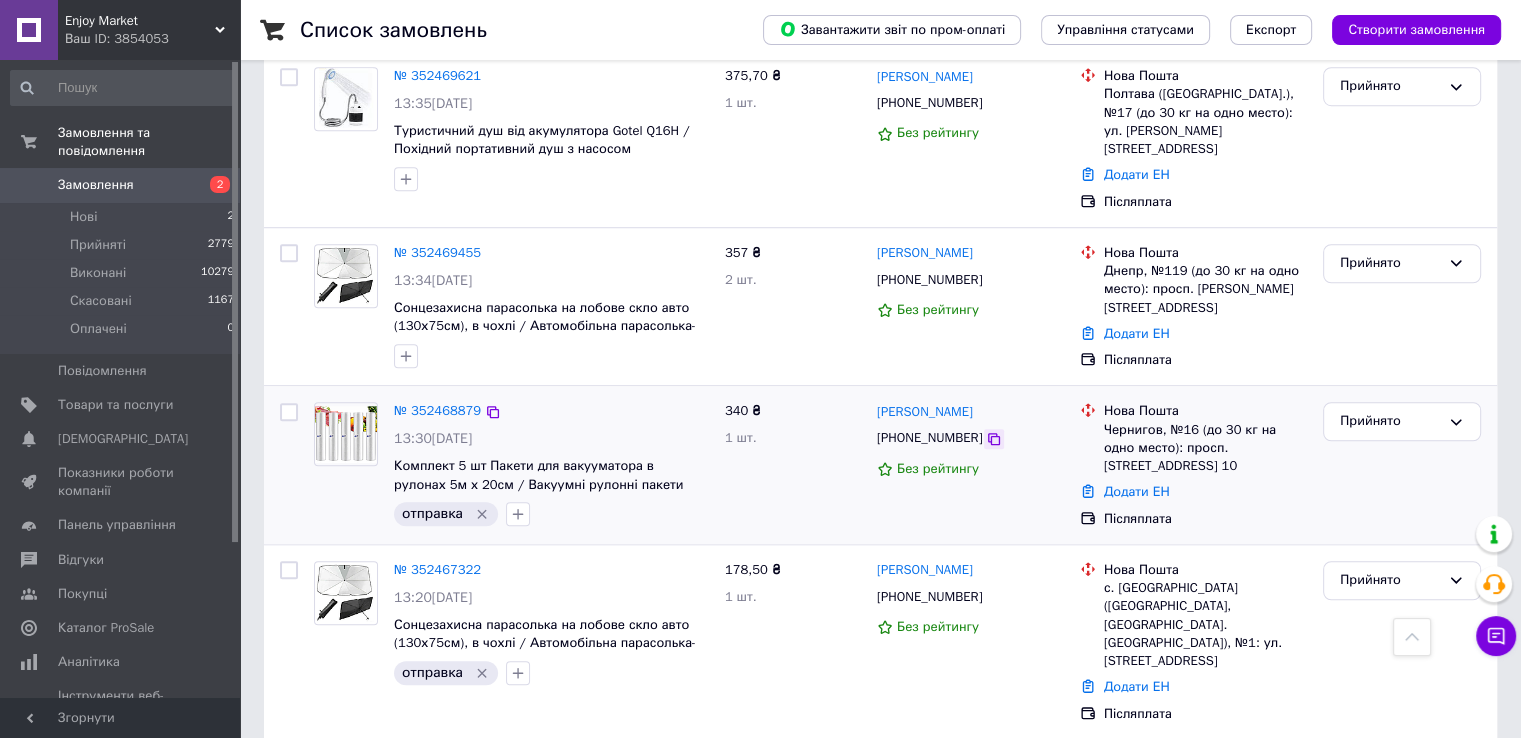 click 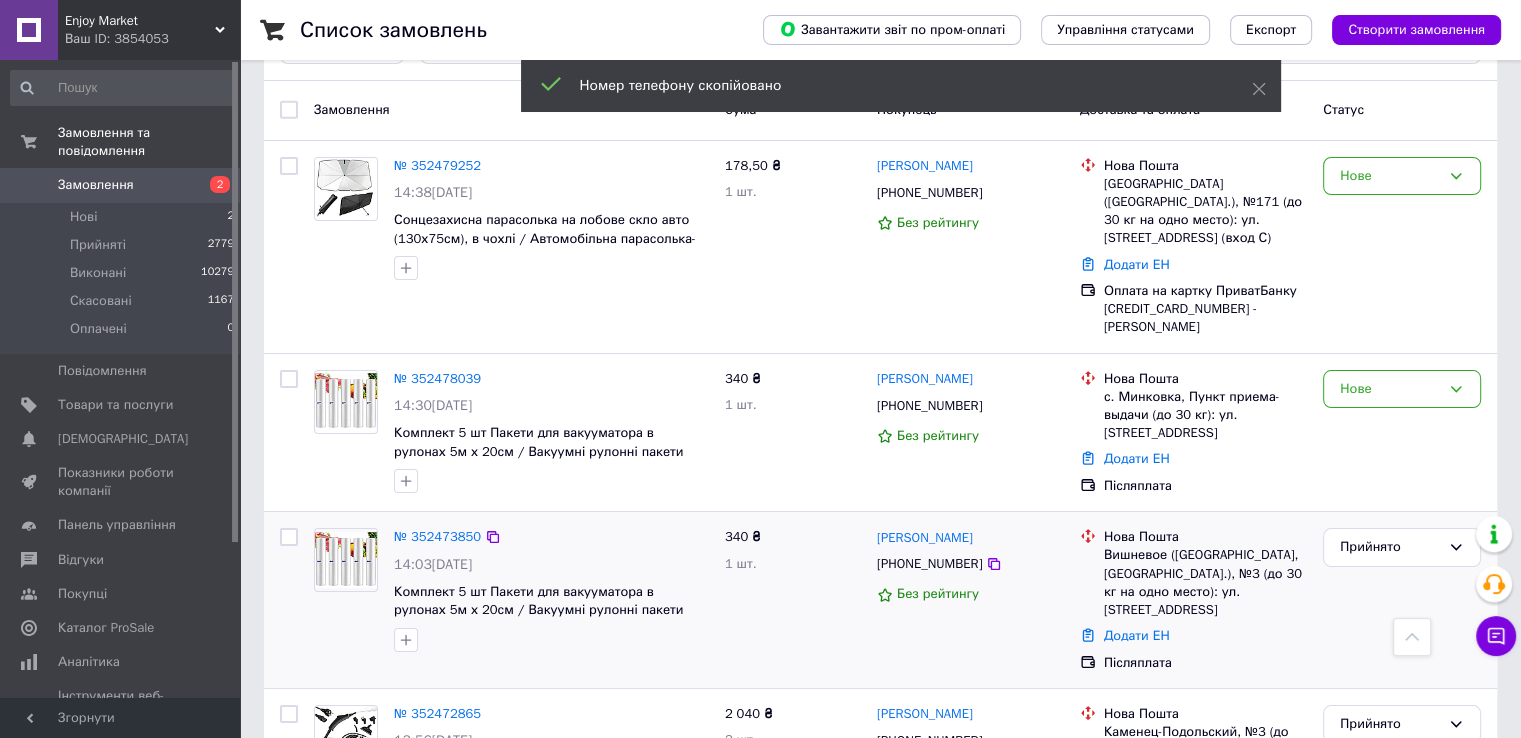 scroll, scrollTop: 0, scrollLeft: 0, axis: both 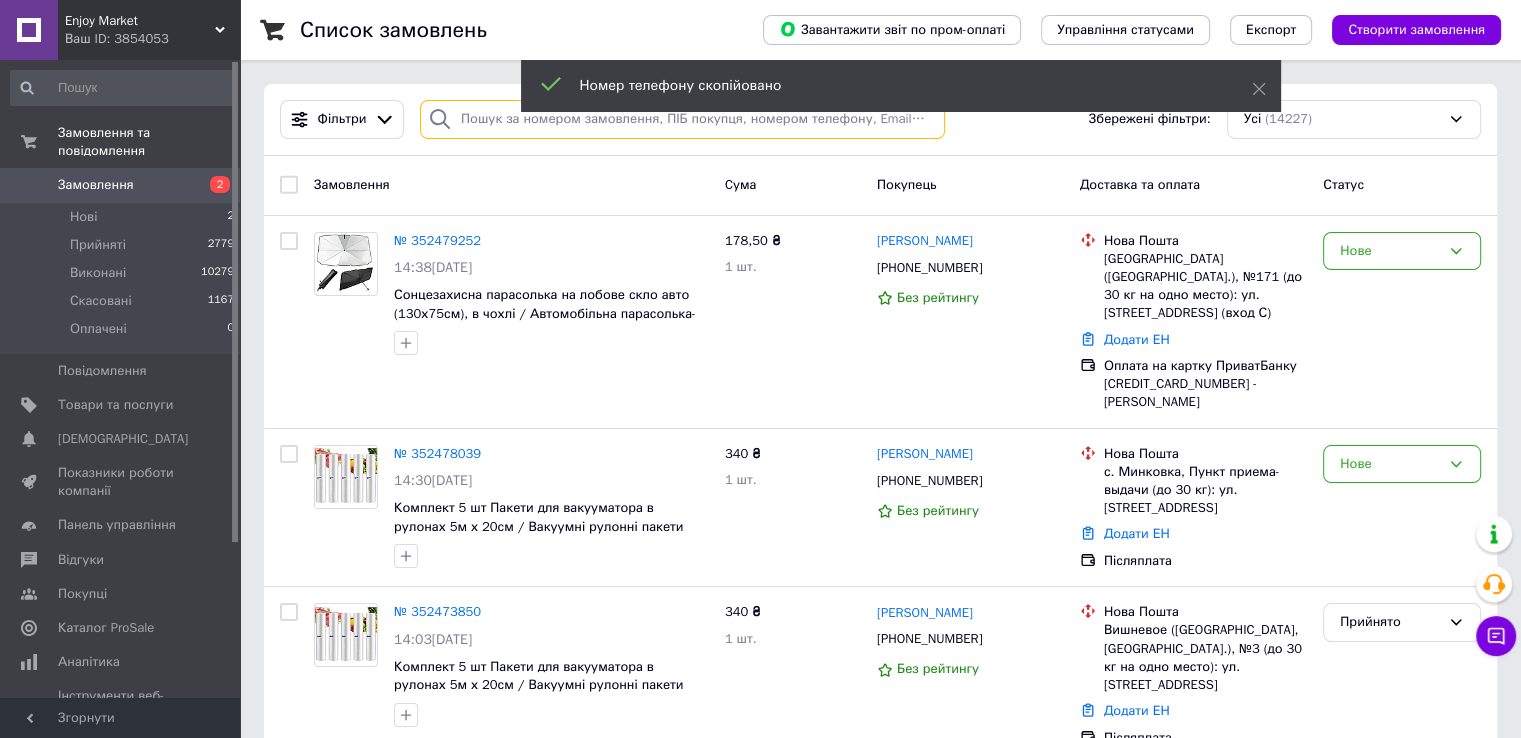 click at bounding box center (682, 119) 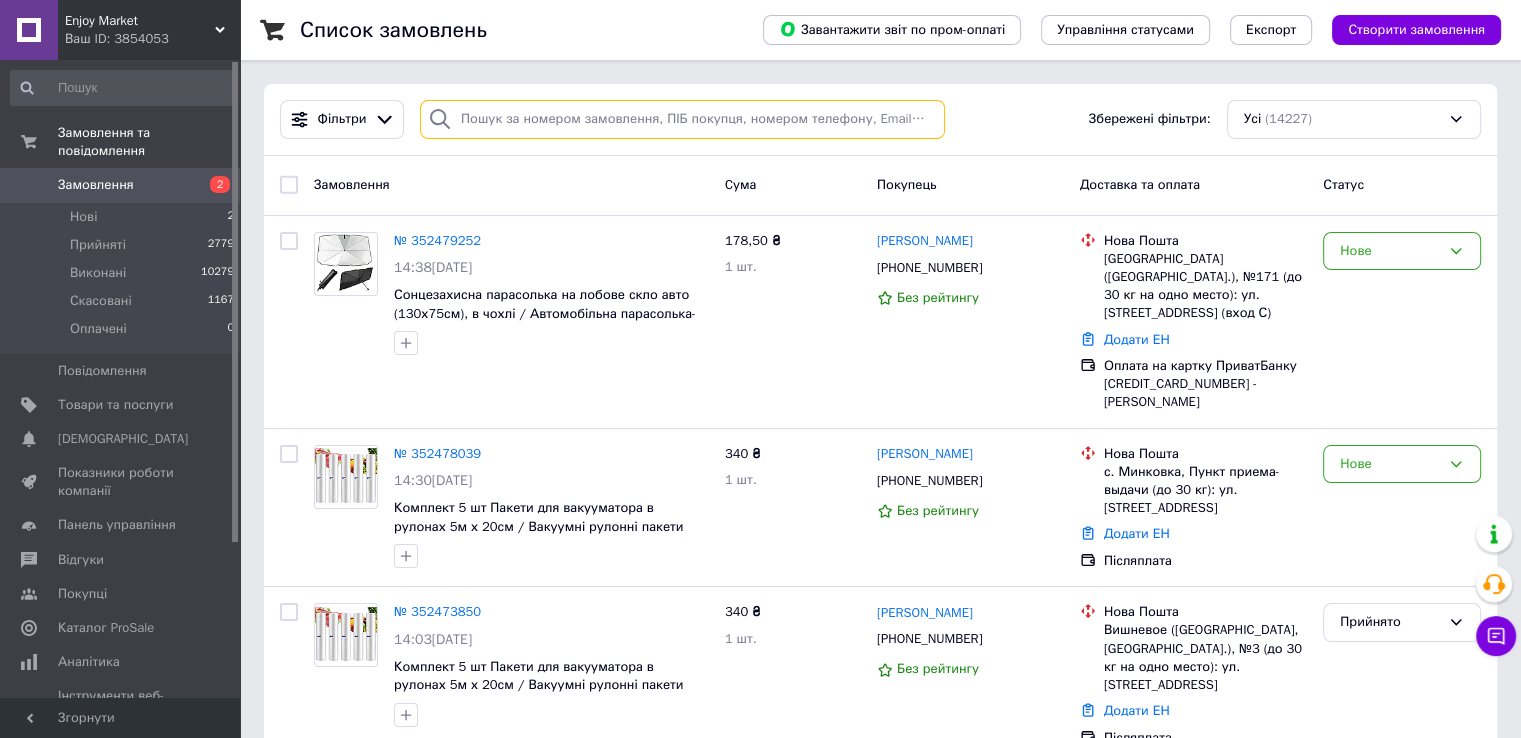 paste on "+380935730894" 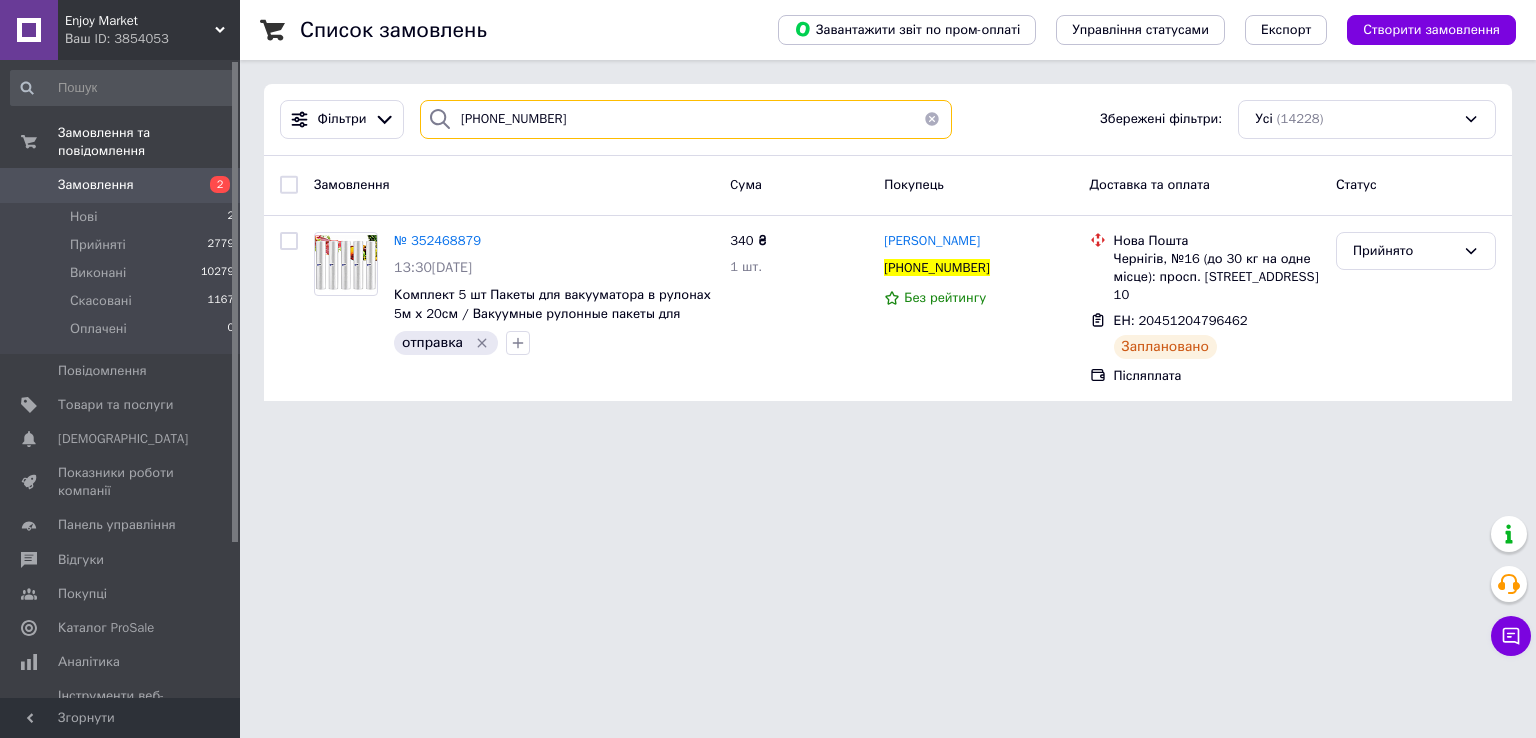 type on "+380935730894" 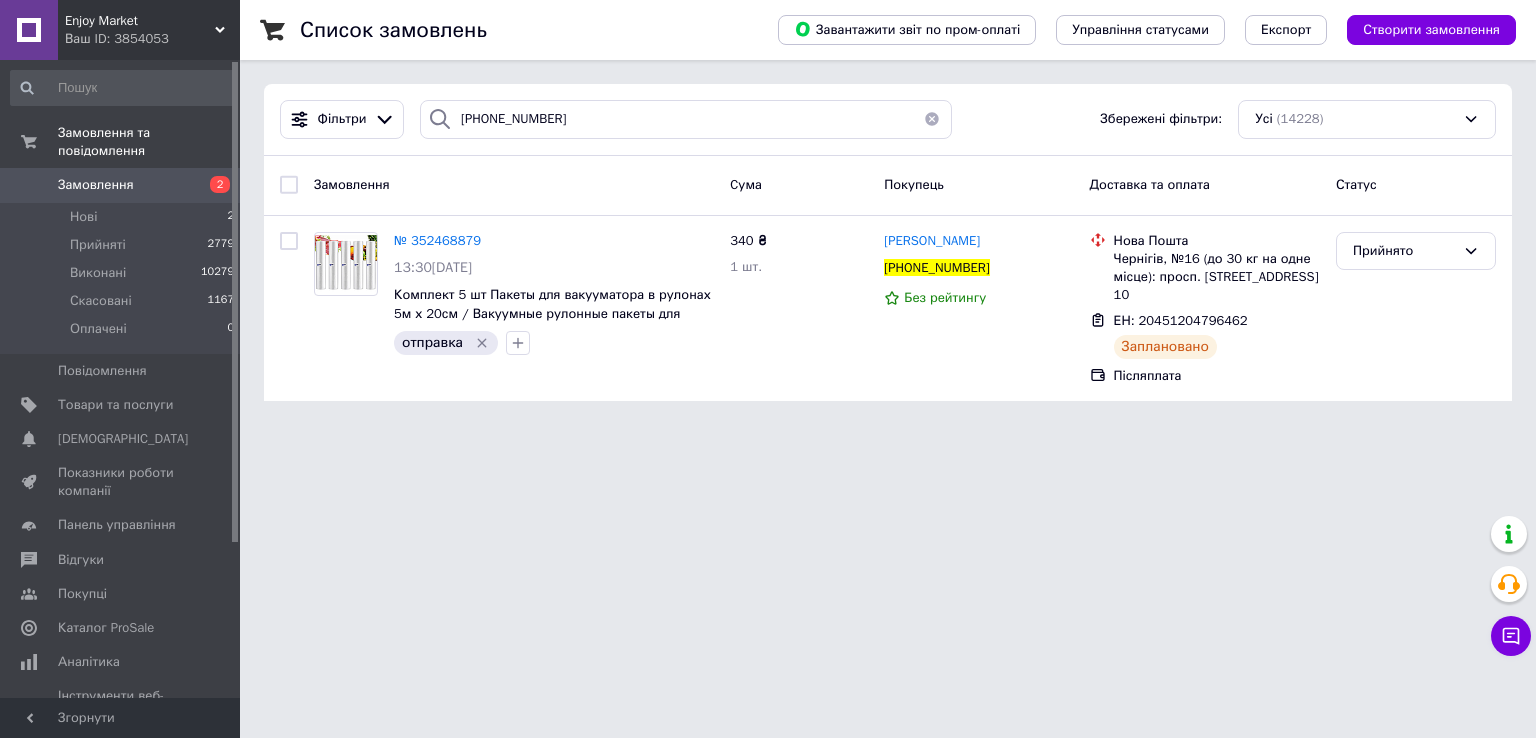 click at bounding box center (932, 119) 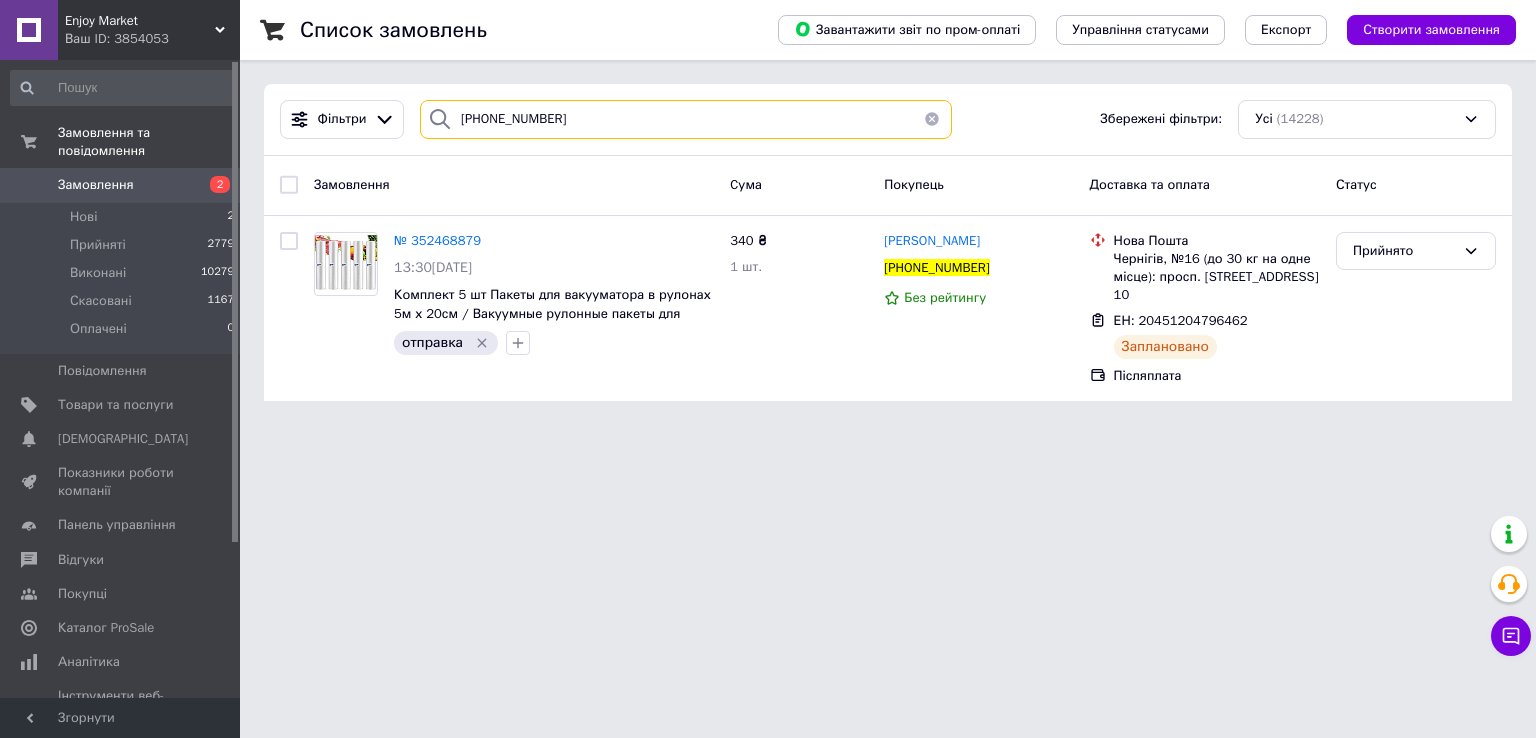 type 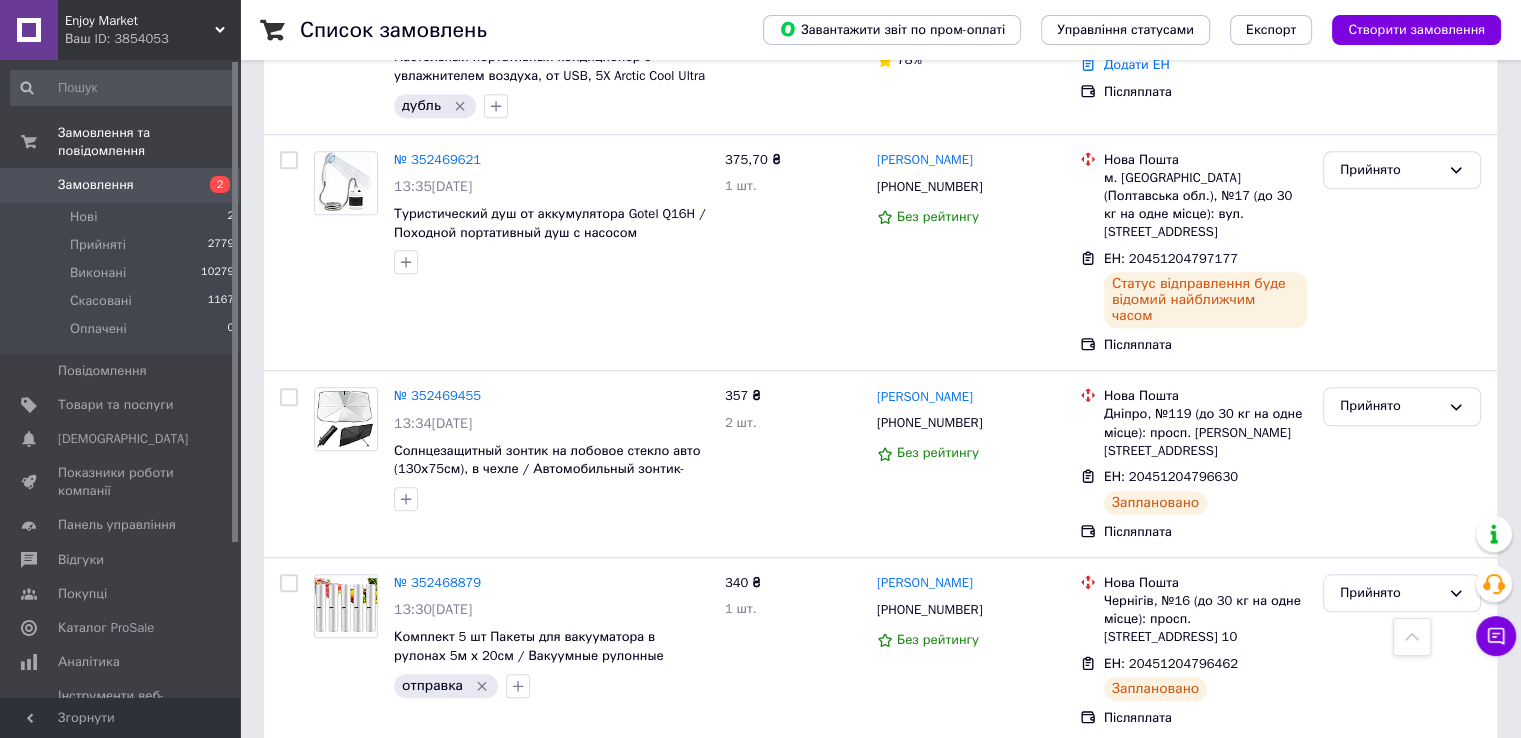 scroll, scrollTop: 1634, scrollLeft: 0, axis: vertical 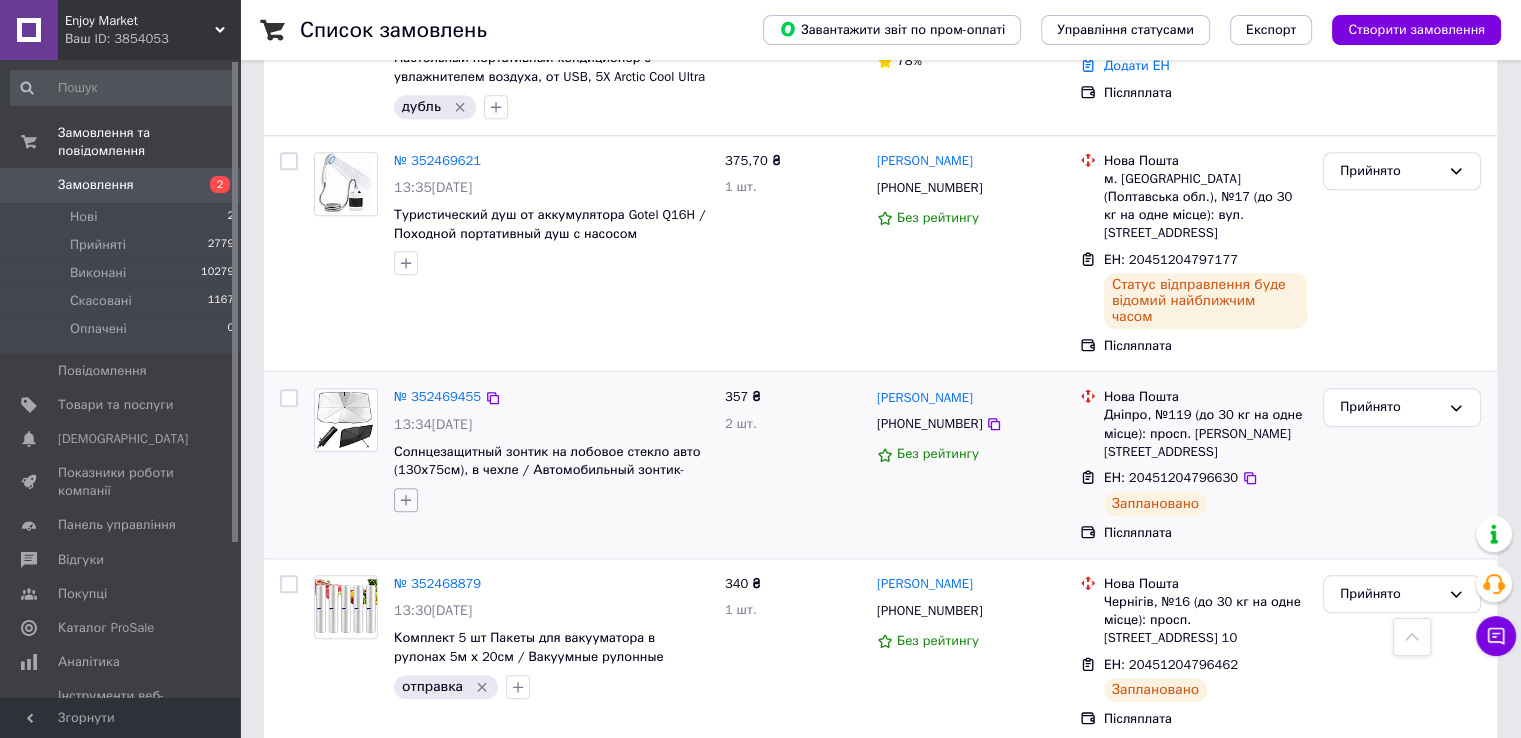 click 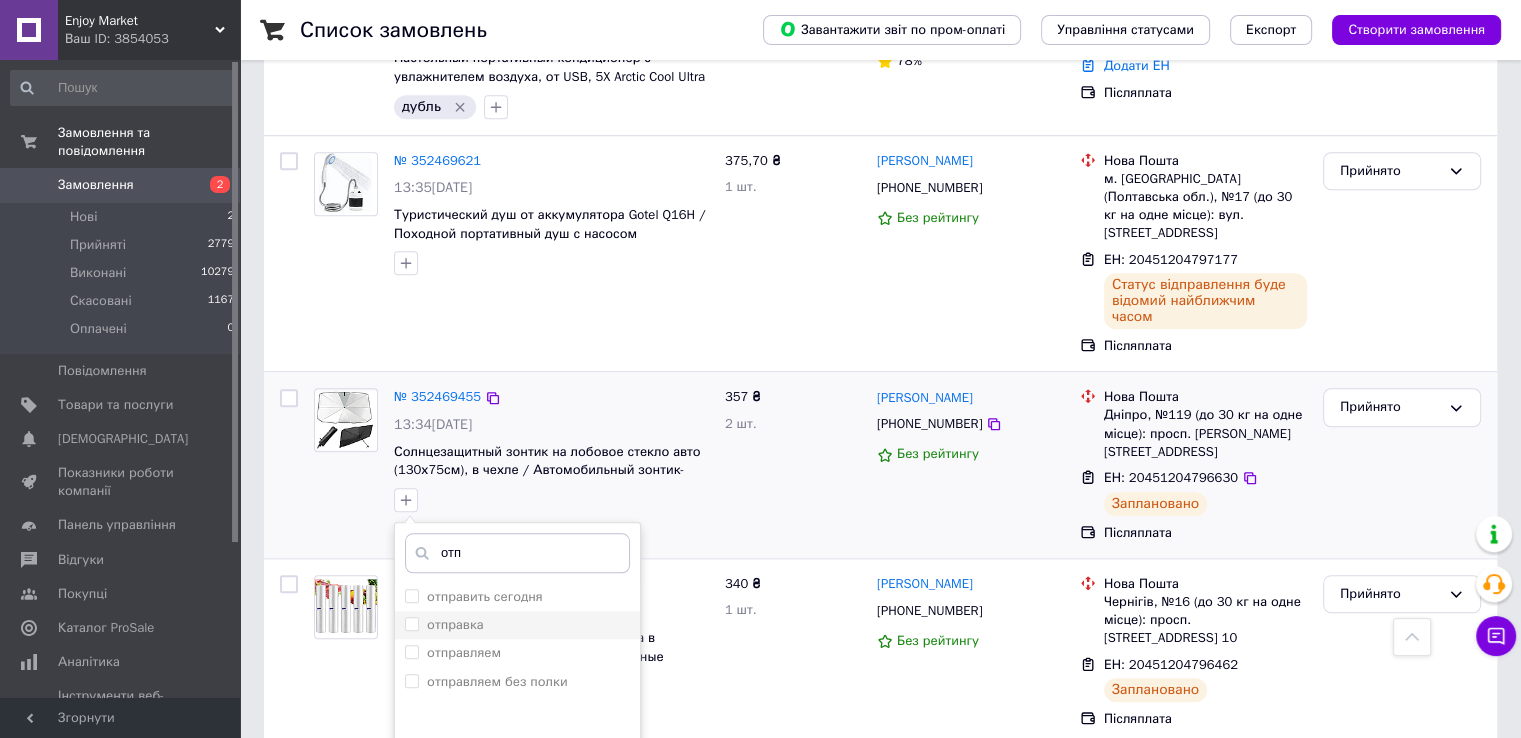 type on "отп" 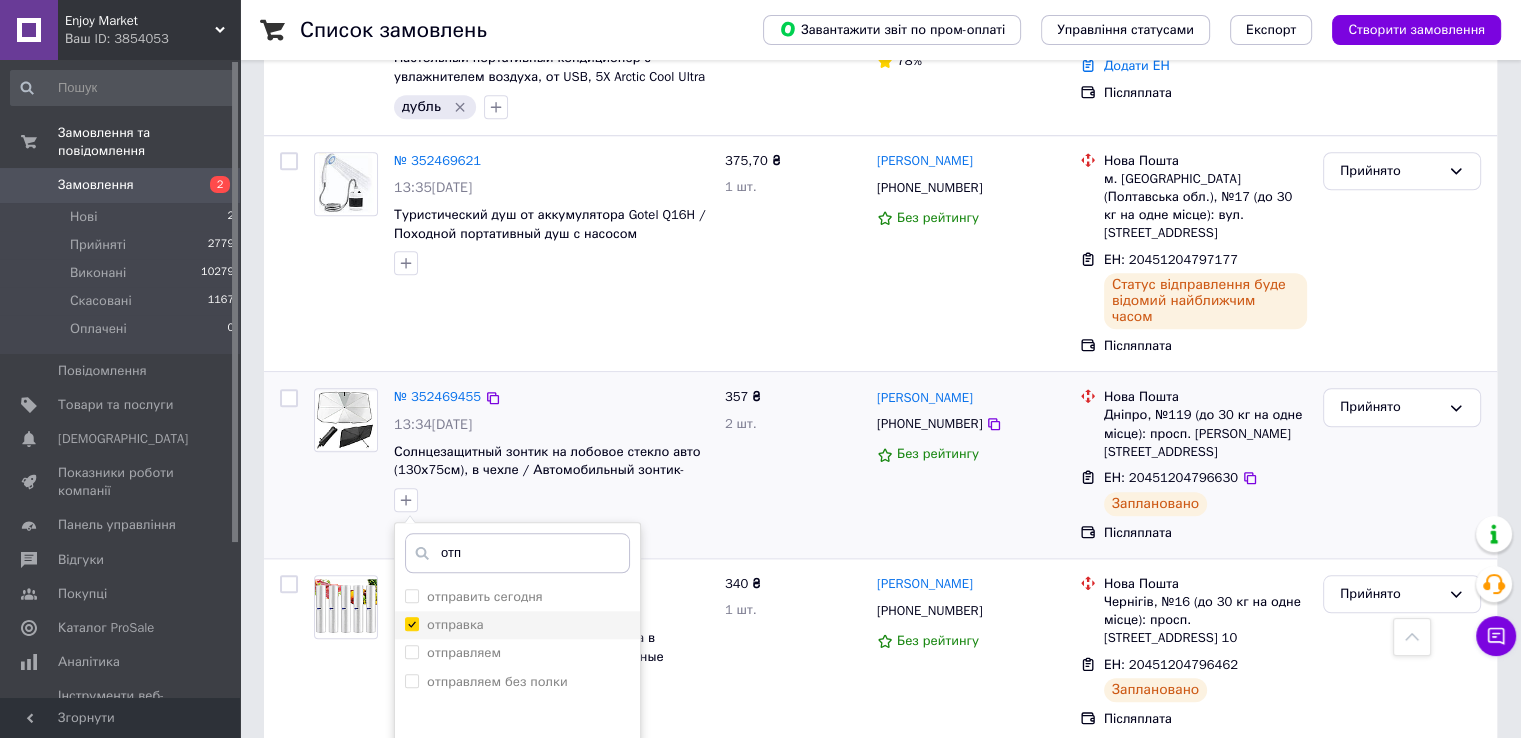checkbox on "true" 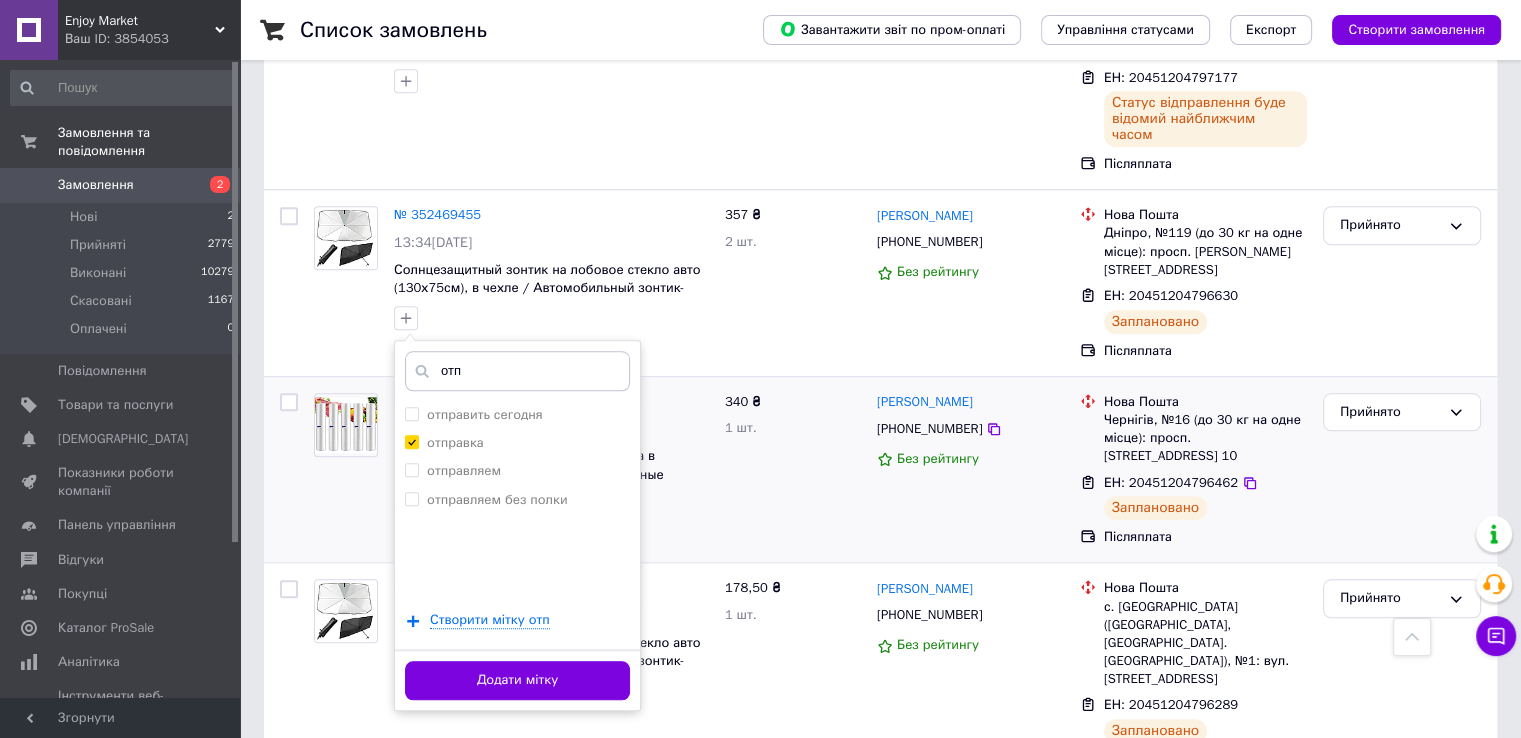 scroll, scrollTop: 1820, scrollLeft: 0, axis: vertical 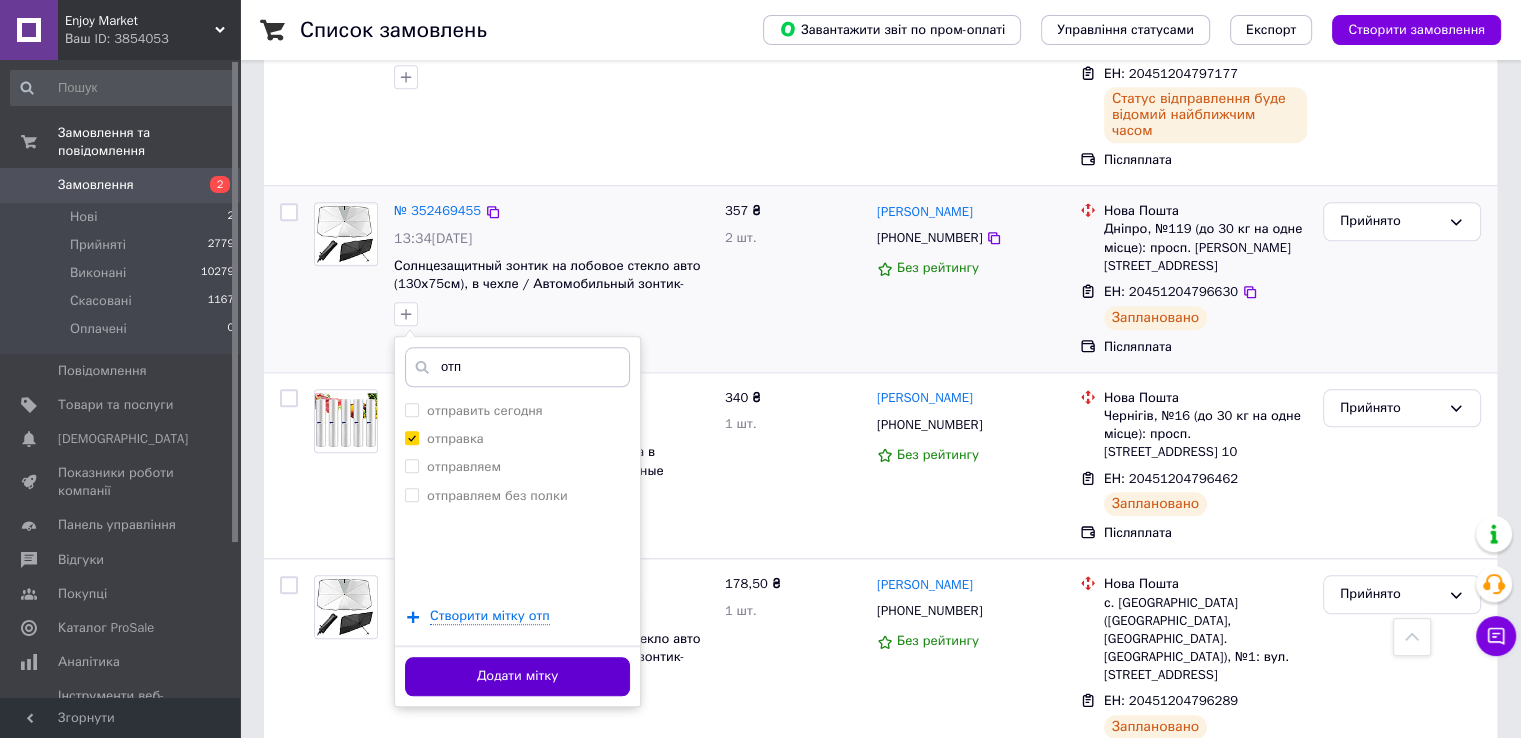 click on "Додати мітку" at bounding box center [517, 676] 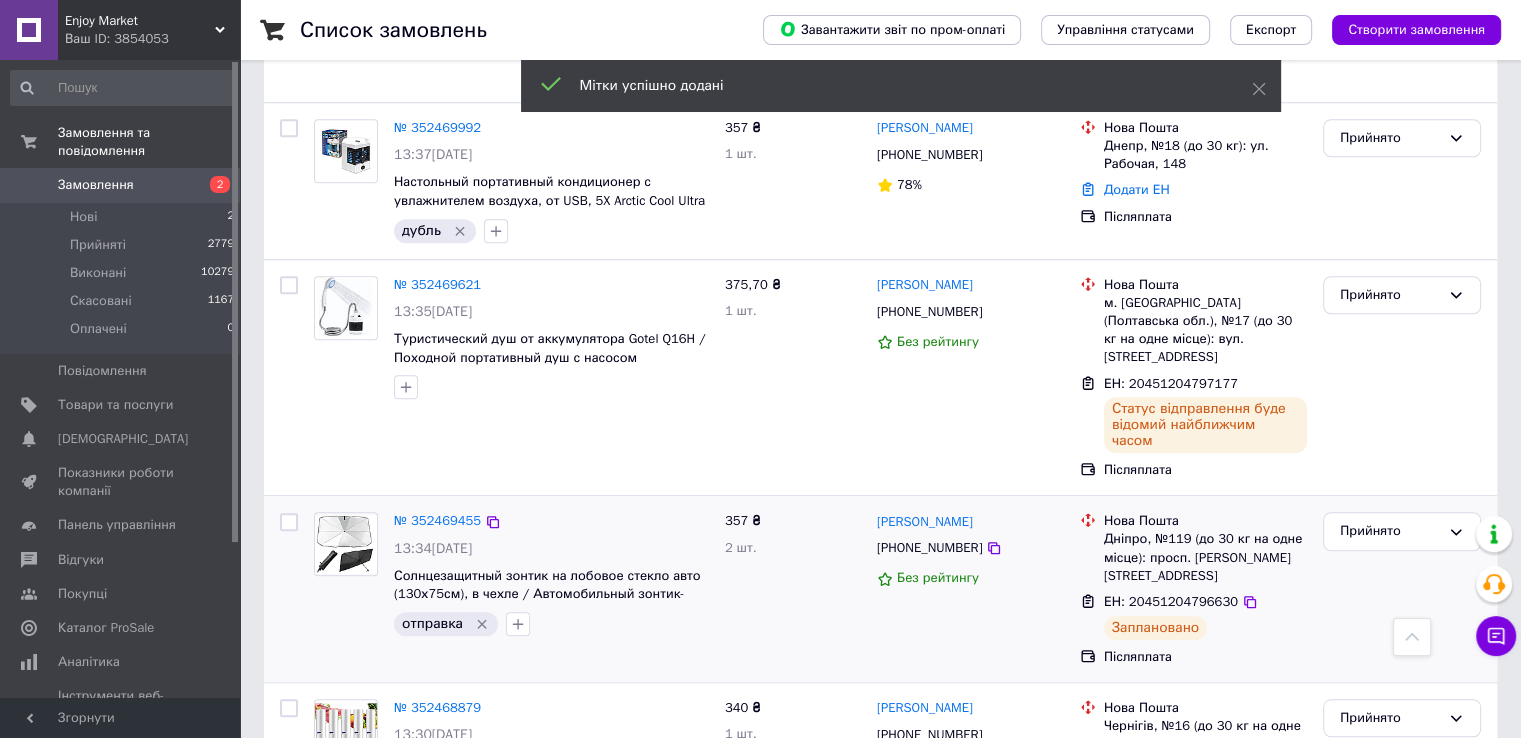 scroll, scrollTop: 1500, scrollLeft: 0, axis: vertical 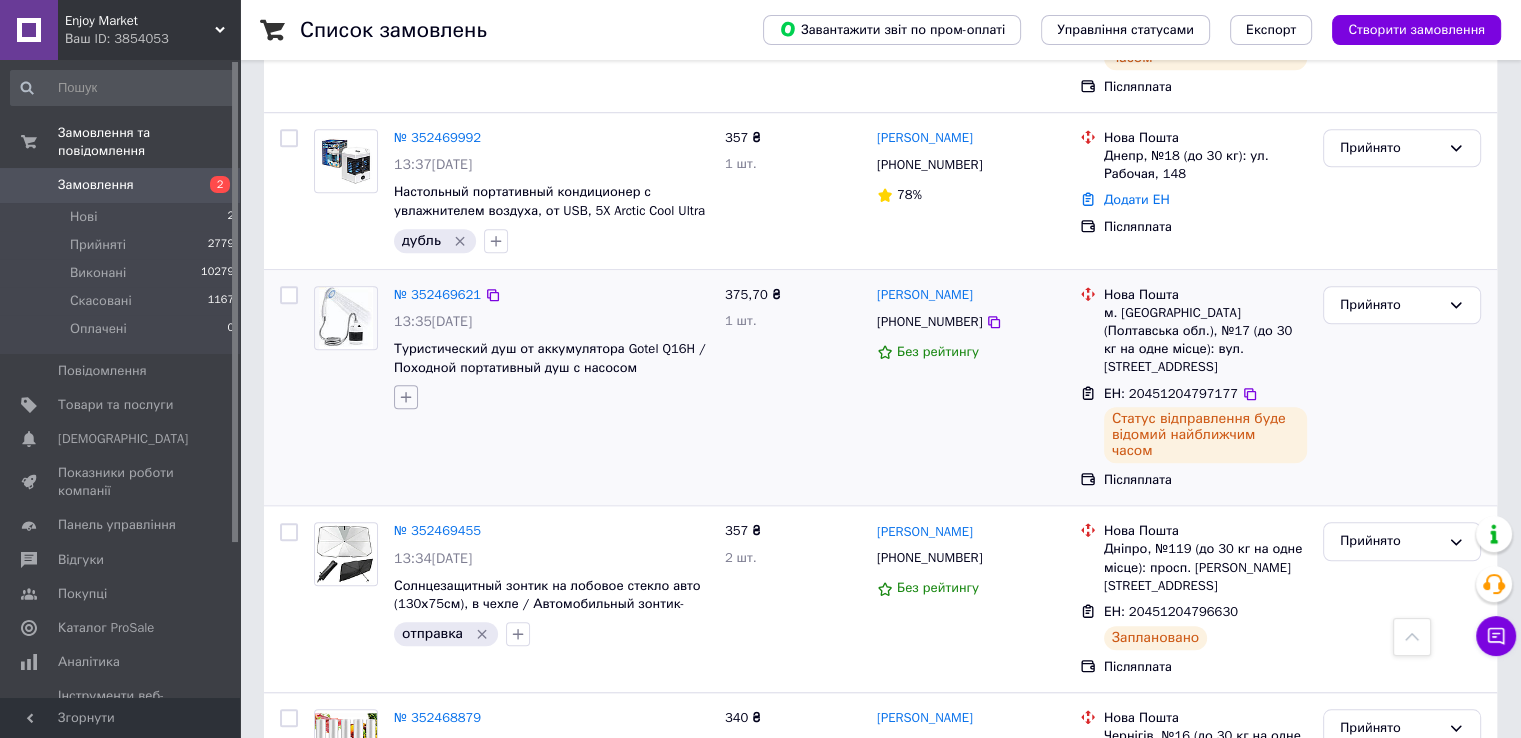 click 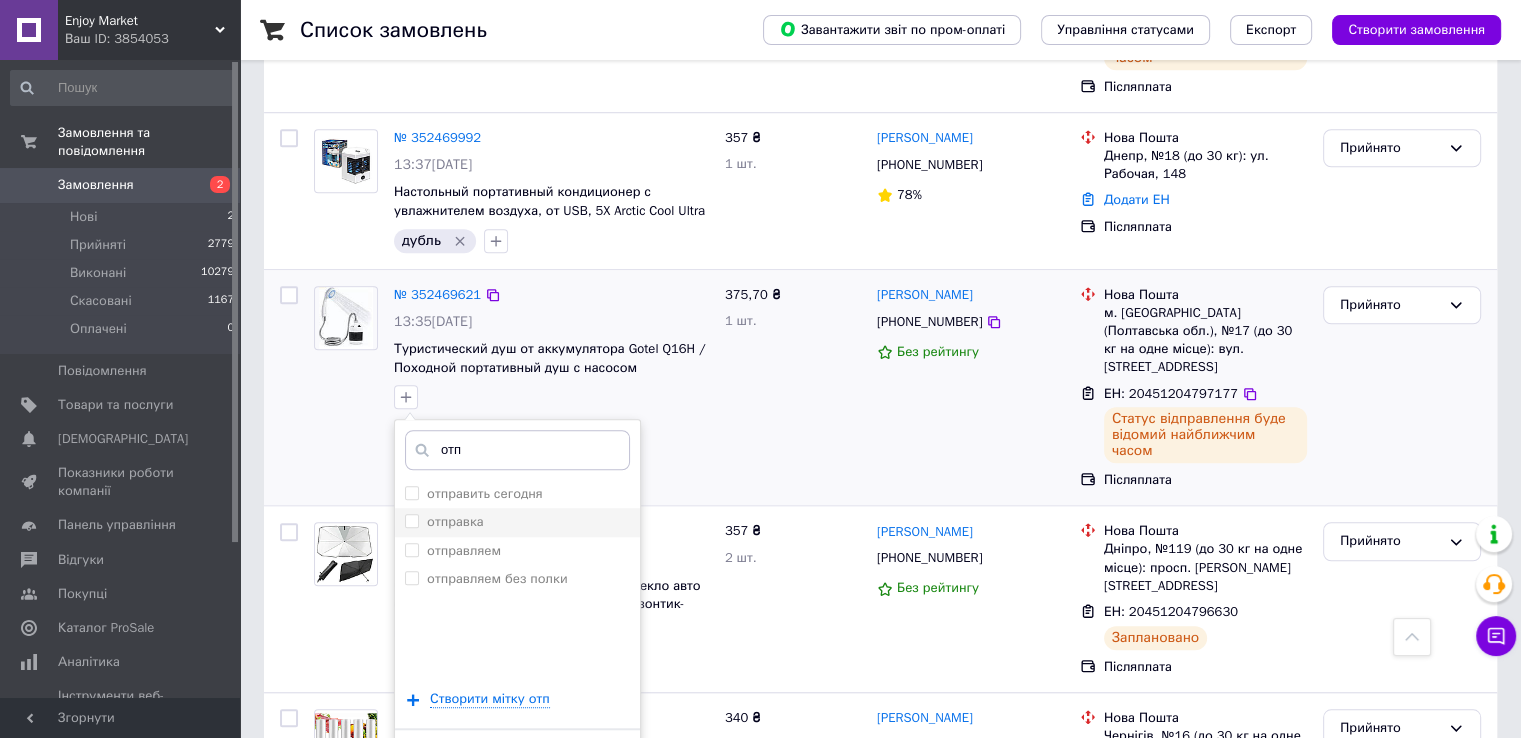 type on "отп" 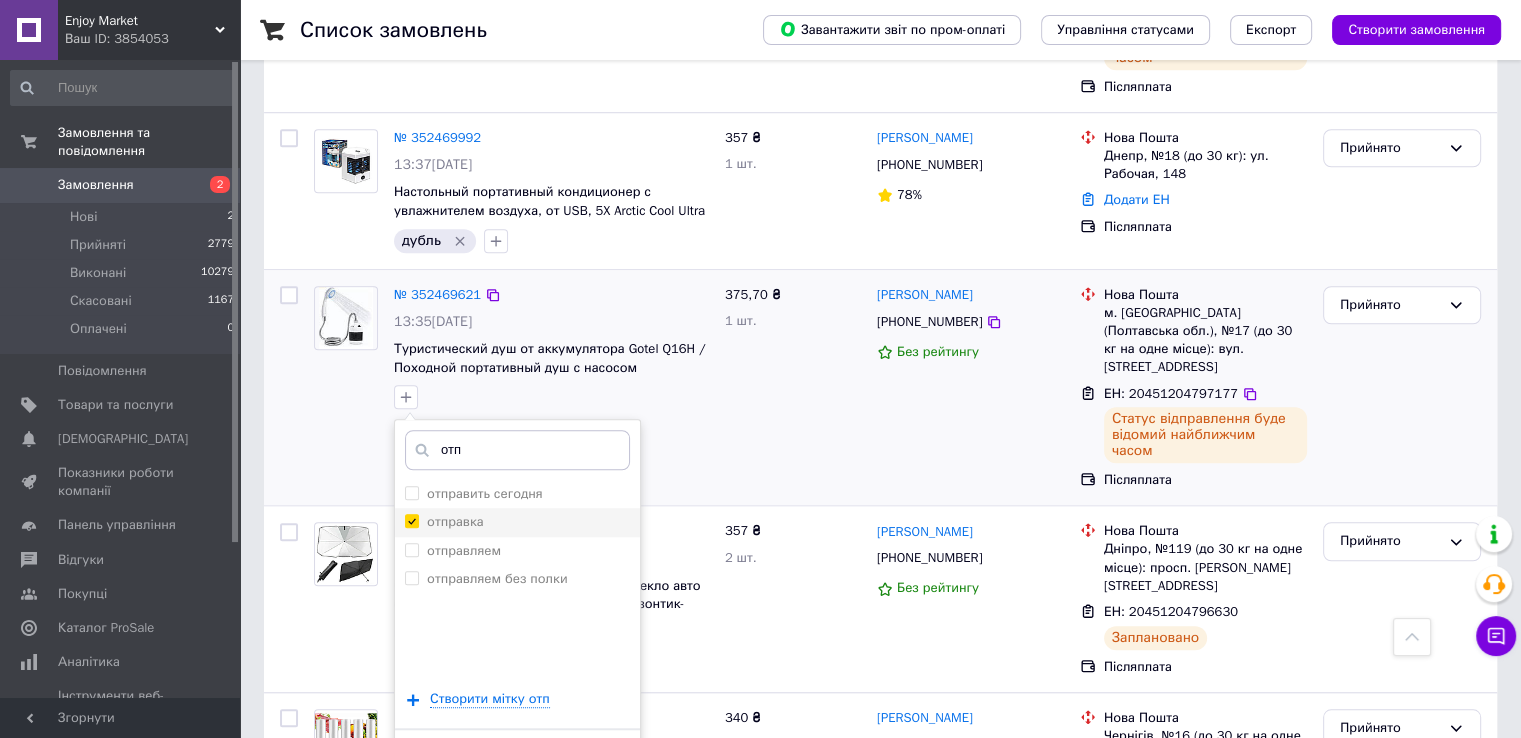 checkbox on "true" 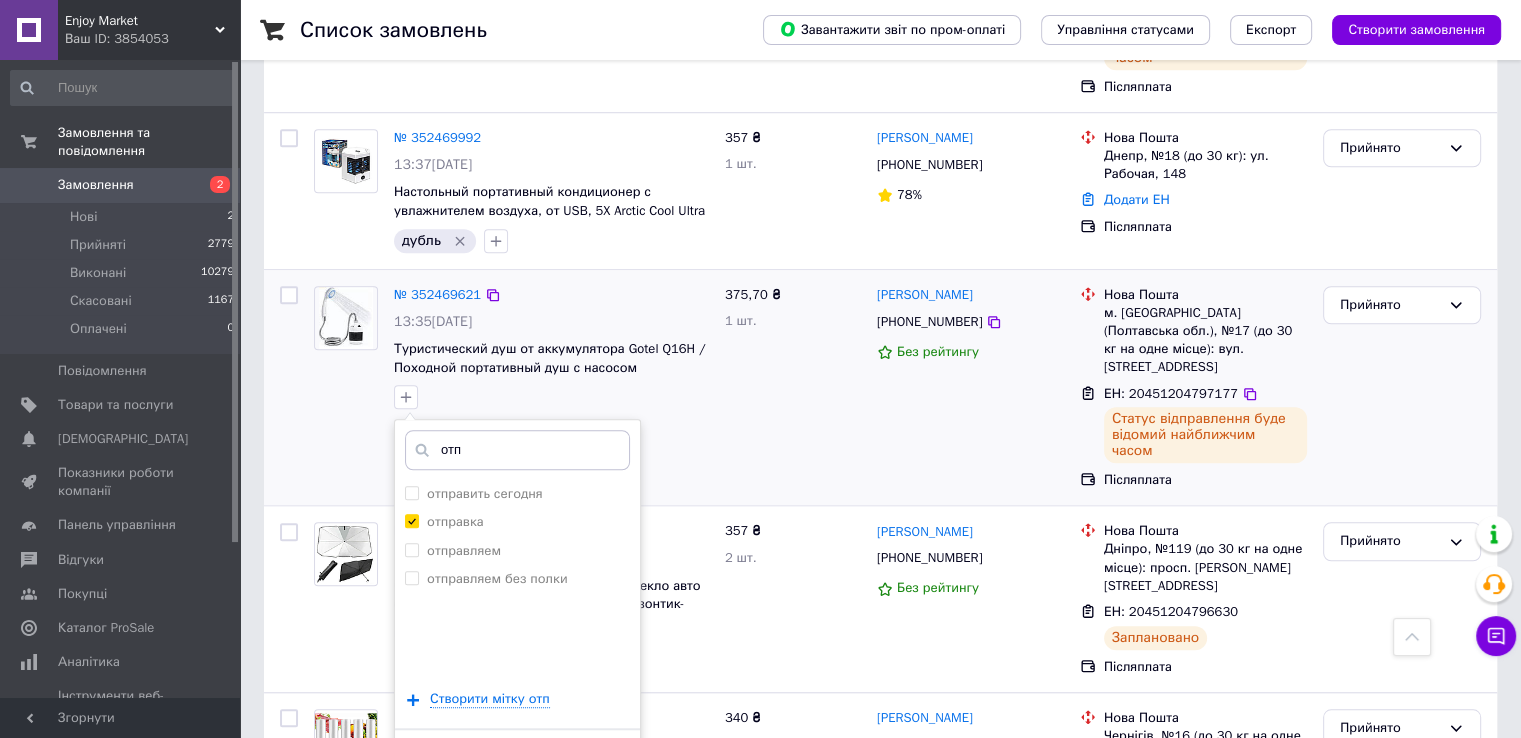 click on "Додати мітку" at bounding box center [517, 759] 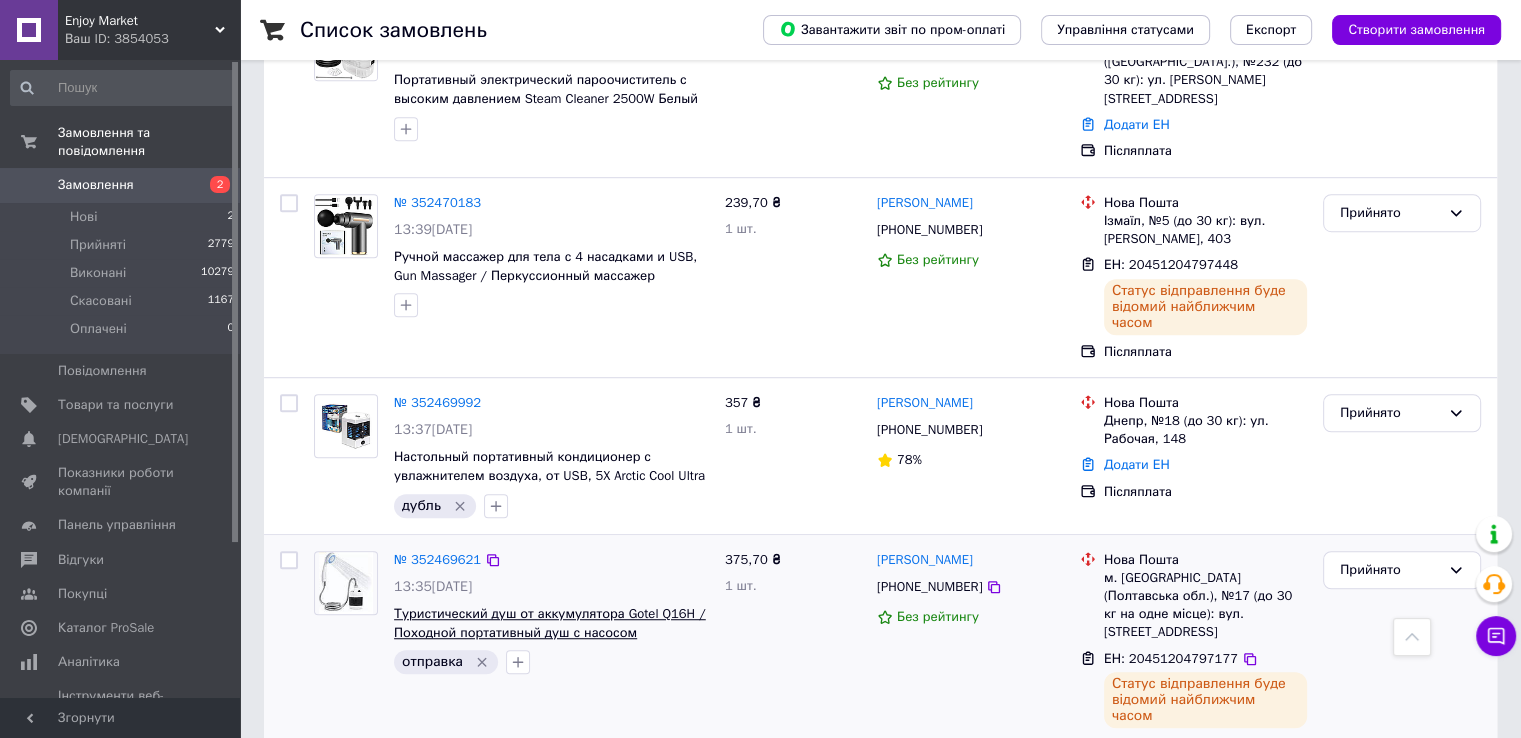 scroll, scrollTop: 1268, scrollLeft: 0, axis: vertical 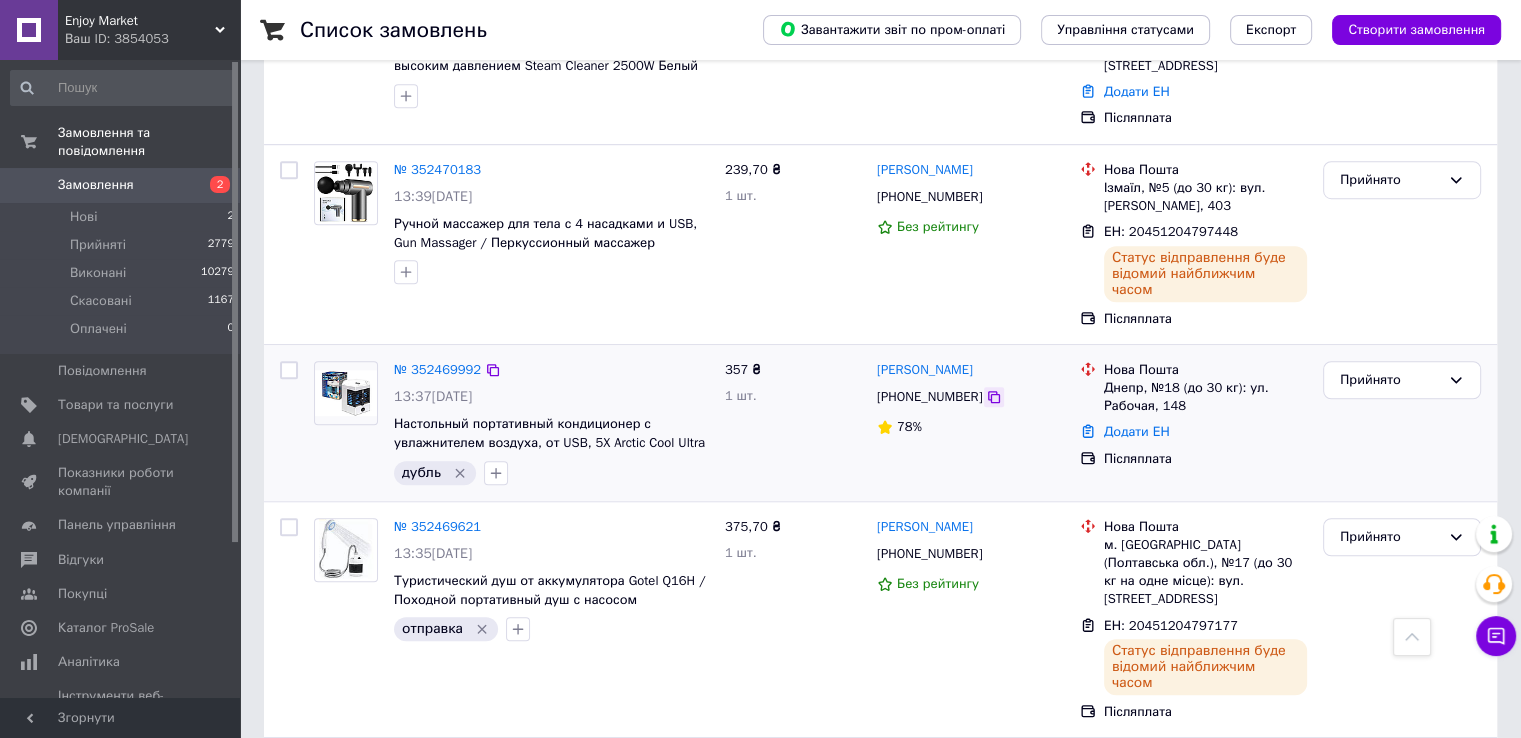 click 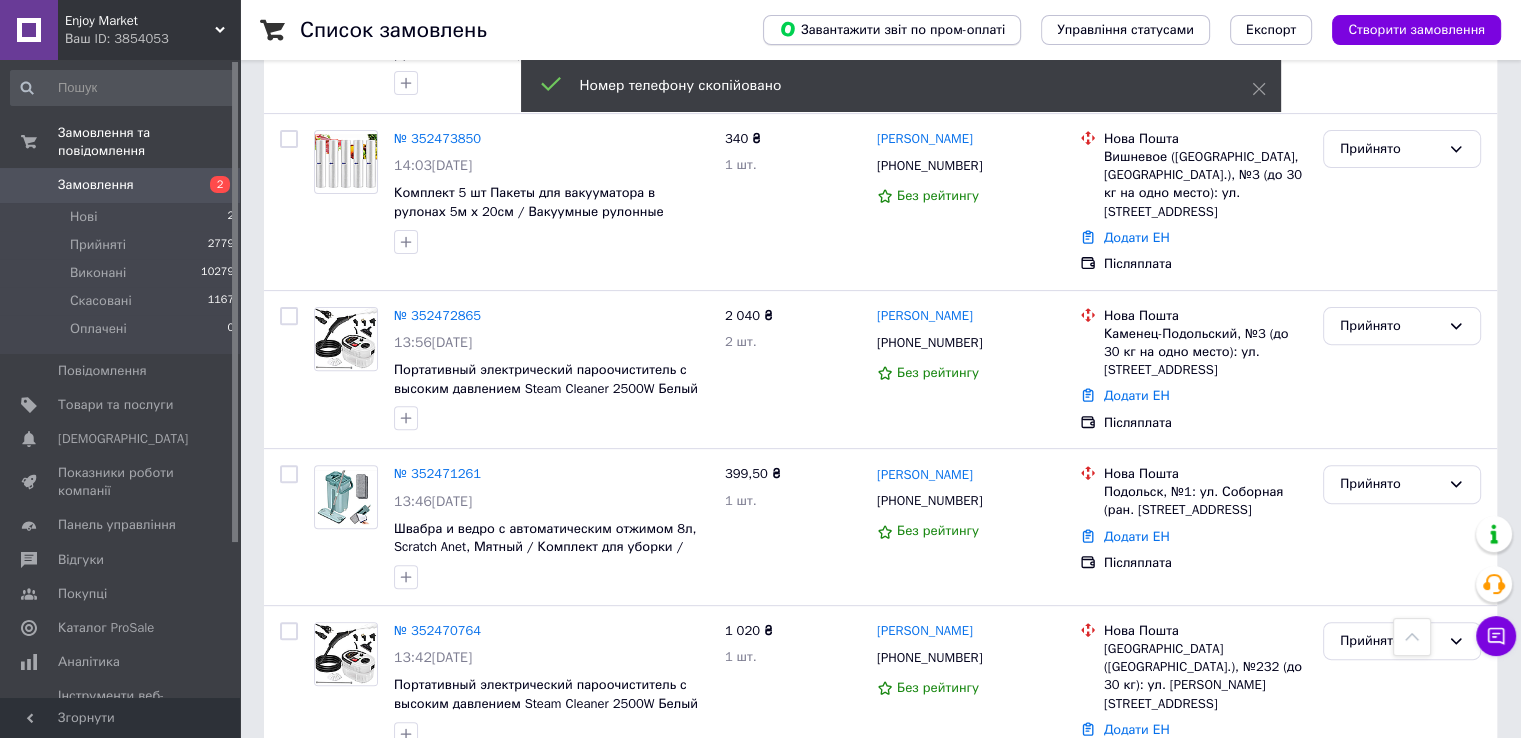 scroll, scrollTop: 0, scrollLeft: 0, axis: both 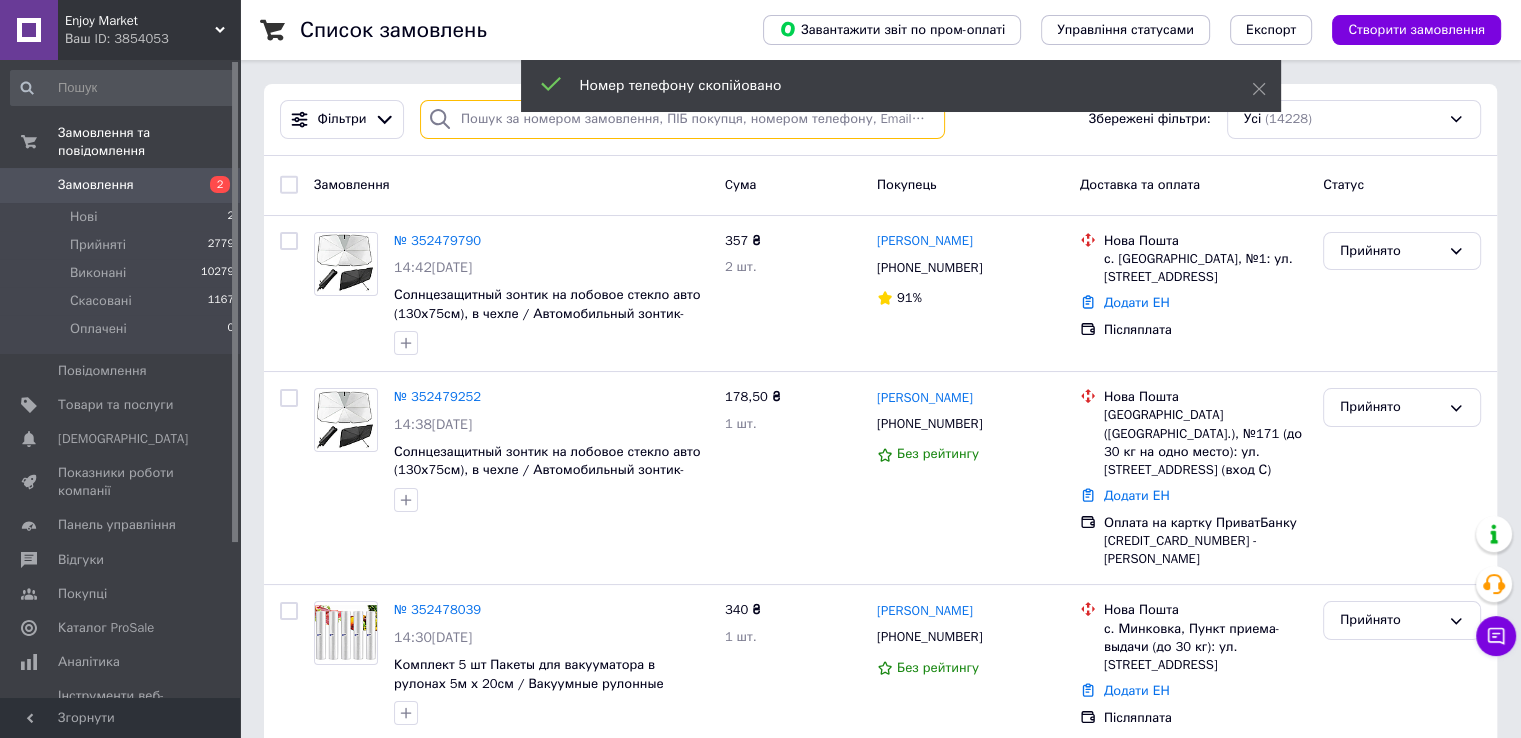 click at bounding box center (682, 119) 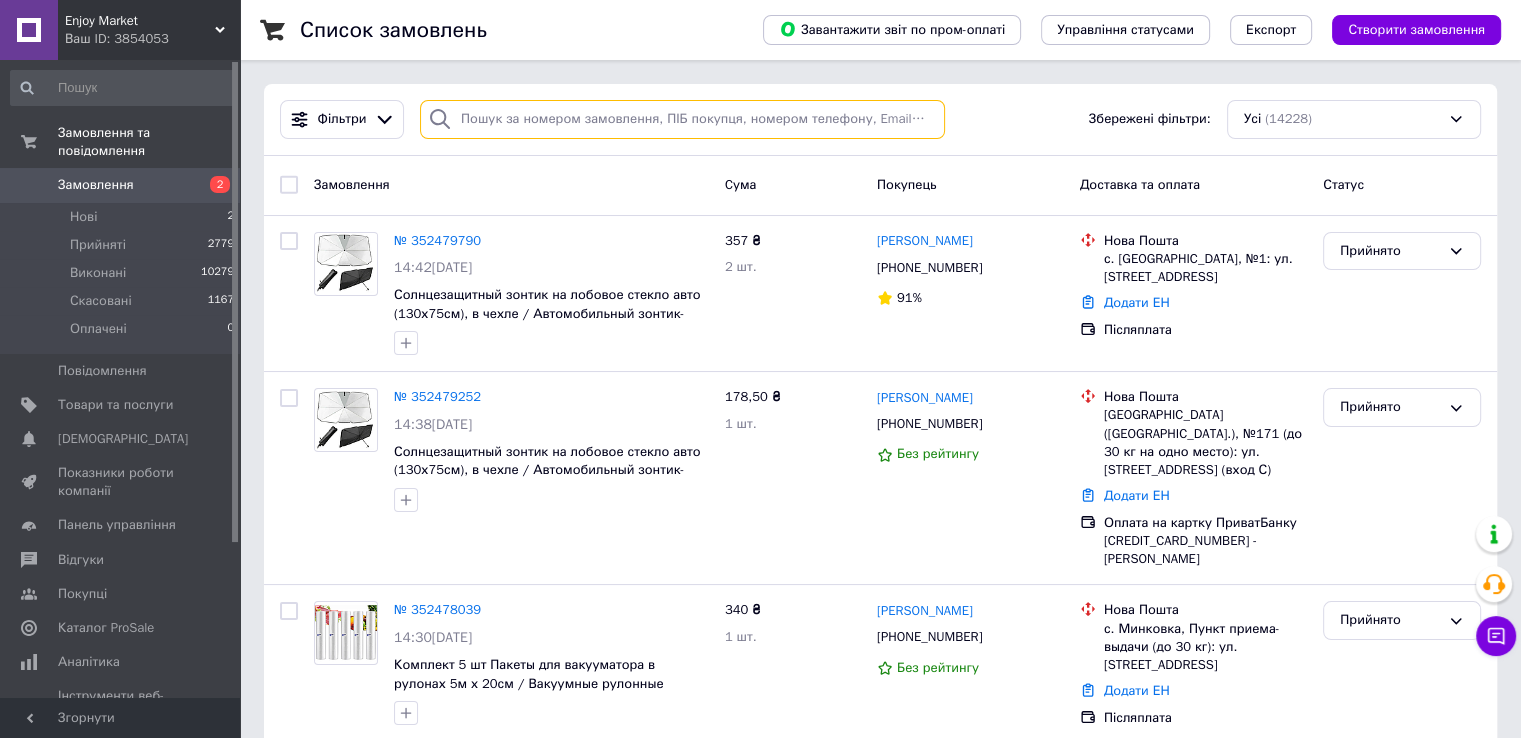 paste on "[PHONE_NUMBER]" 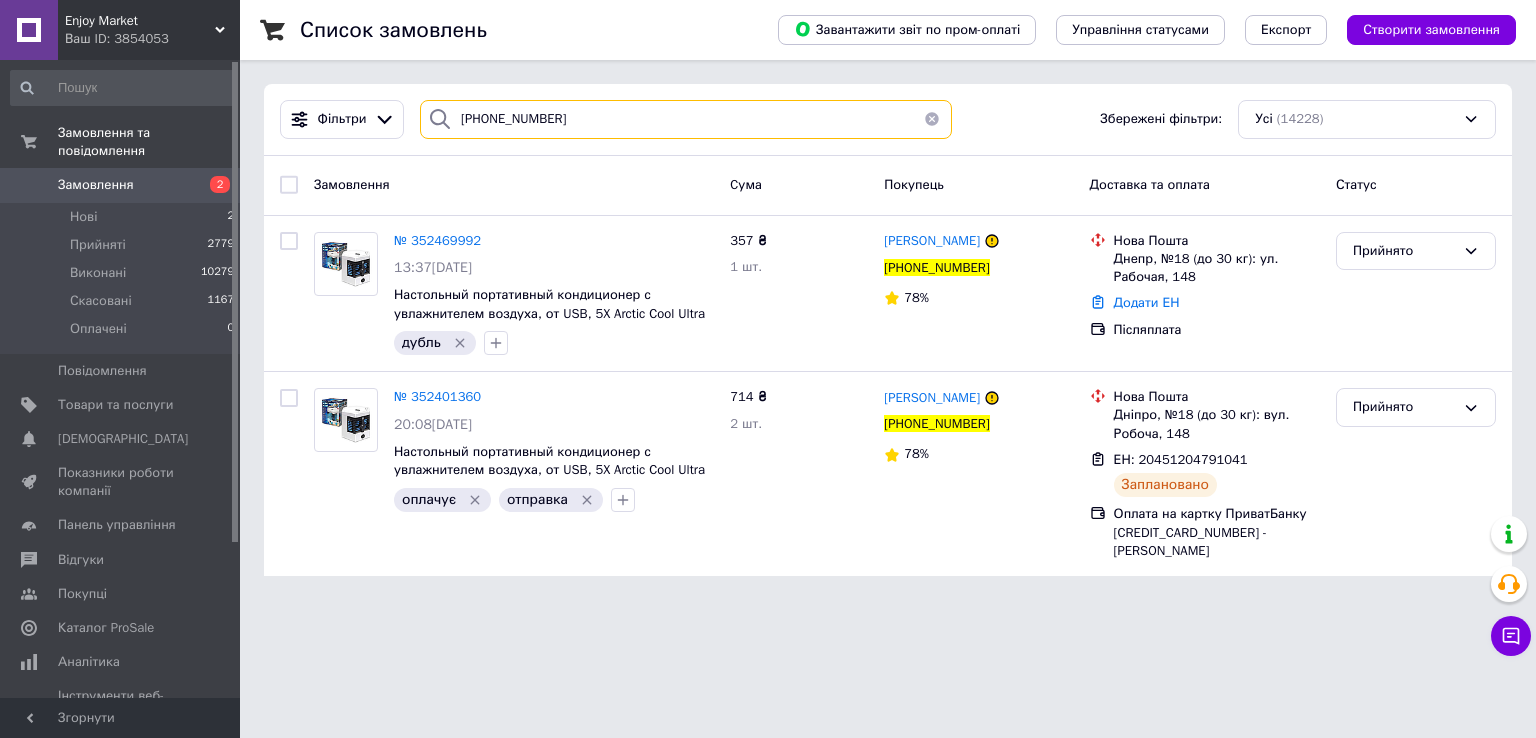 type on "[PHONE_NUMBER]" 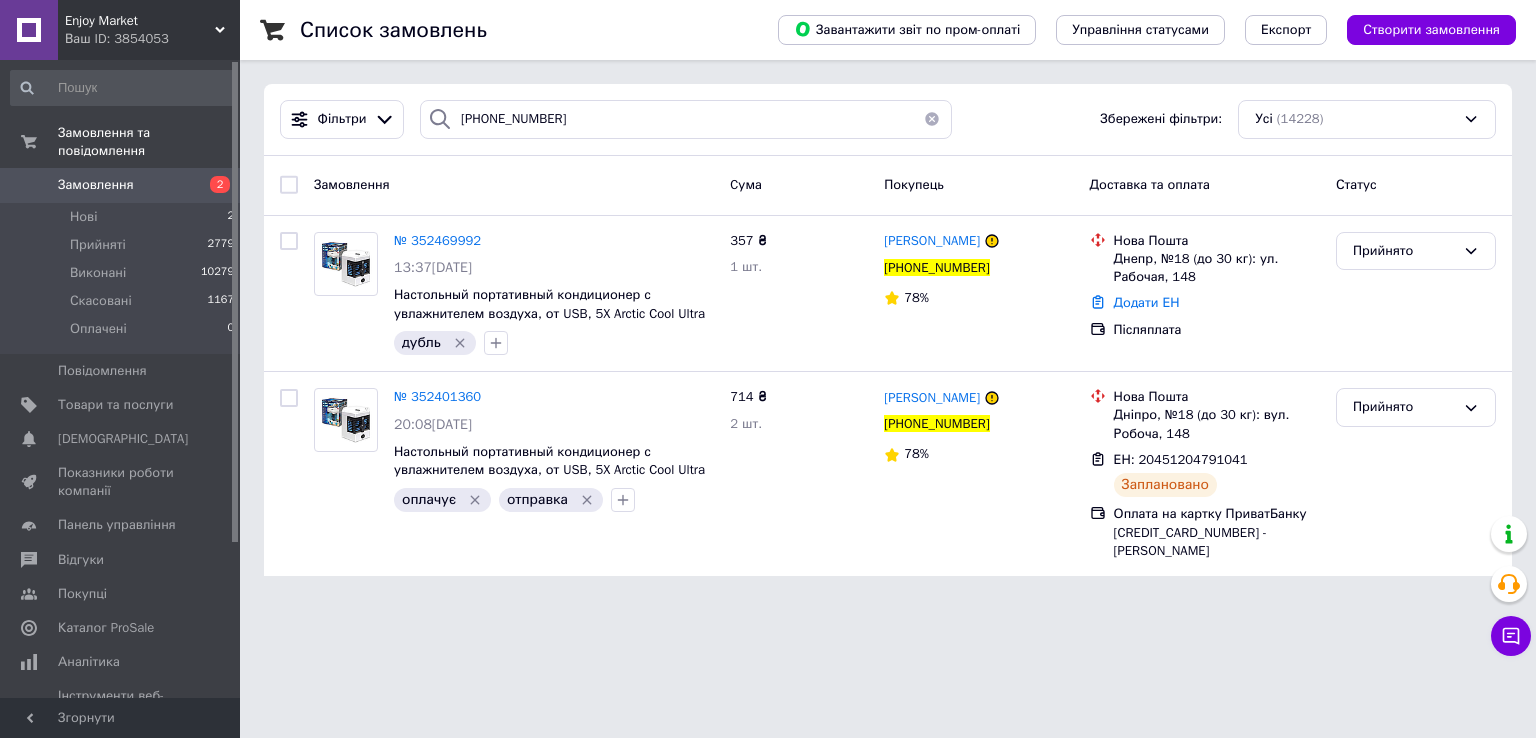 click at bounding box center (932, 119) 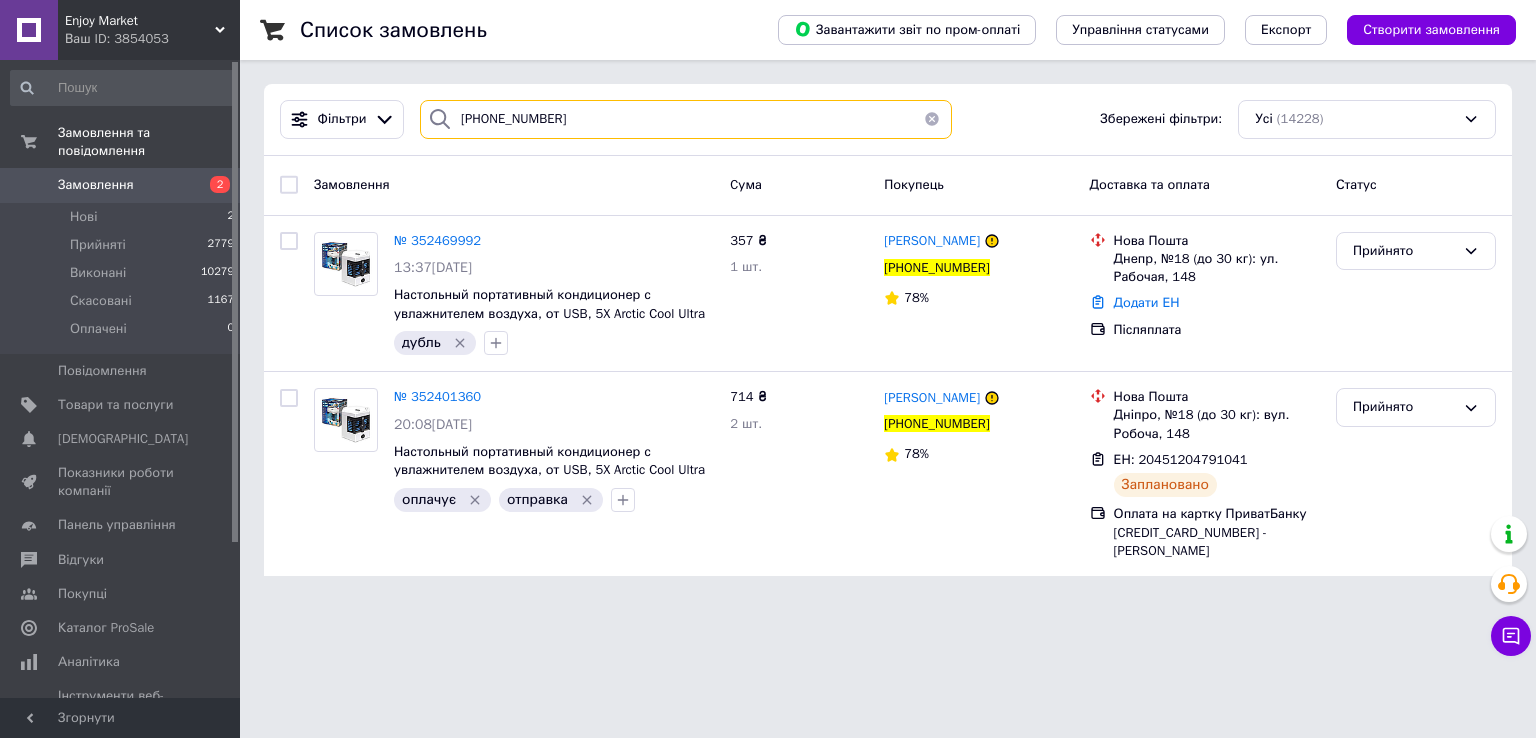 type 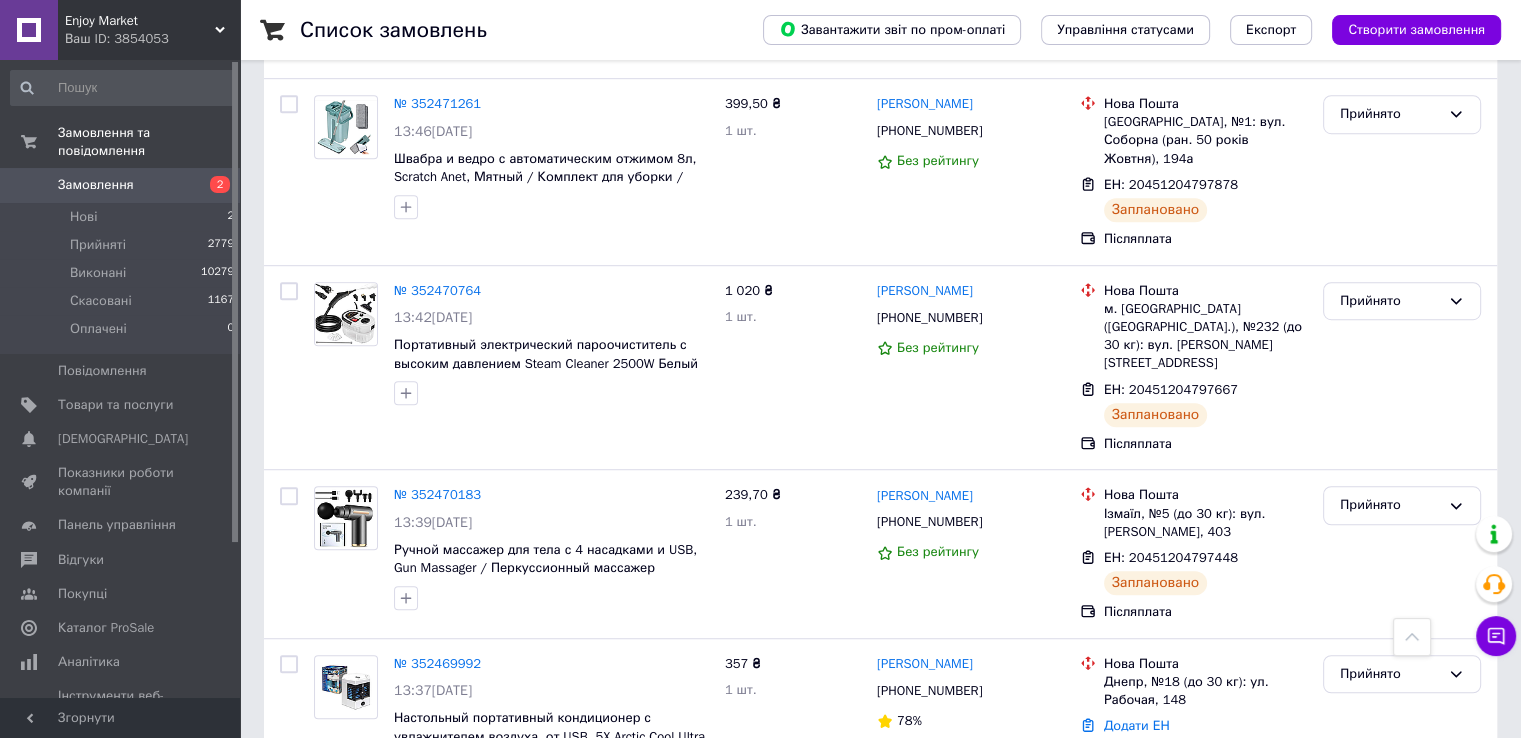 scroll, scrollTop: 1220, scrollLeft: 0, axis: vertical 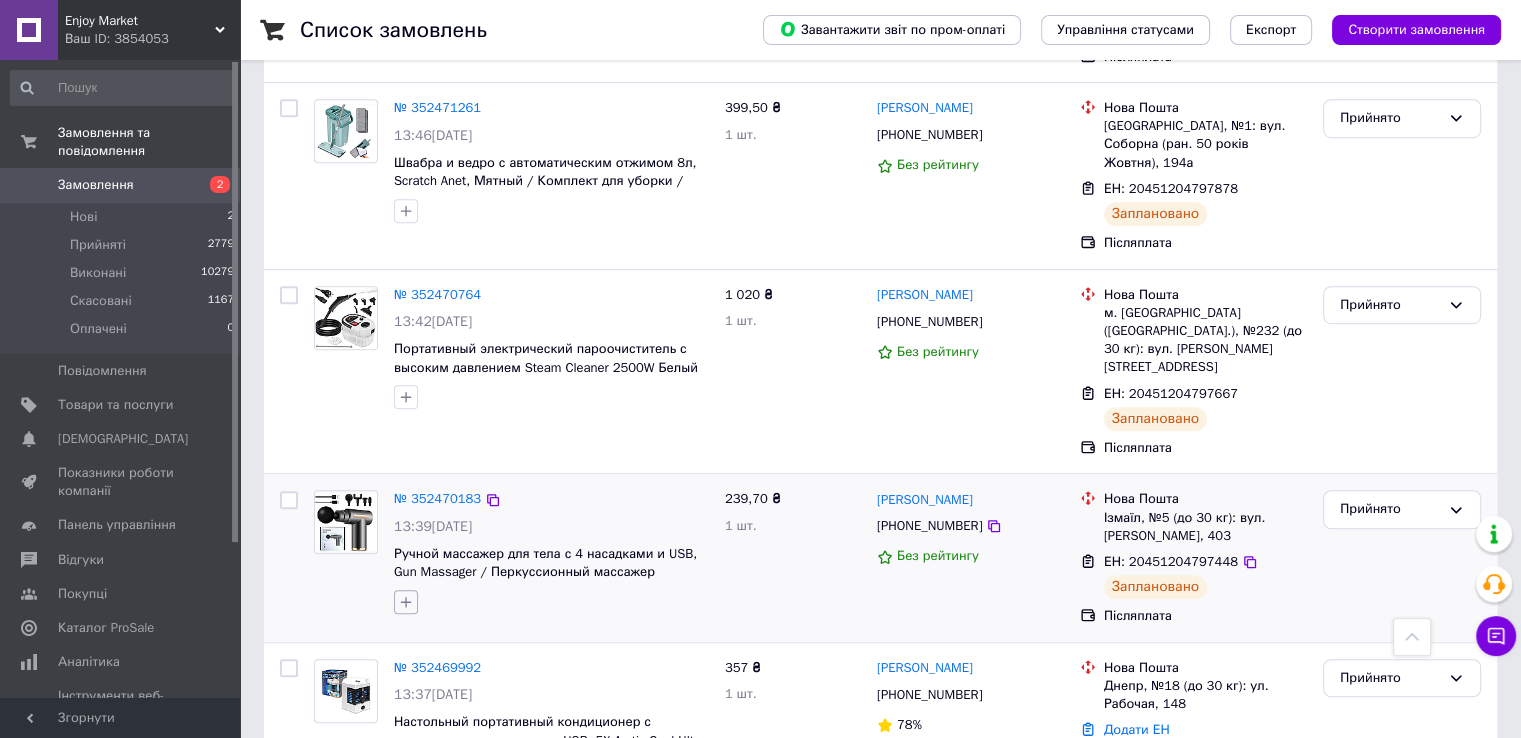 click 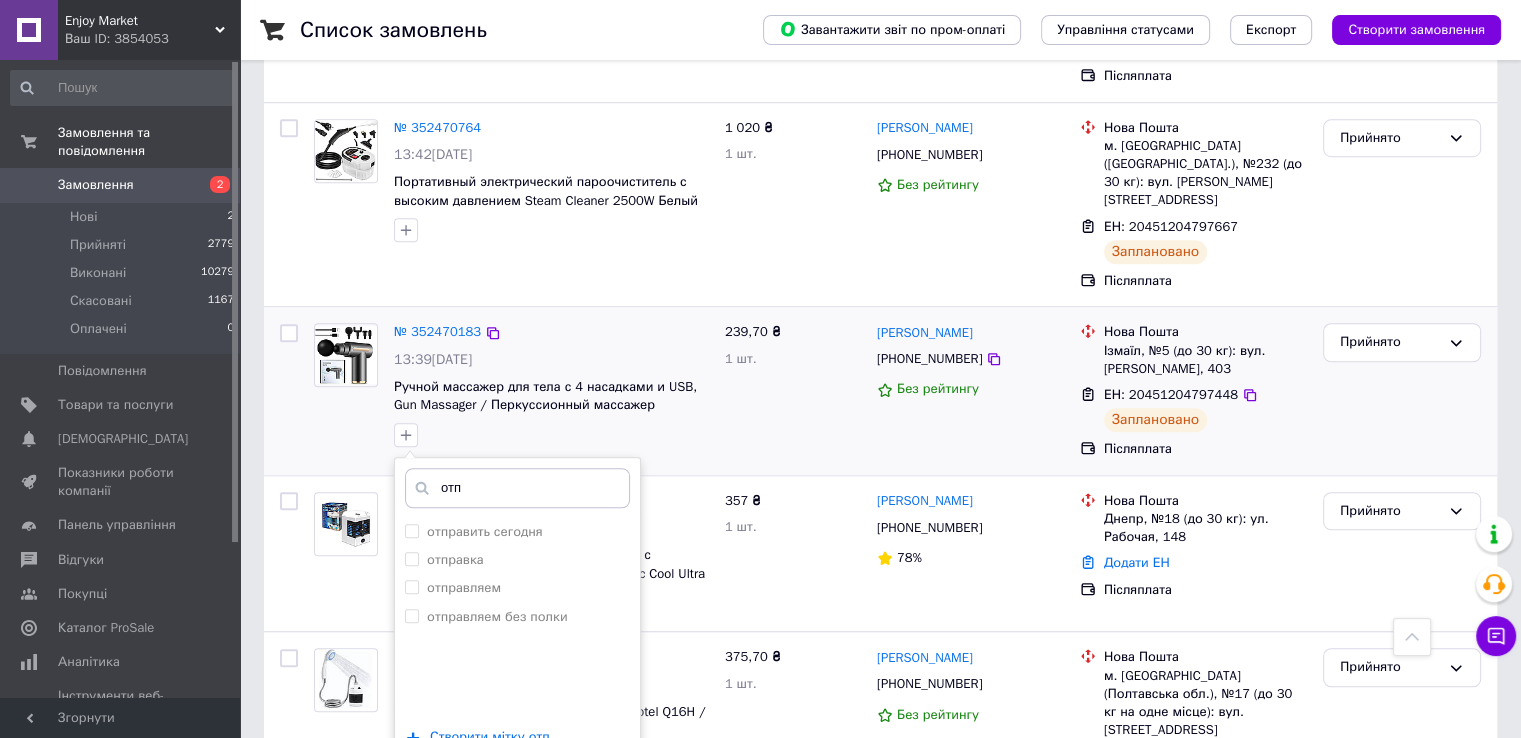 scroll, scrollTop: 1388, scrollLeft: 0, axis: vertical 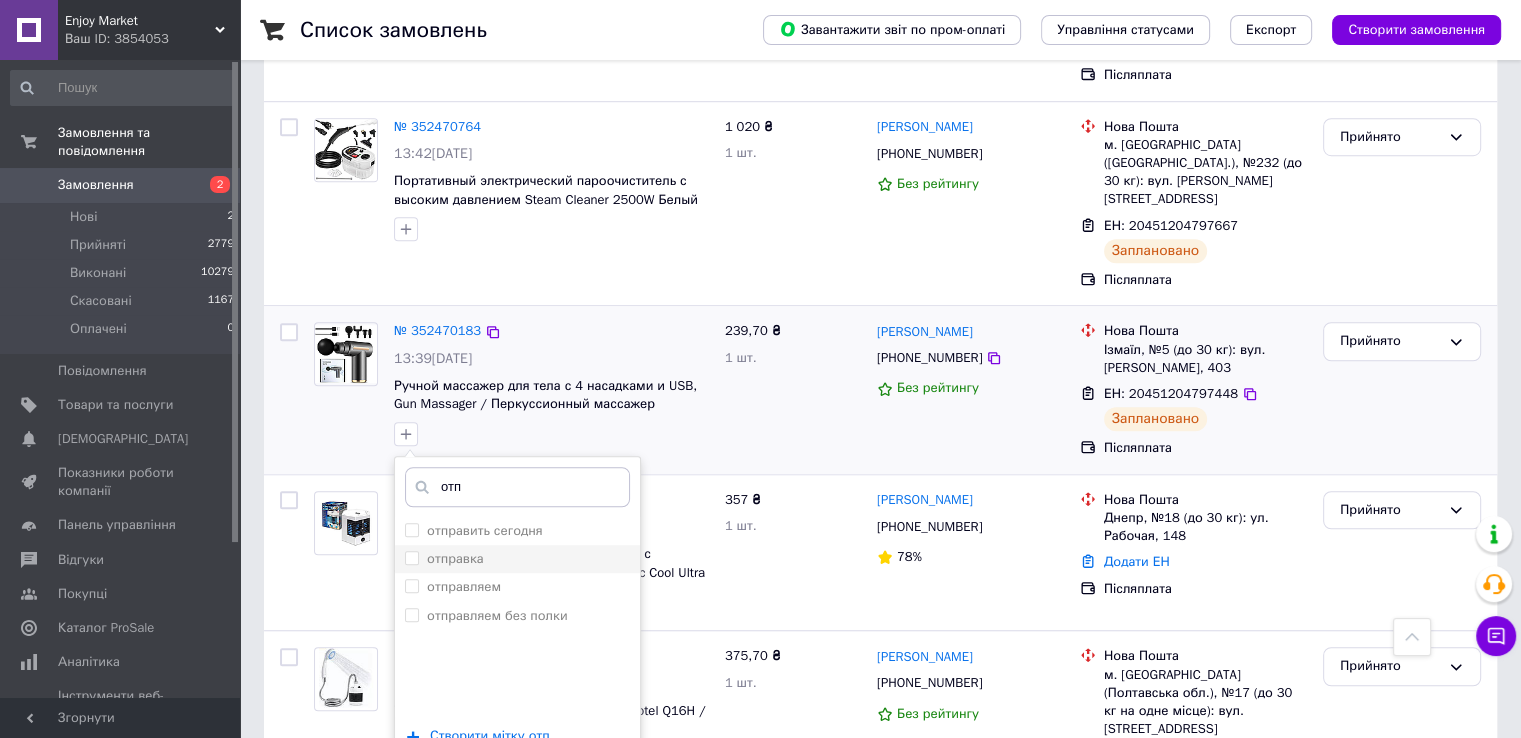type on "отп" 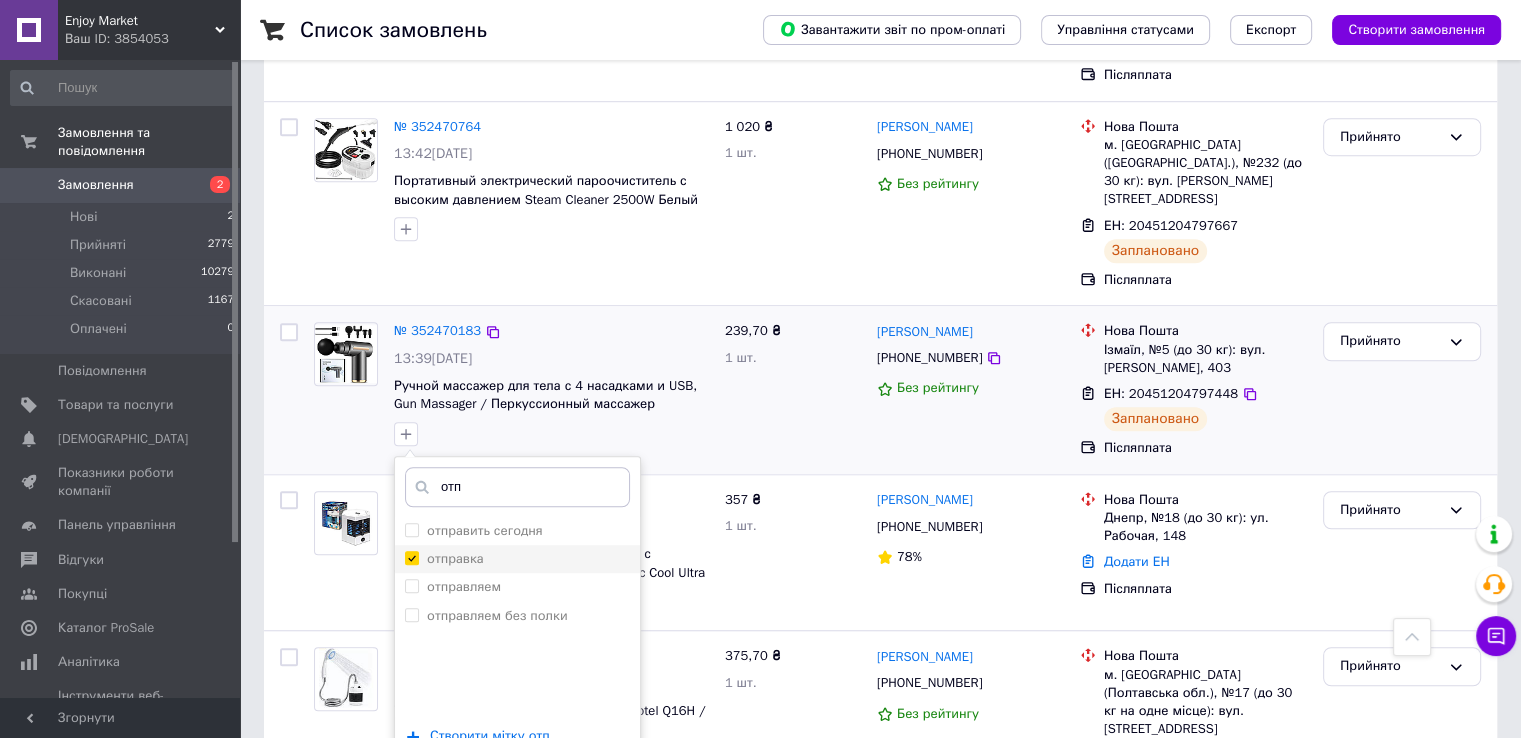 checkbox on "true" 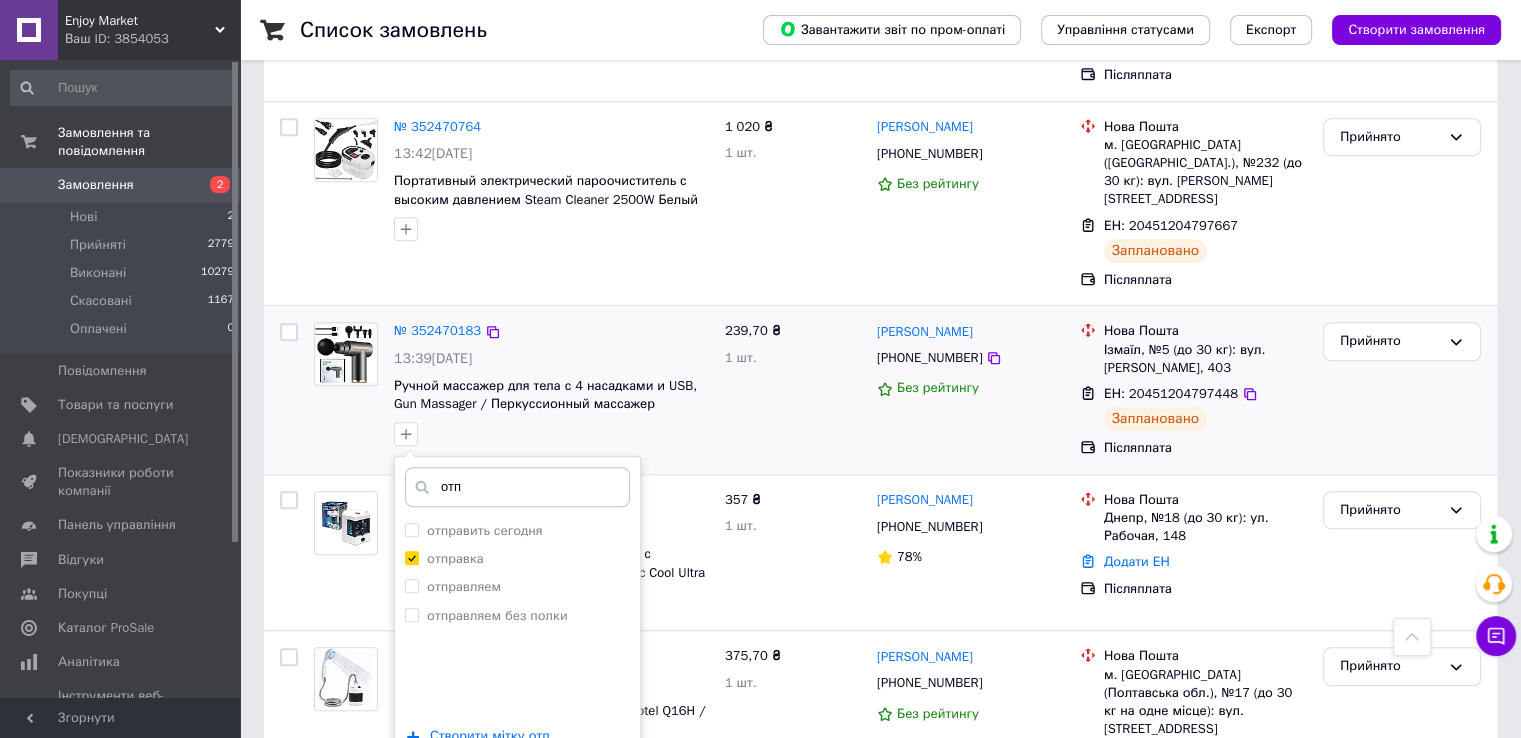 click on "Додати мітку" at bounding box center (517, 796) 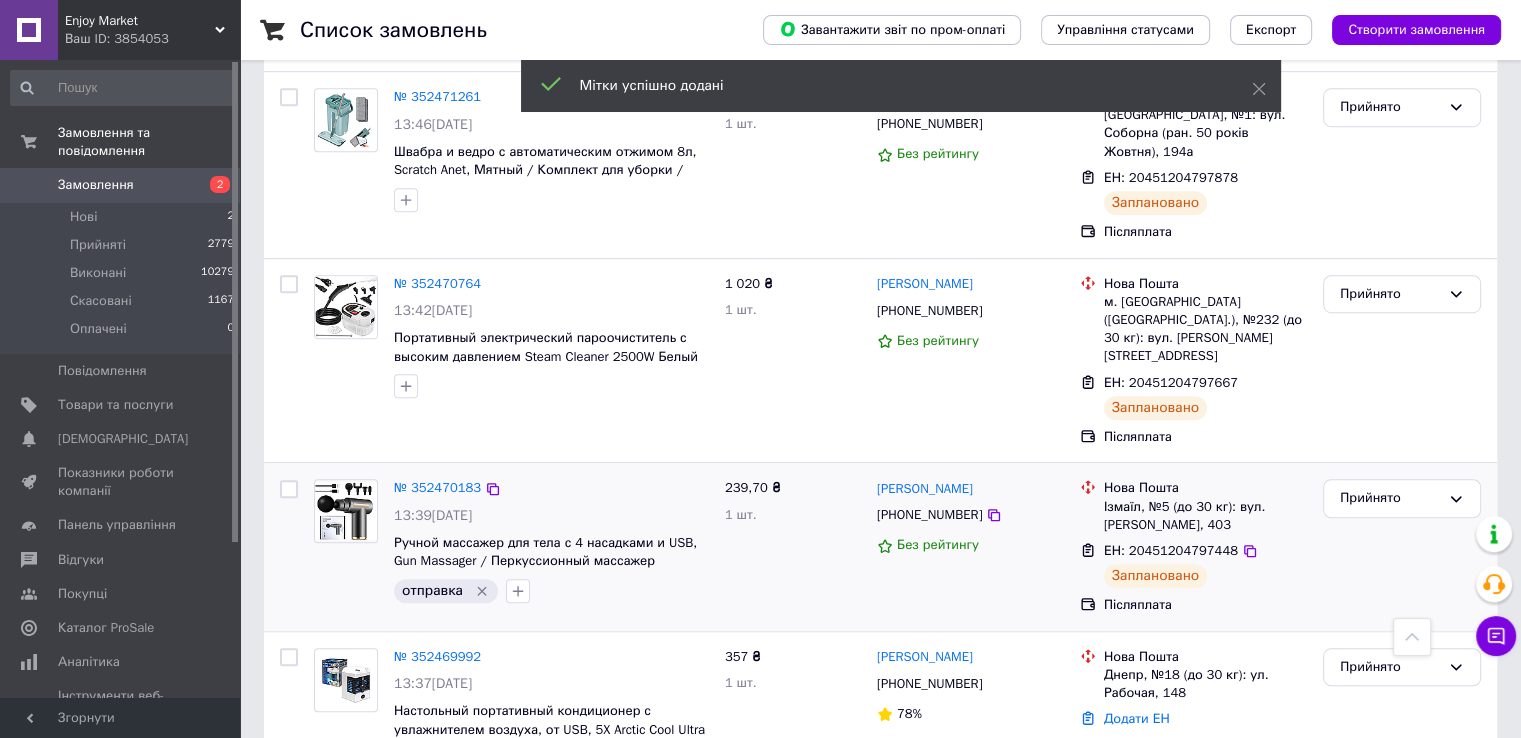 scroll, scrollTop: 1206, scrollLeft: 0, axis: vertical 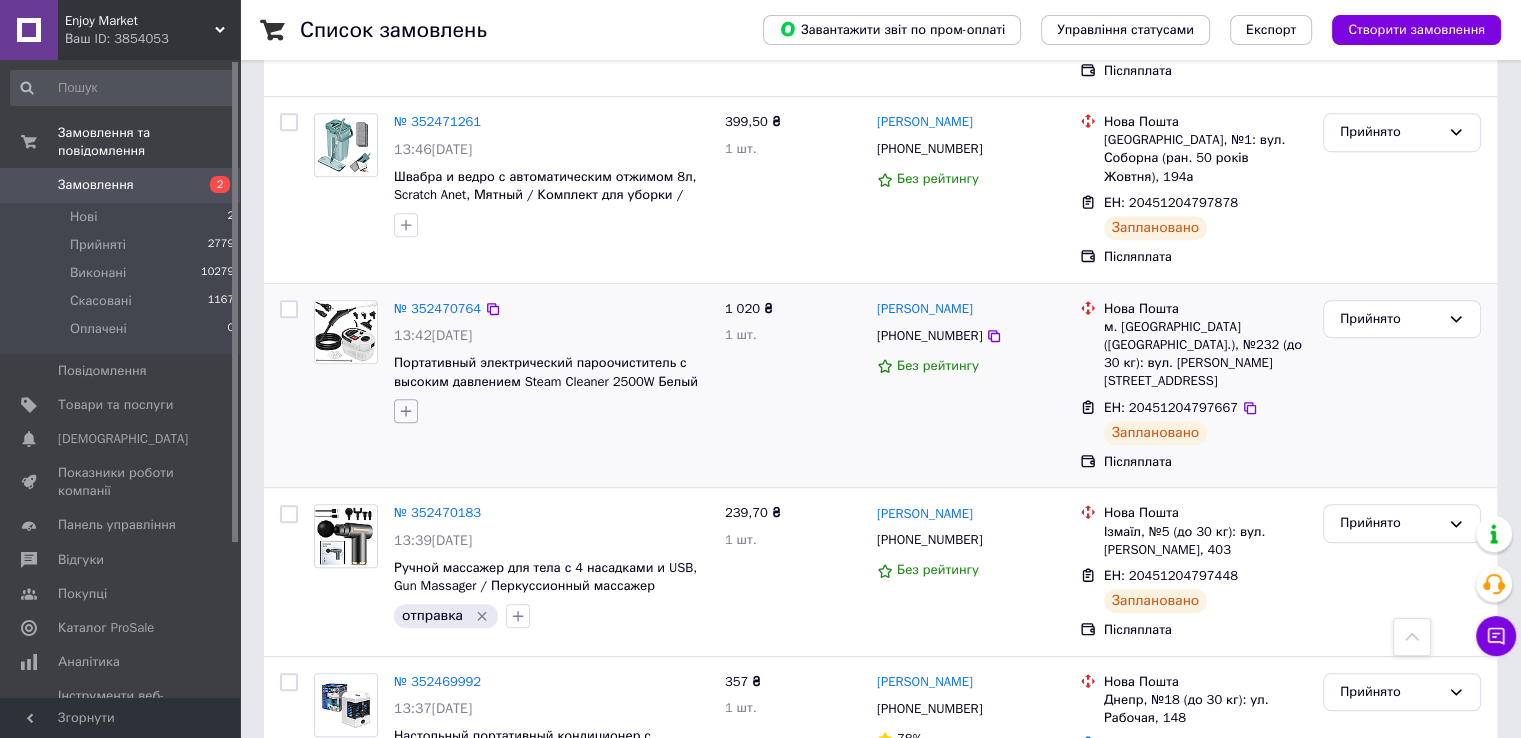 click 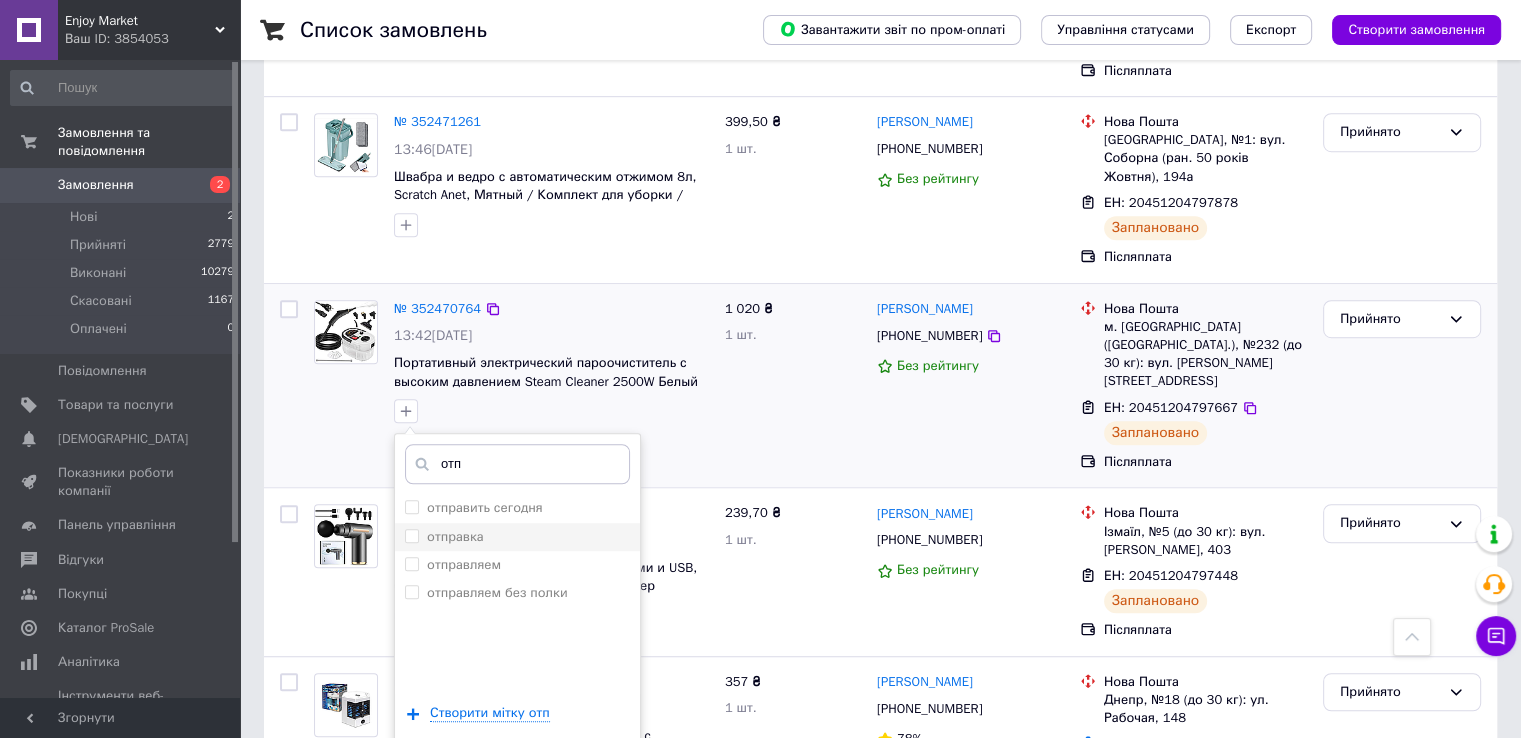 type on "отп" 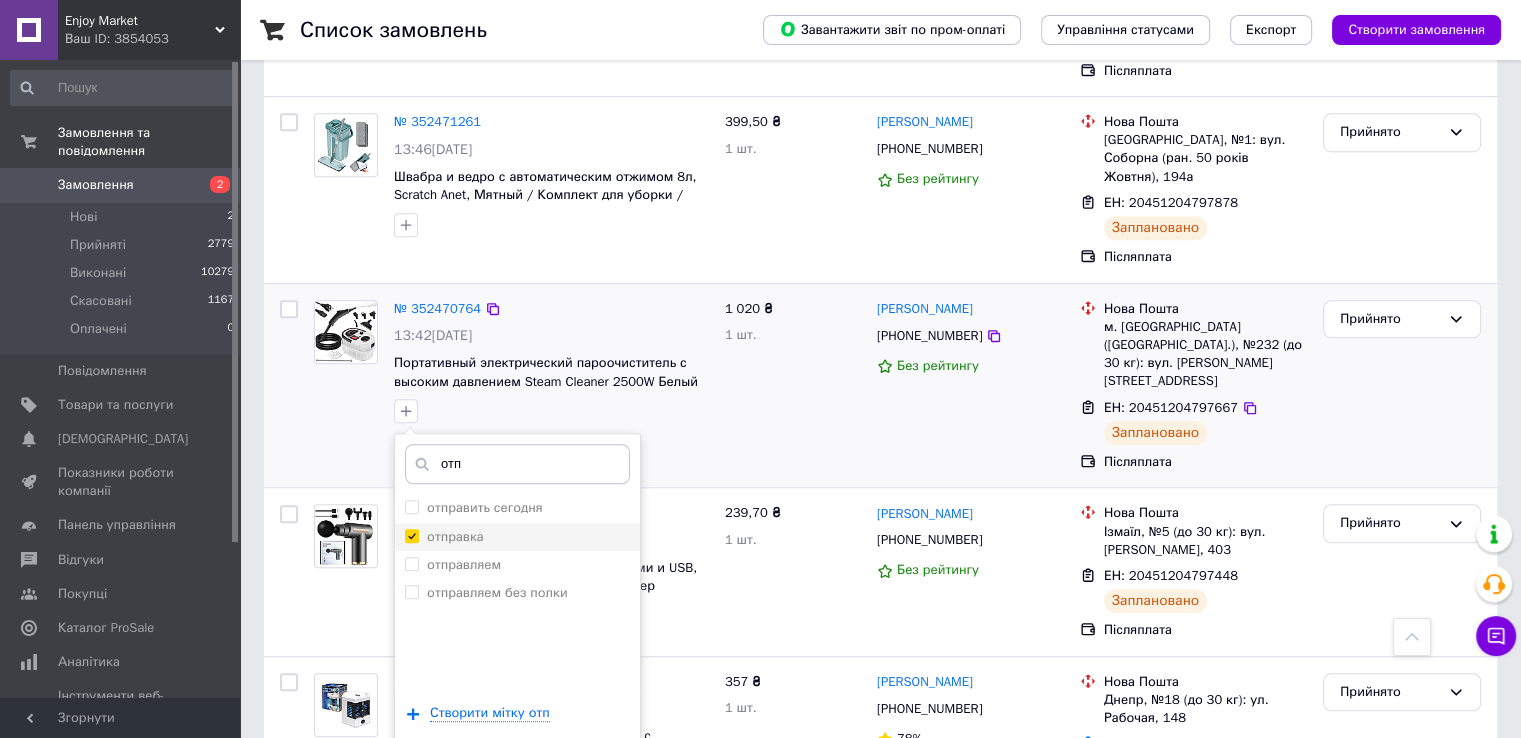 checkbox on "true" 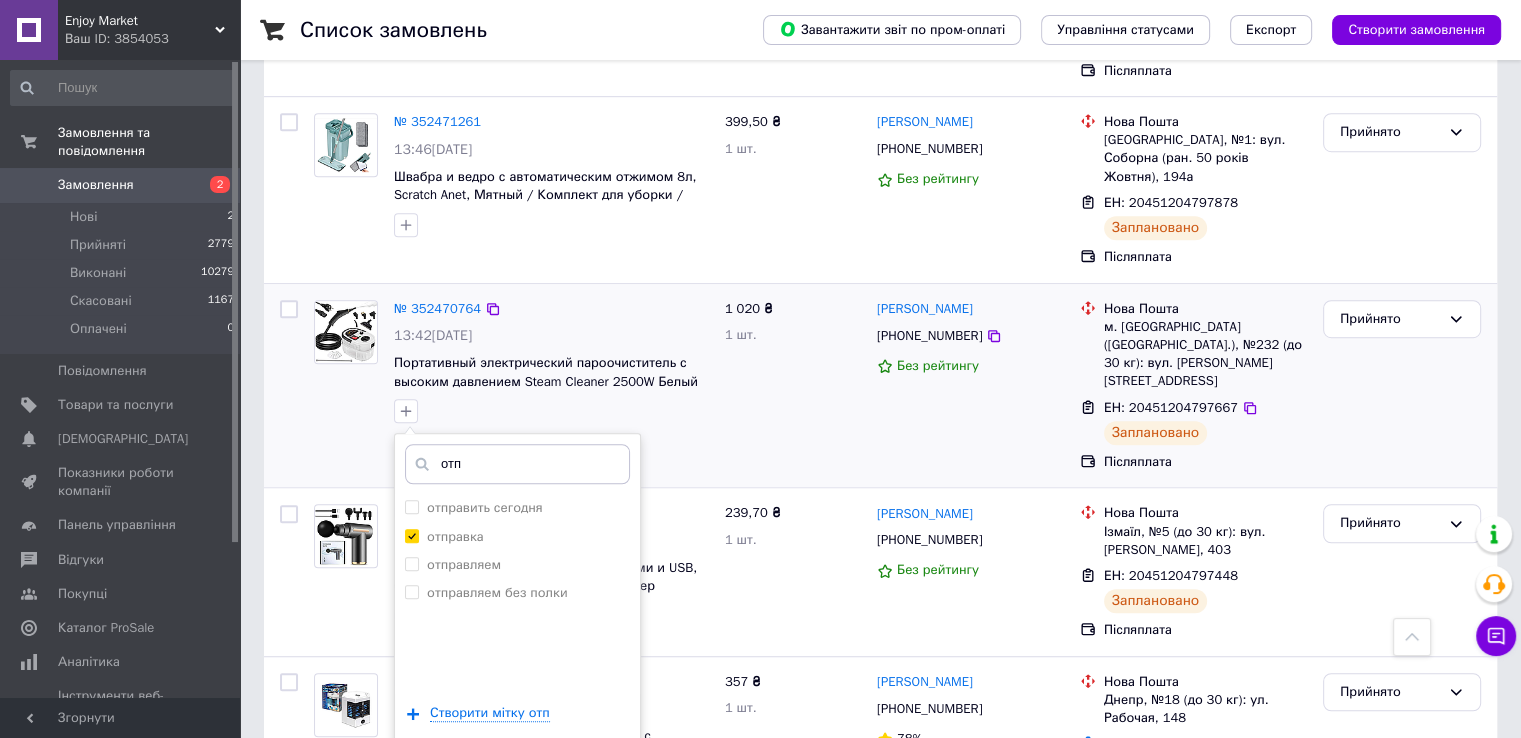 click on "Додати мітку" at bounding box center [517, 774] 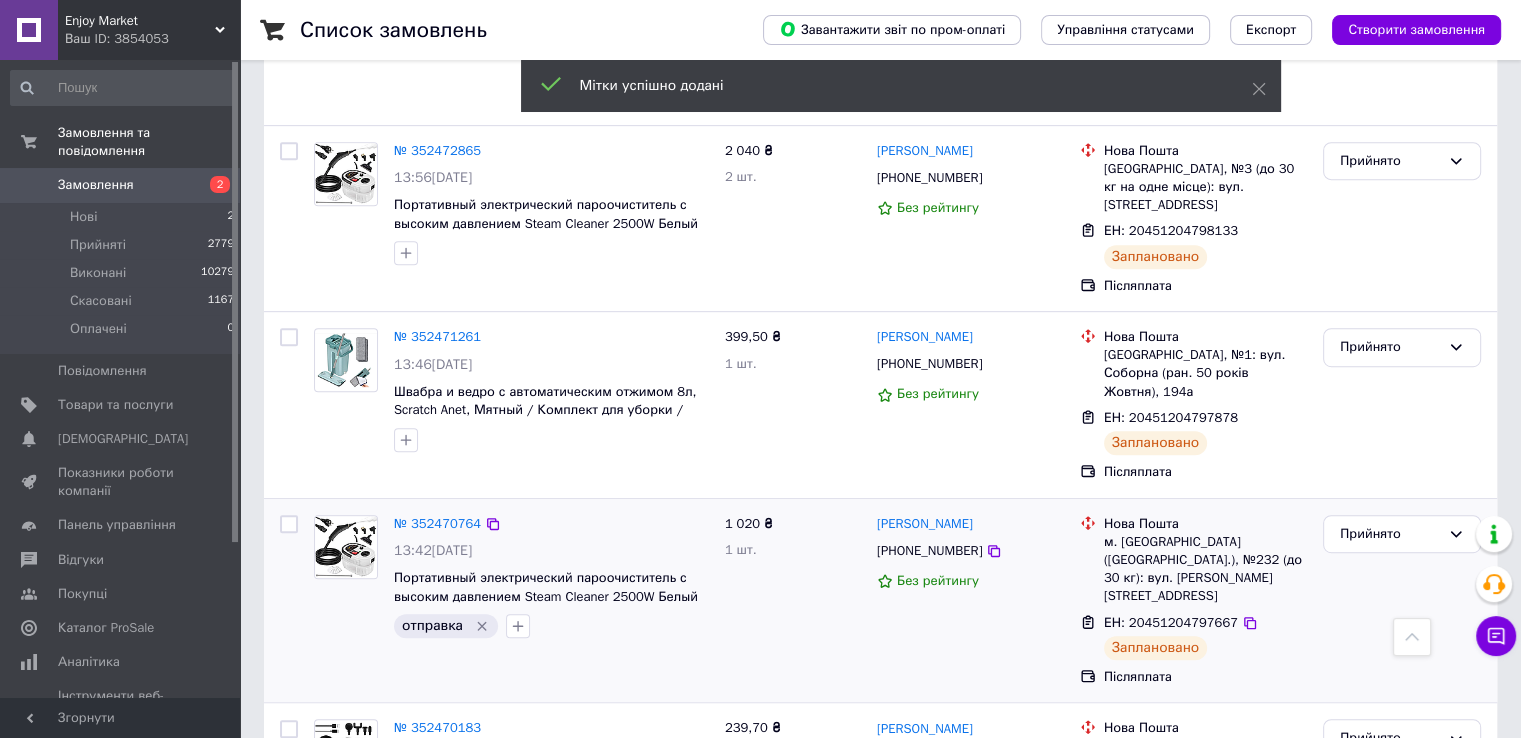 scroll, scrollTop: 960, scrollLeft: 0, axis: vertical 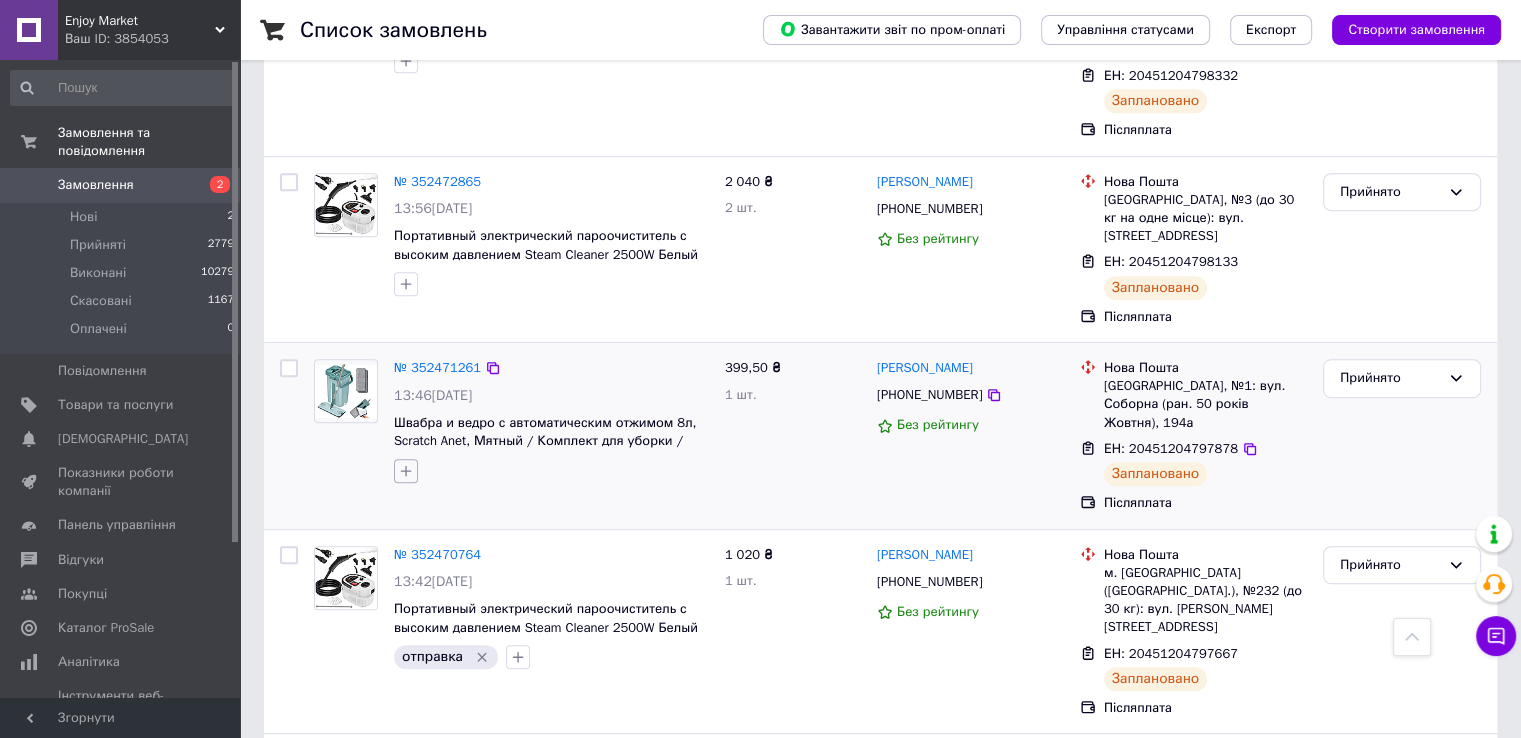 click 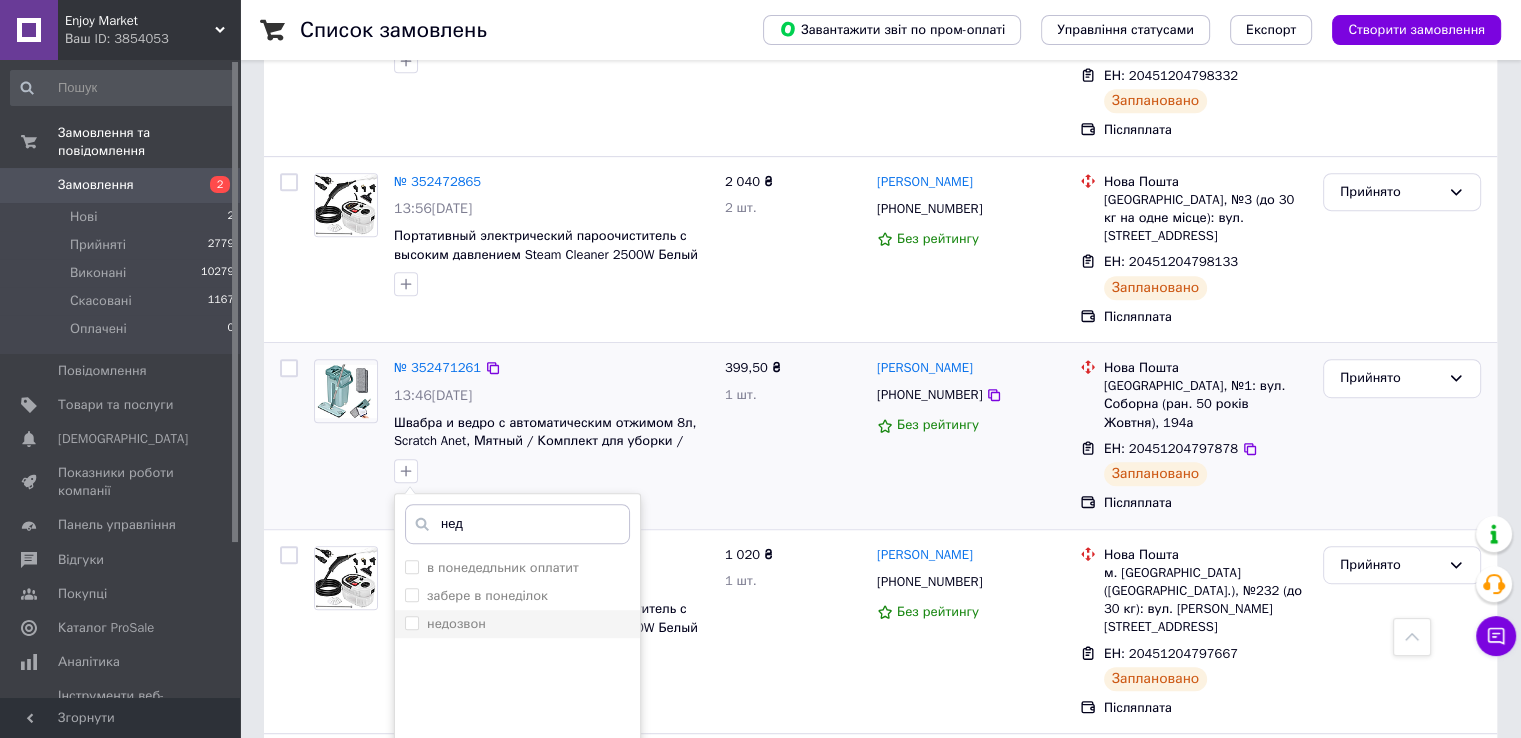 type on "нед" 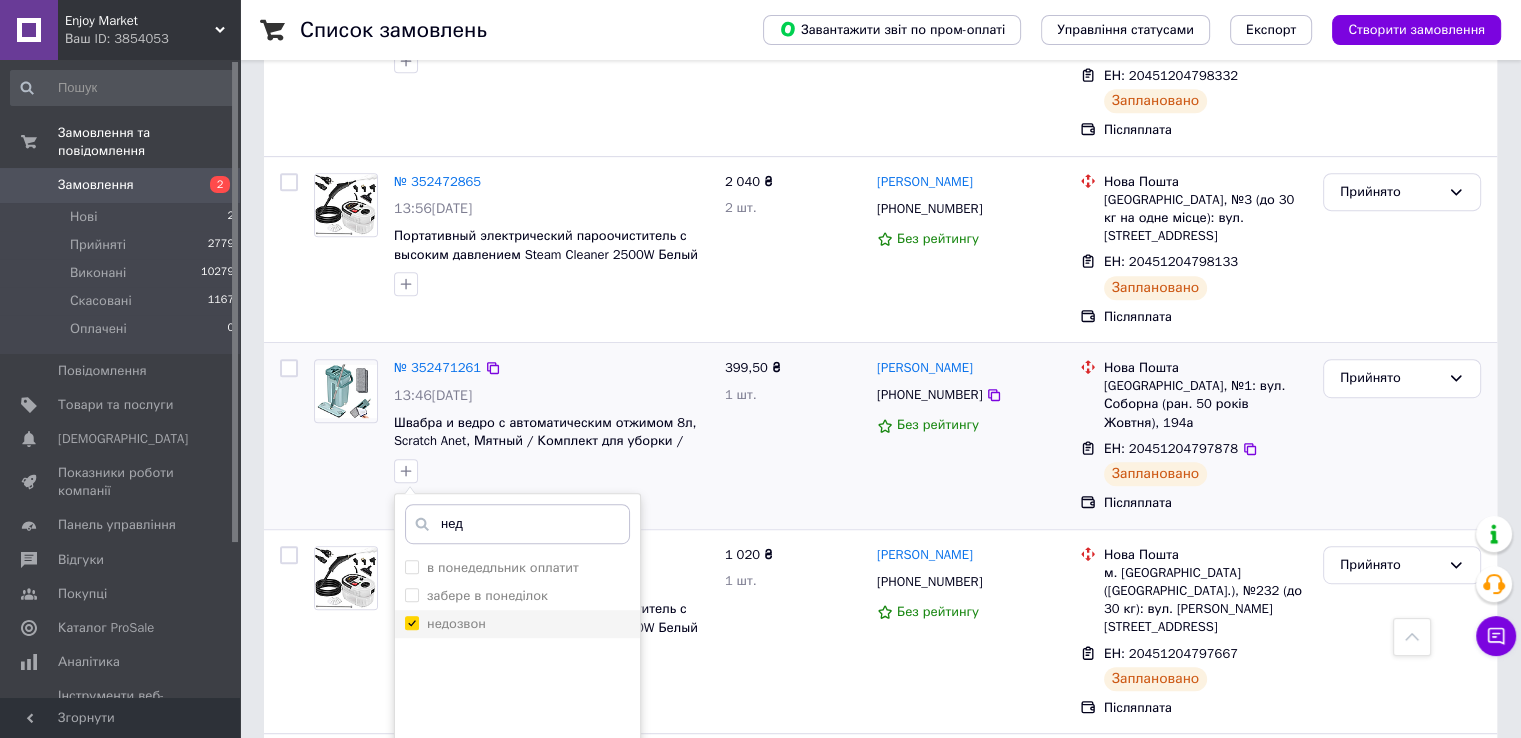 checkbox on "true" 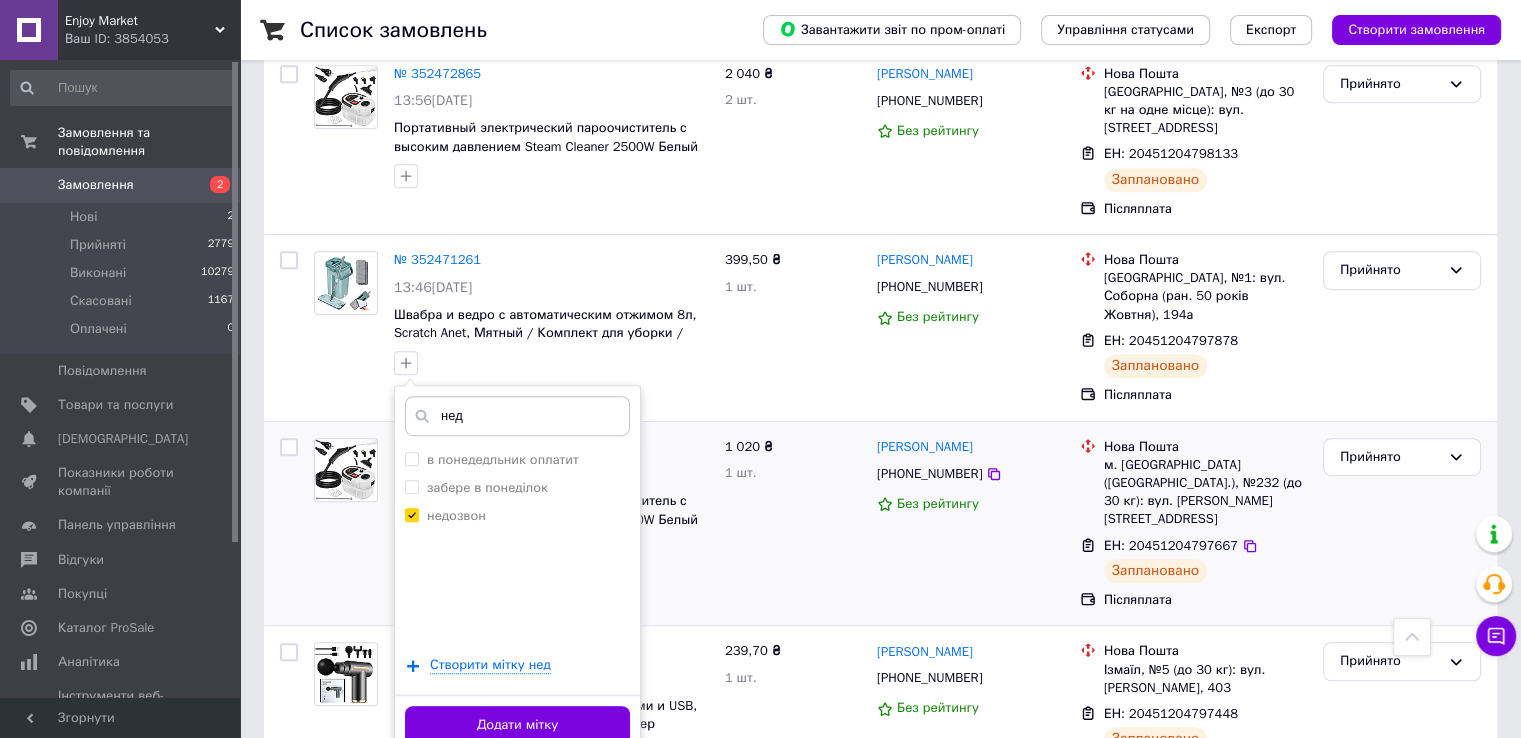 scroll, scrollTop: 1074, scrollLeft: 0, axis: vertical 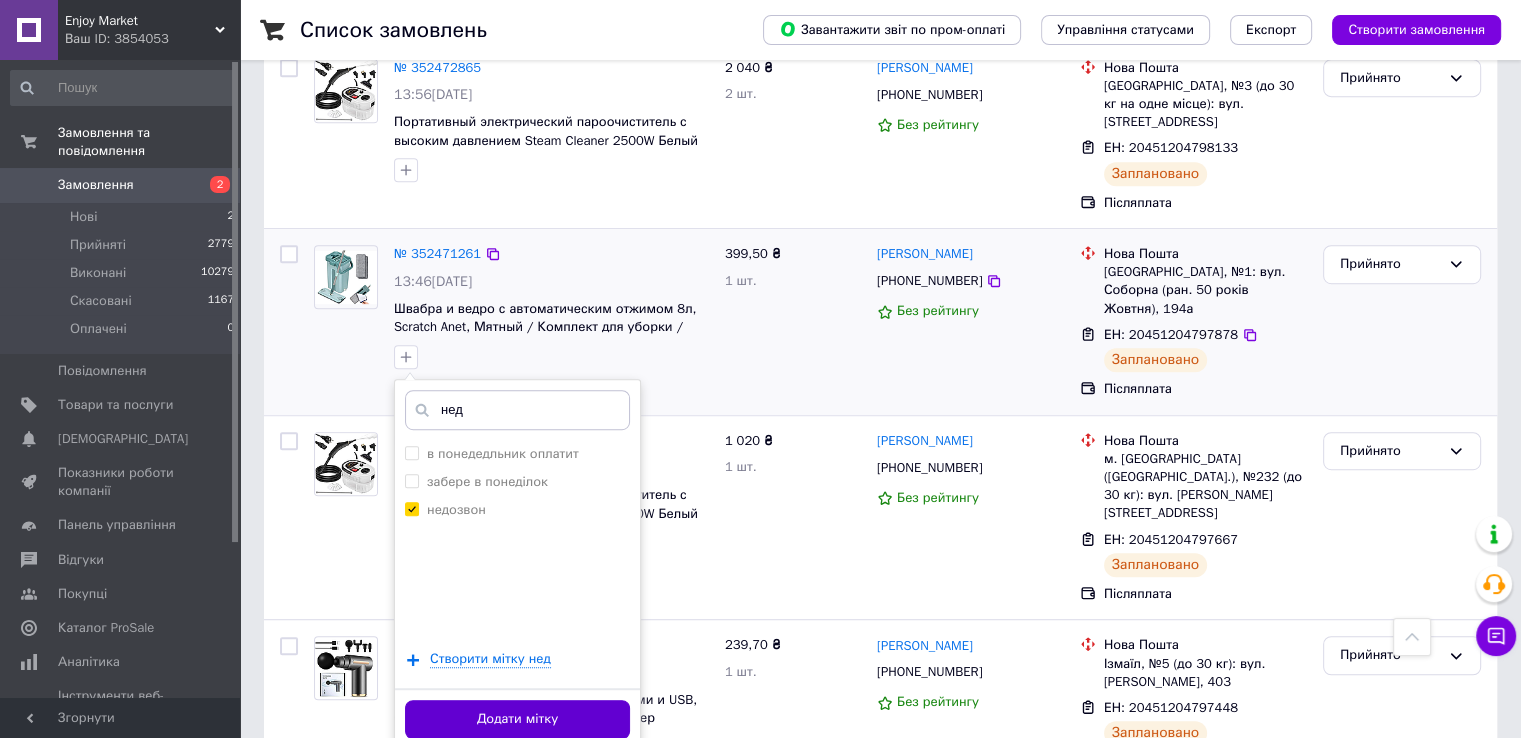 click on "Додати мітку" at bounding box center (517, 719) 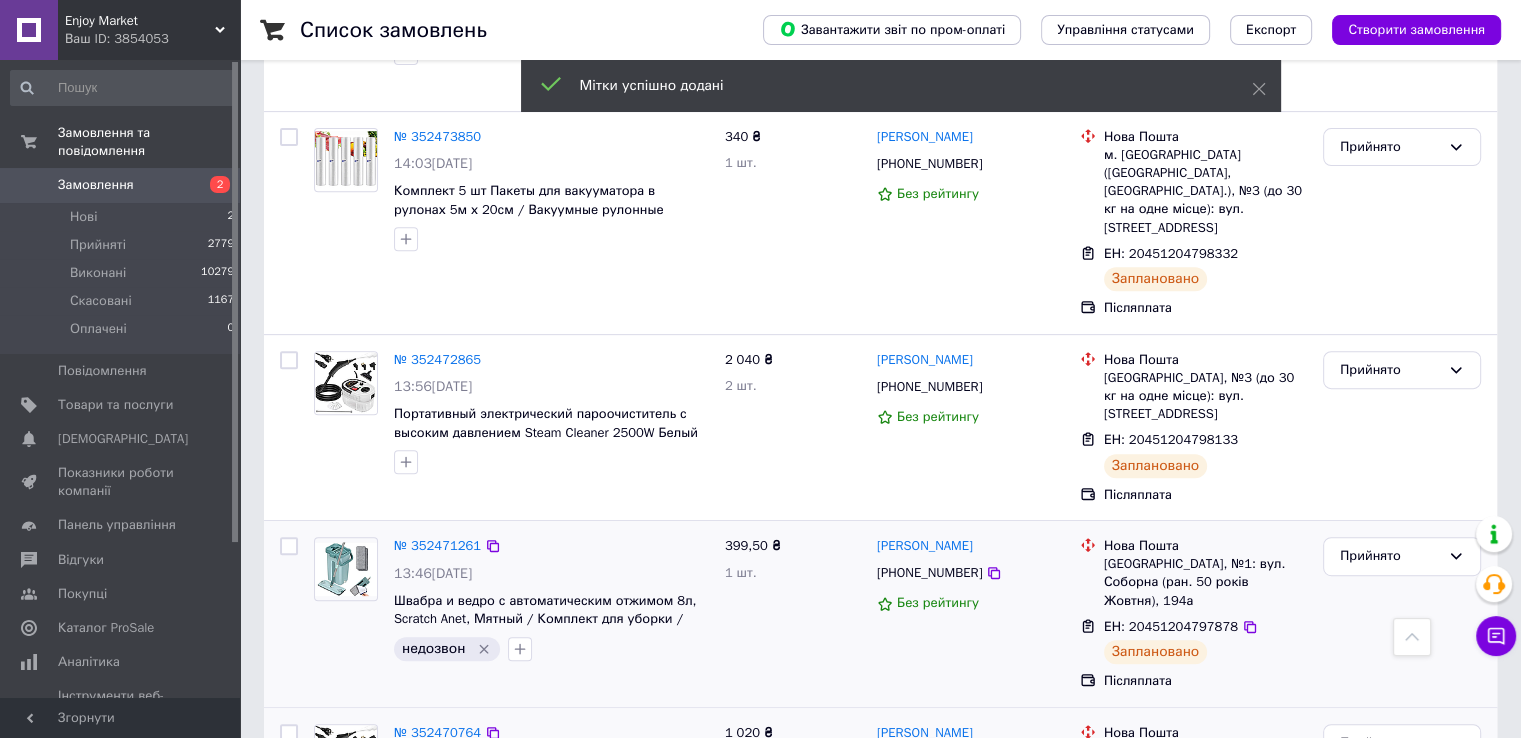 scroll, scrollTop: 772, scrollLeft: 0, axis: vertical 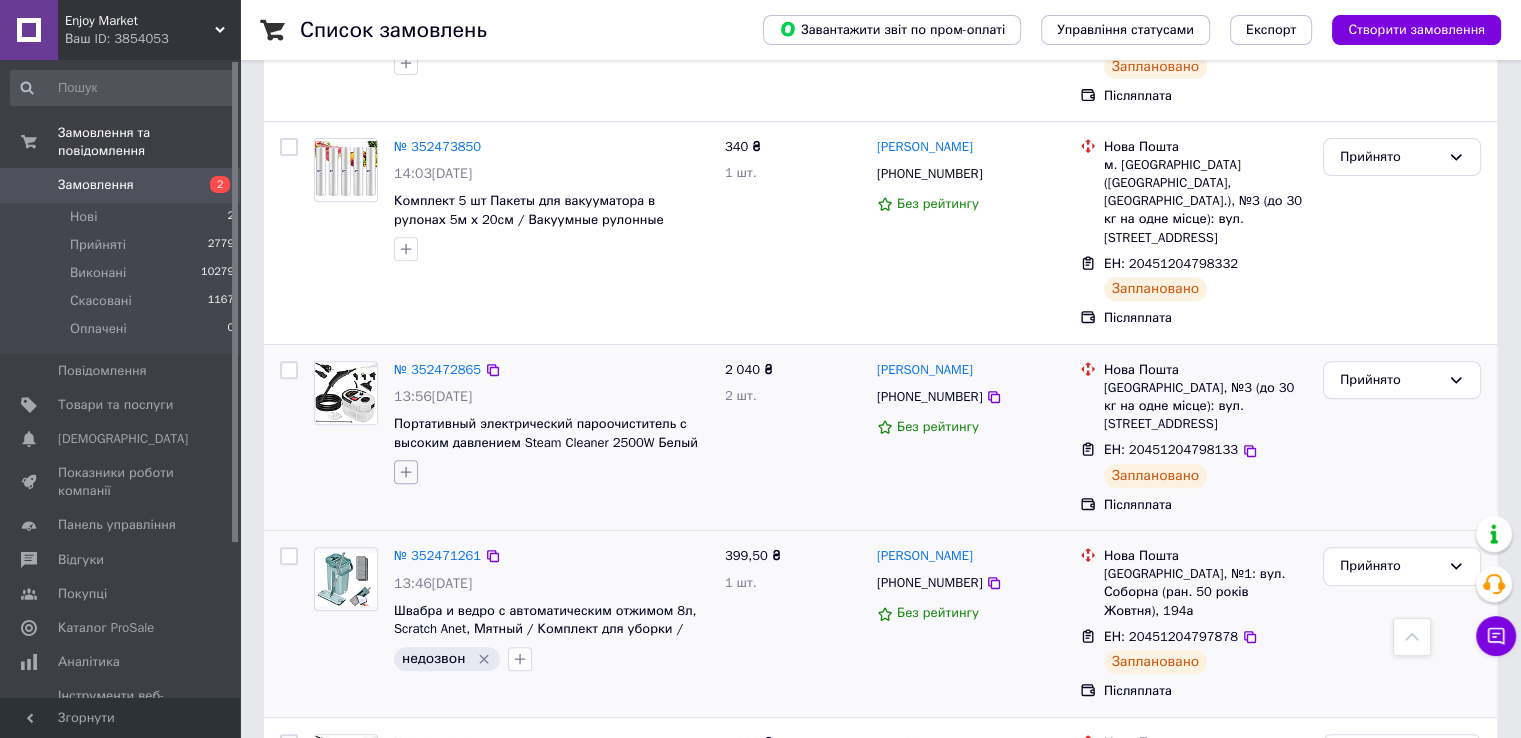 click 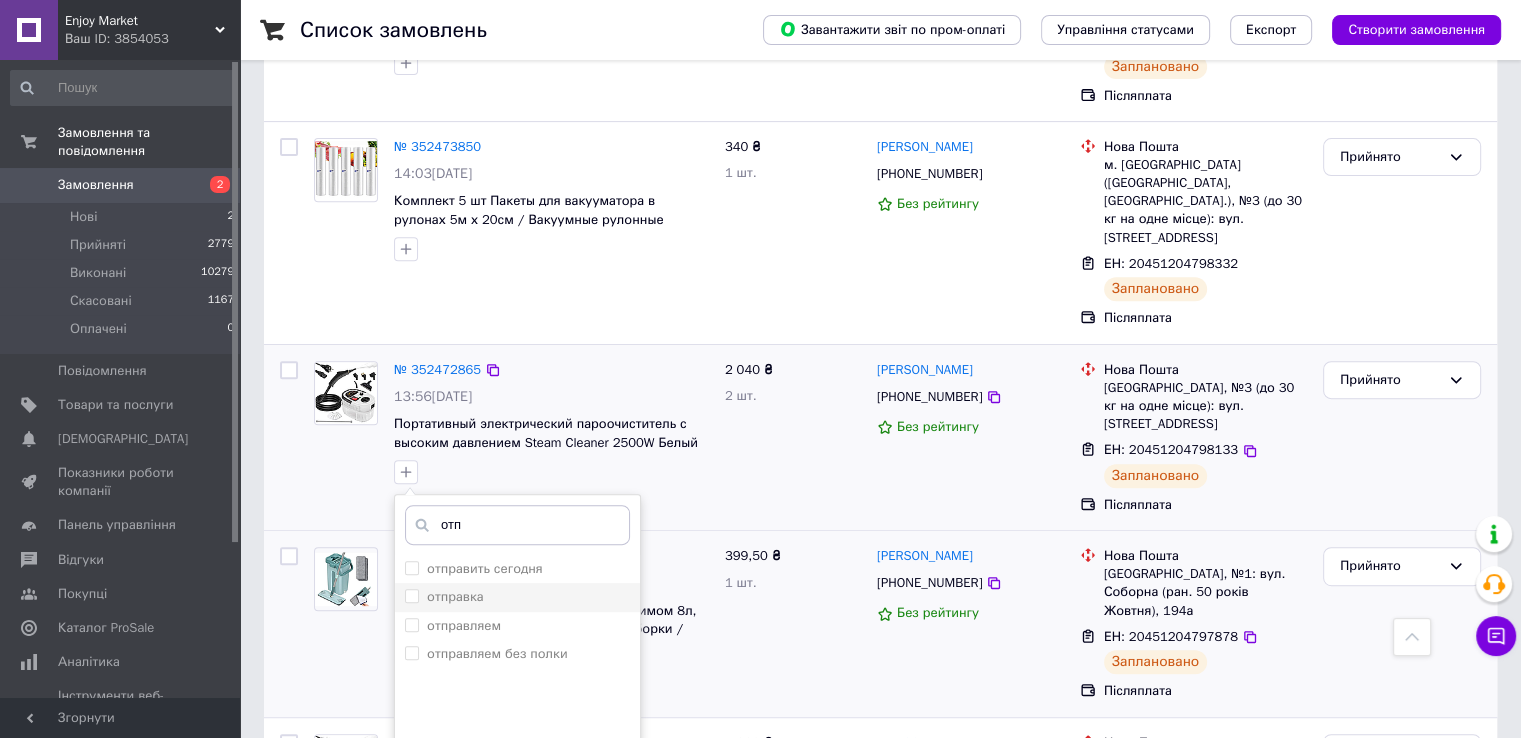 type on "отп" 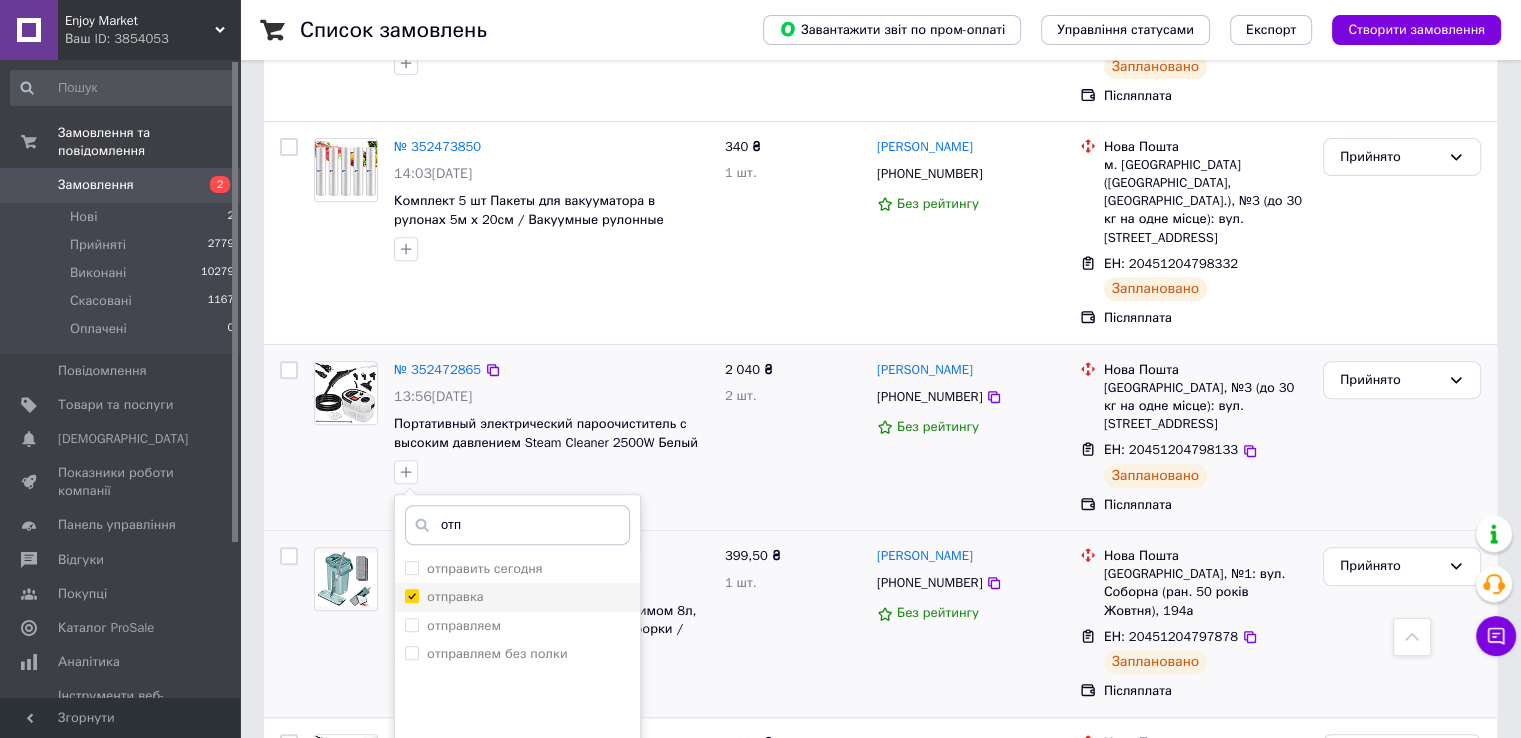 checkbox on "true" 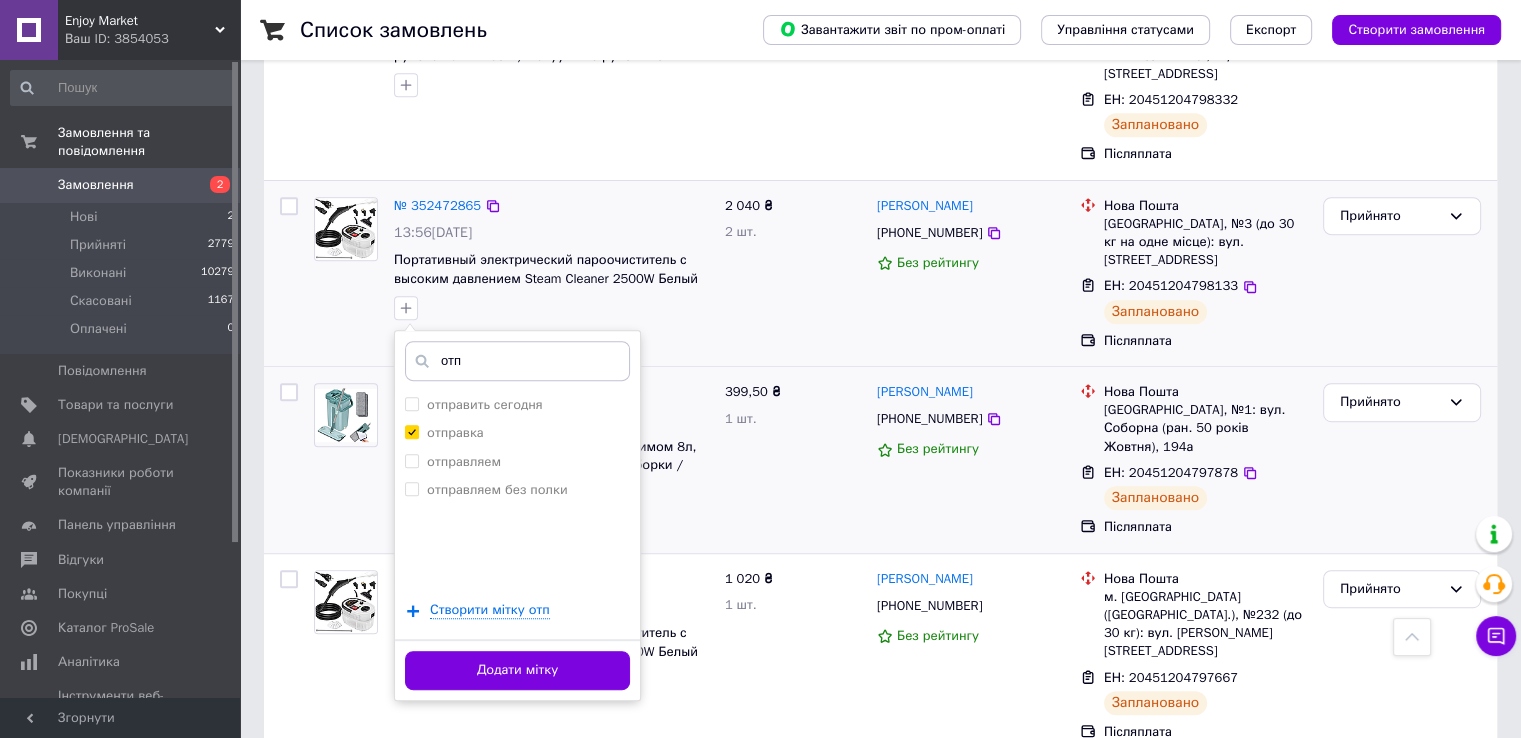 scroll, scrollTop: 934, scrollLeft: 0, axis: vertical 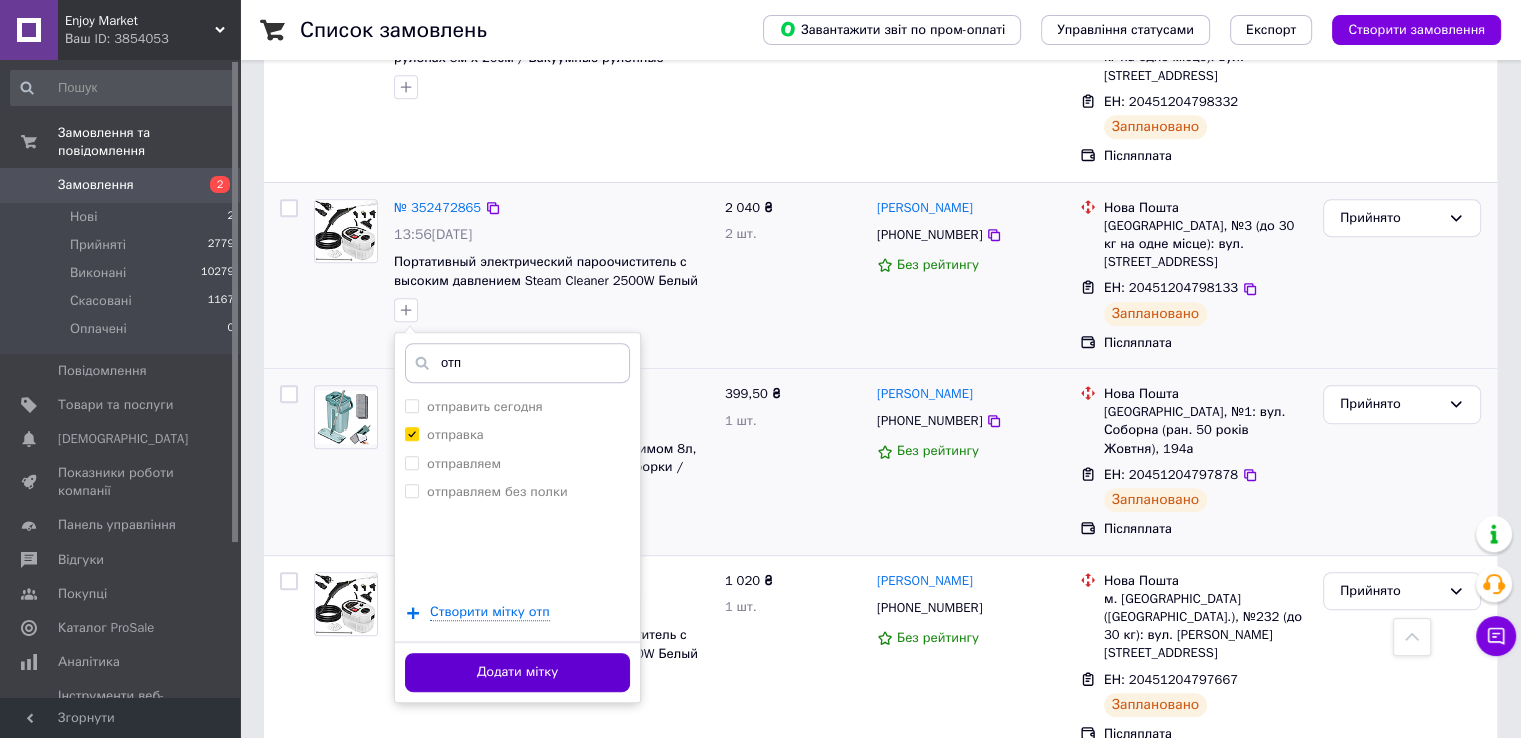 click on "Додати мітку" at bounding box center [517, 672] 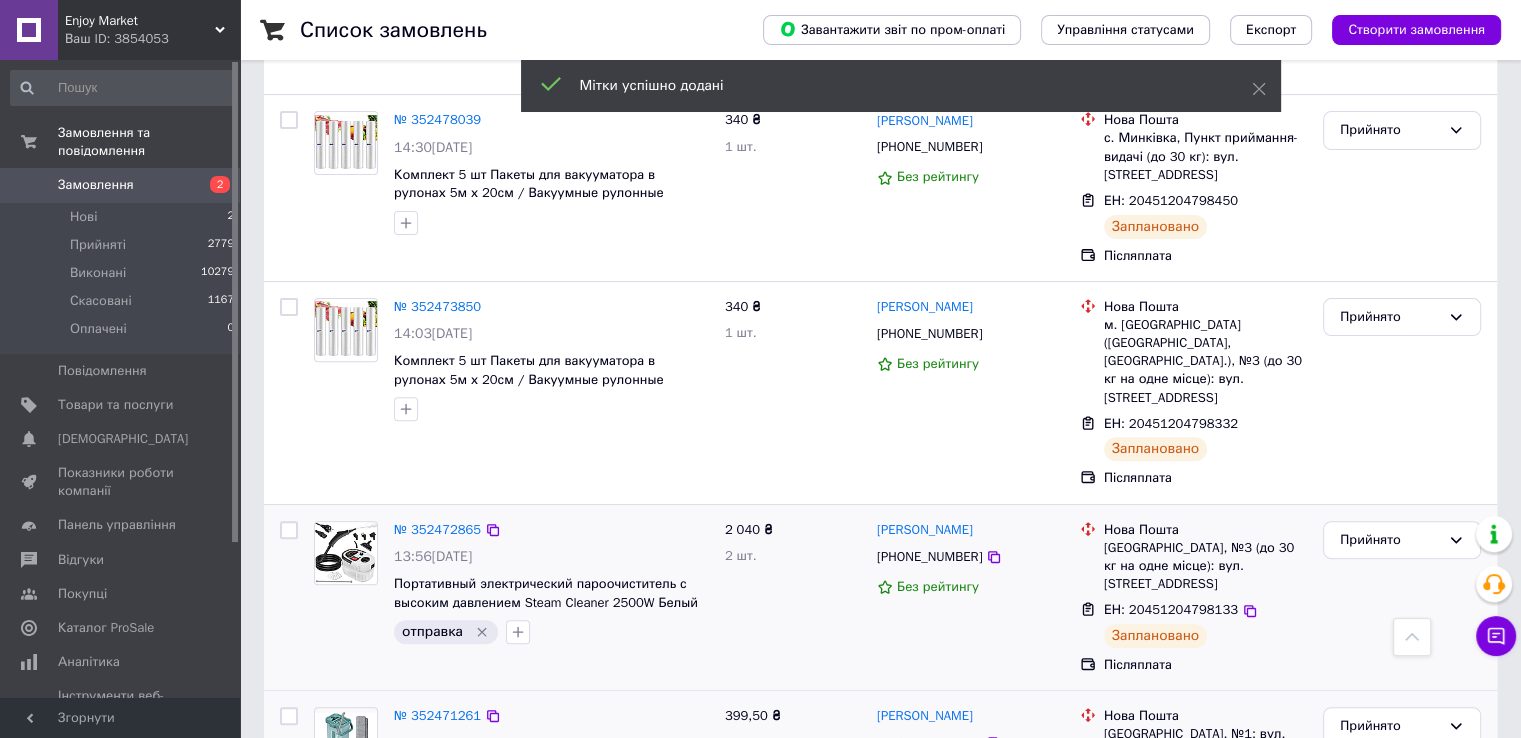 scroll, scrollTop: 592, scrollLeft: 0, axis: vertical 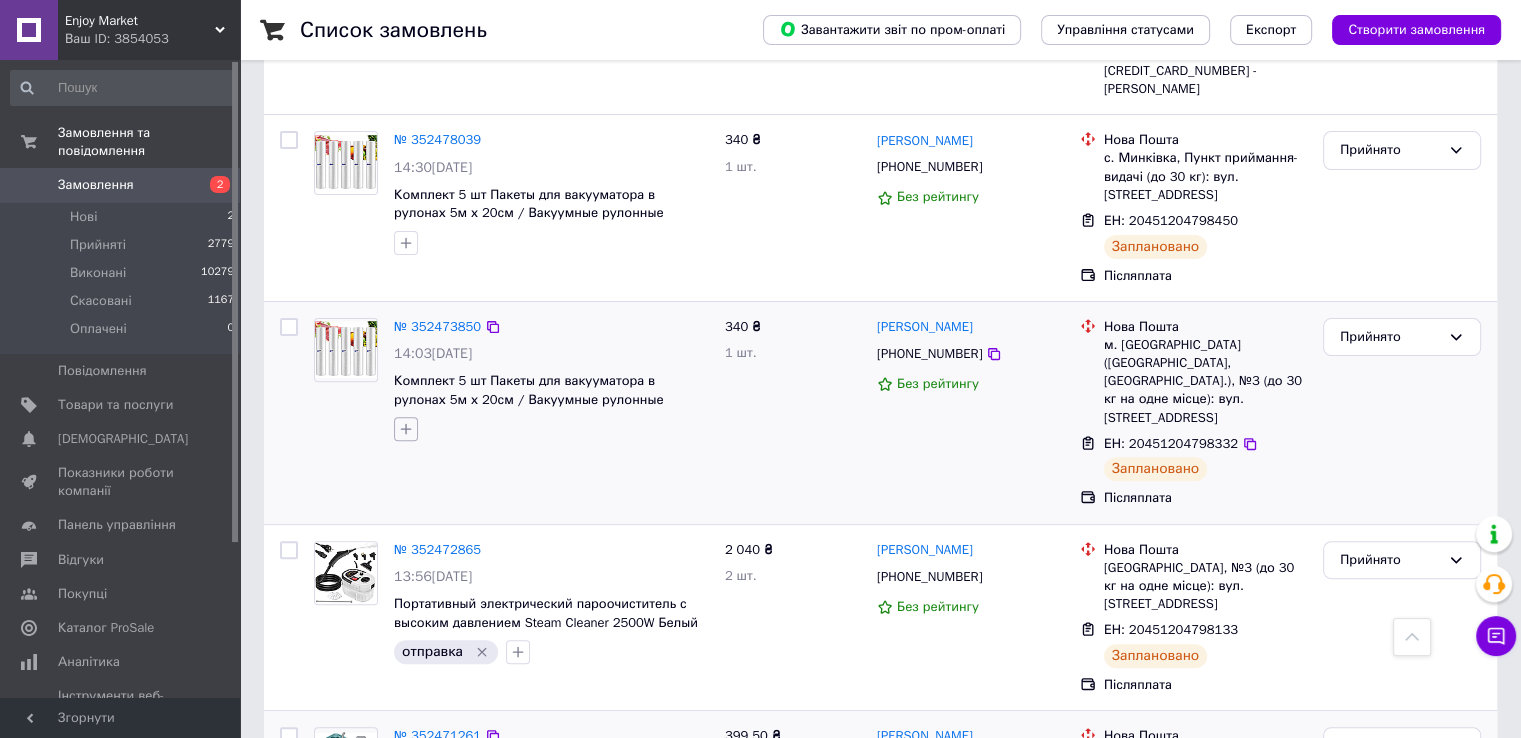 click at bounding box center (406, 429) 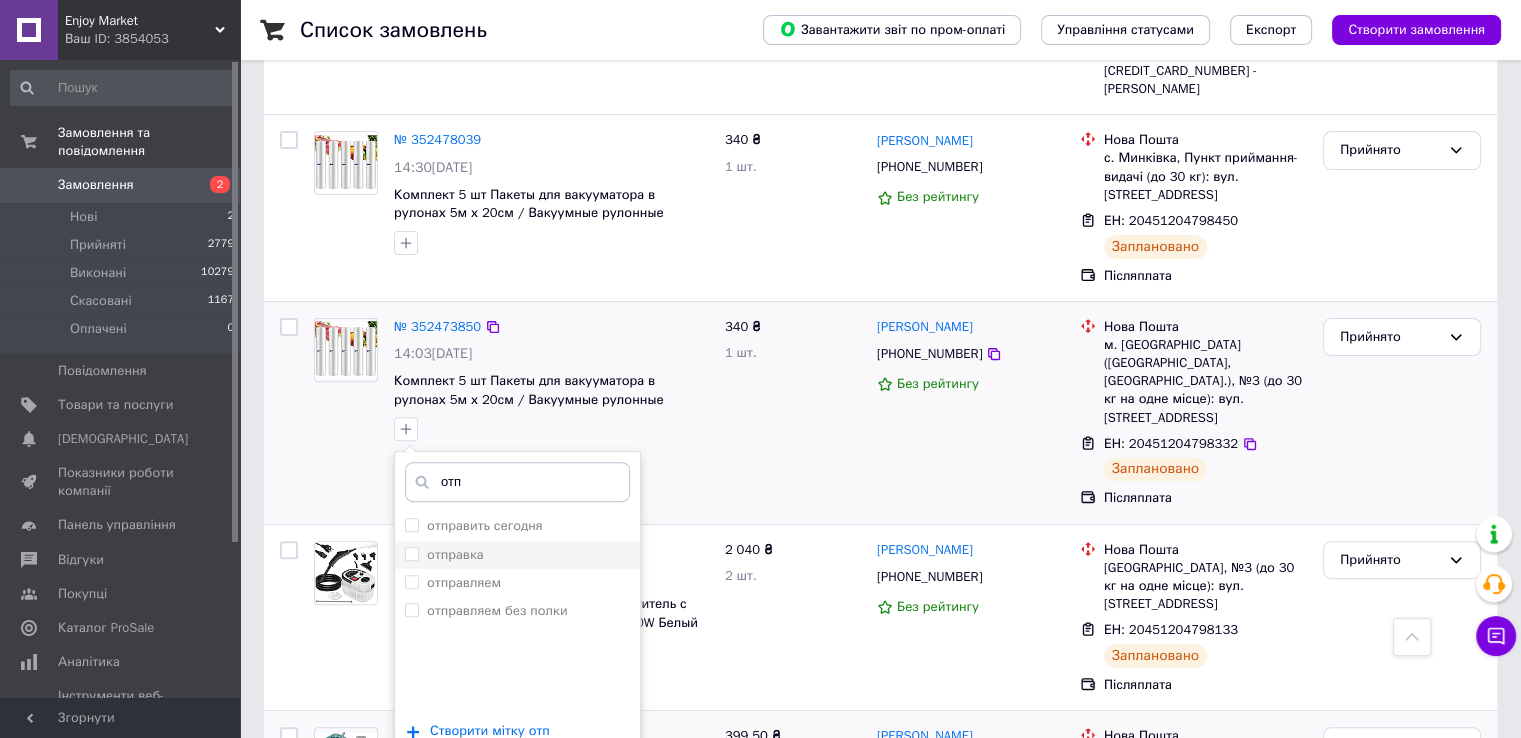 type on "отп" 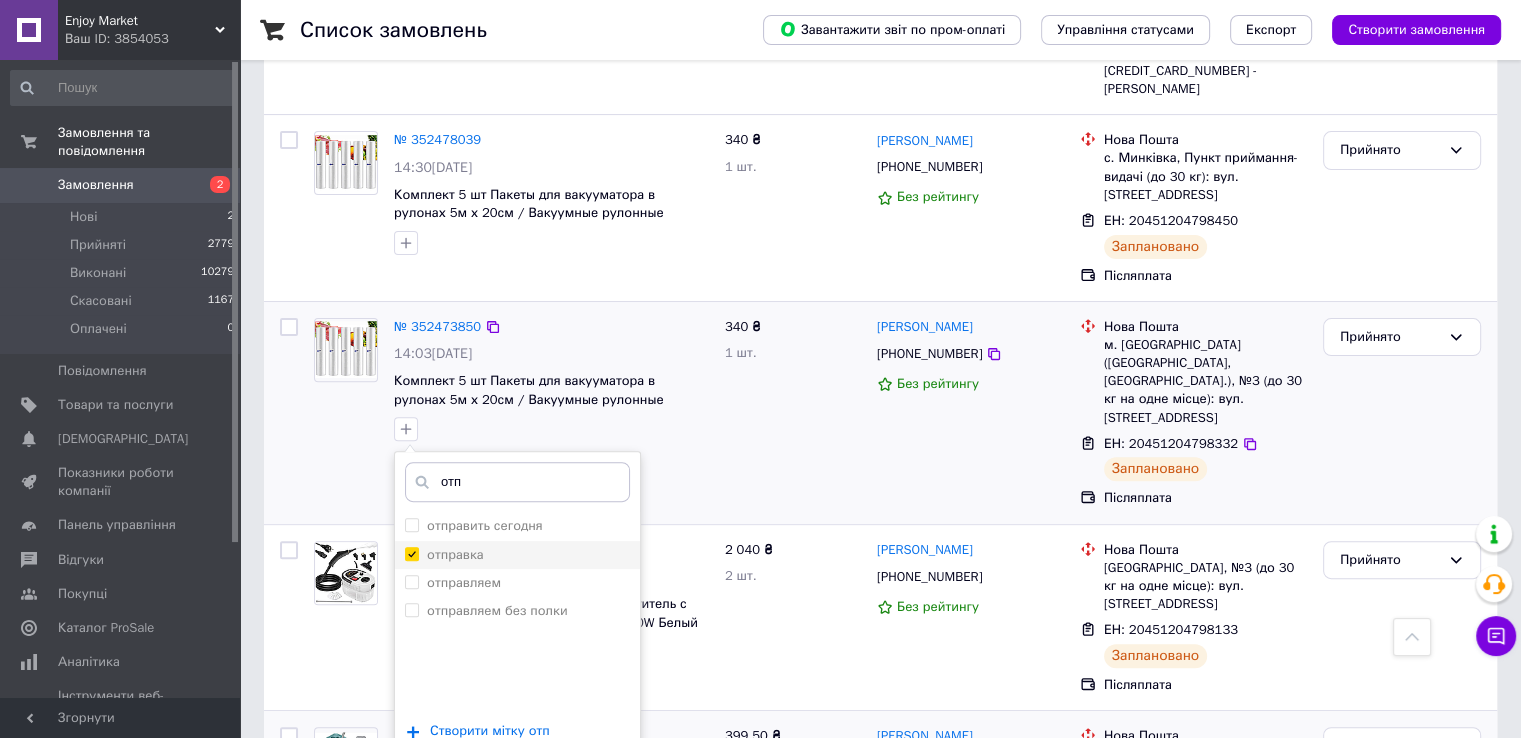 checkbox on "true" 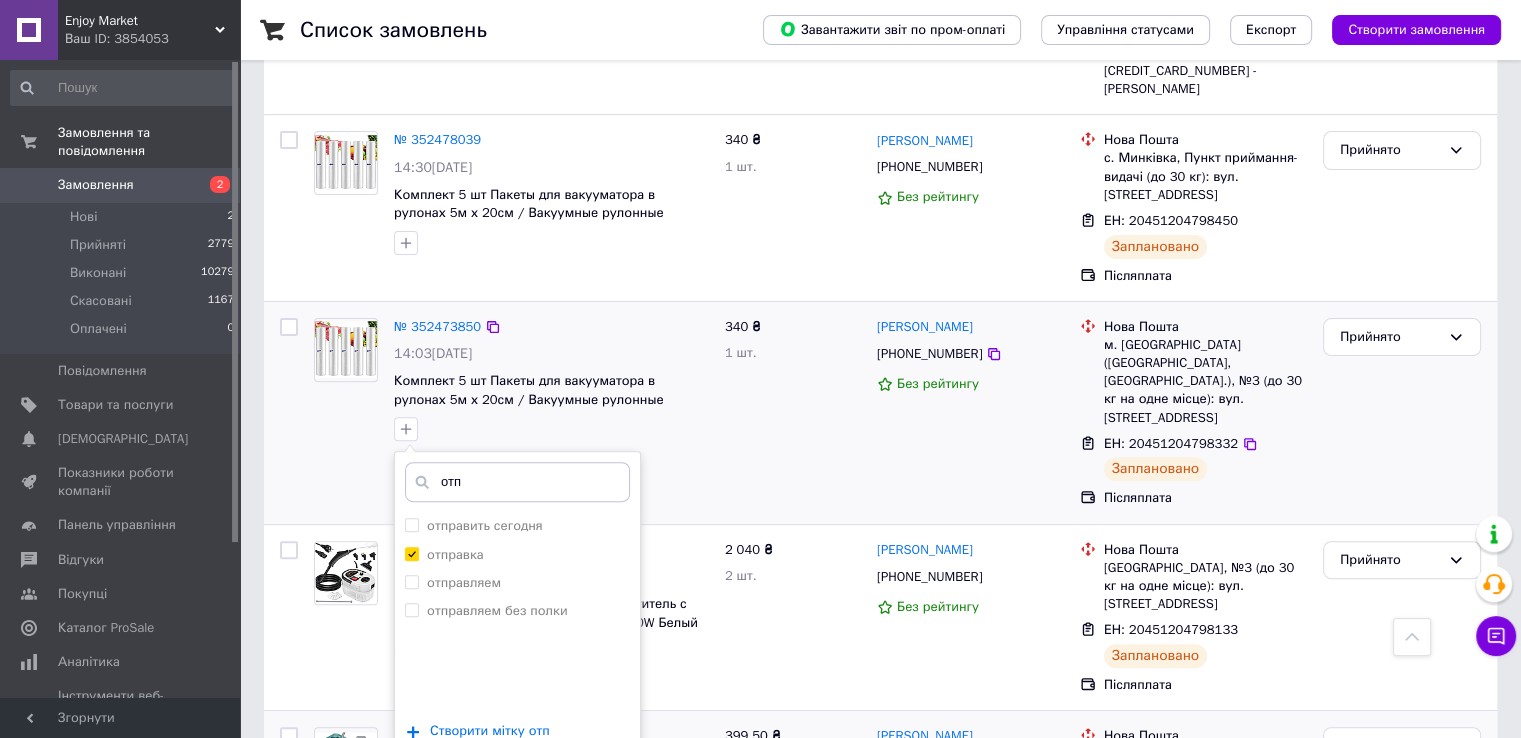 click on "Додати мітку" at bounding box center [517, 792] 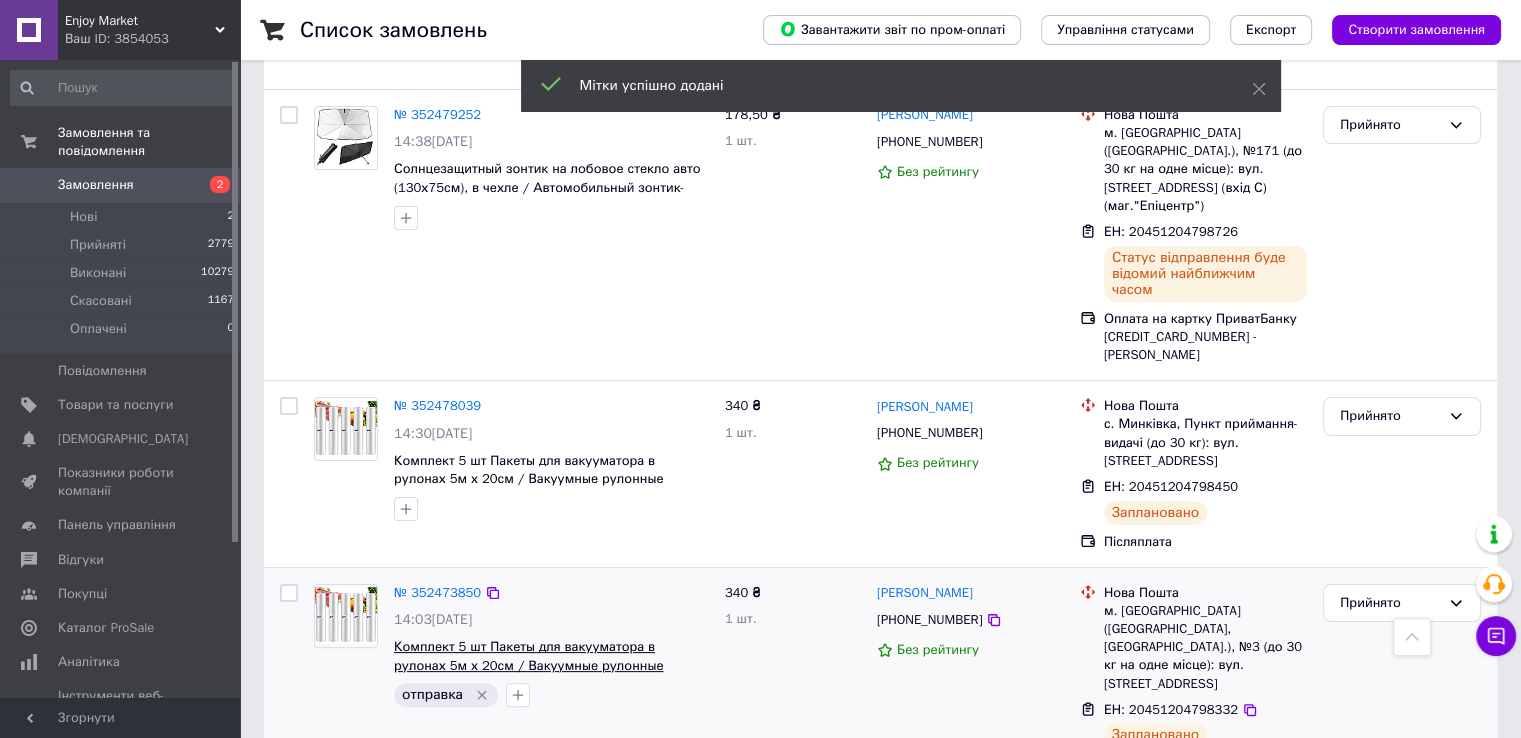scroll, scrollTop: 324, scrollLeft: 0, axis: vertical 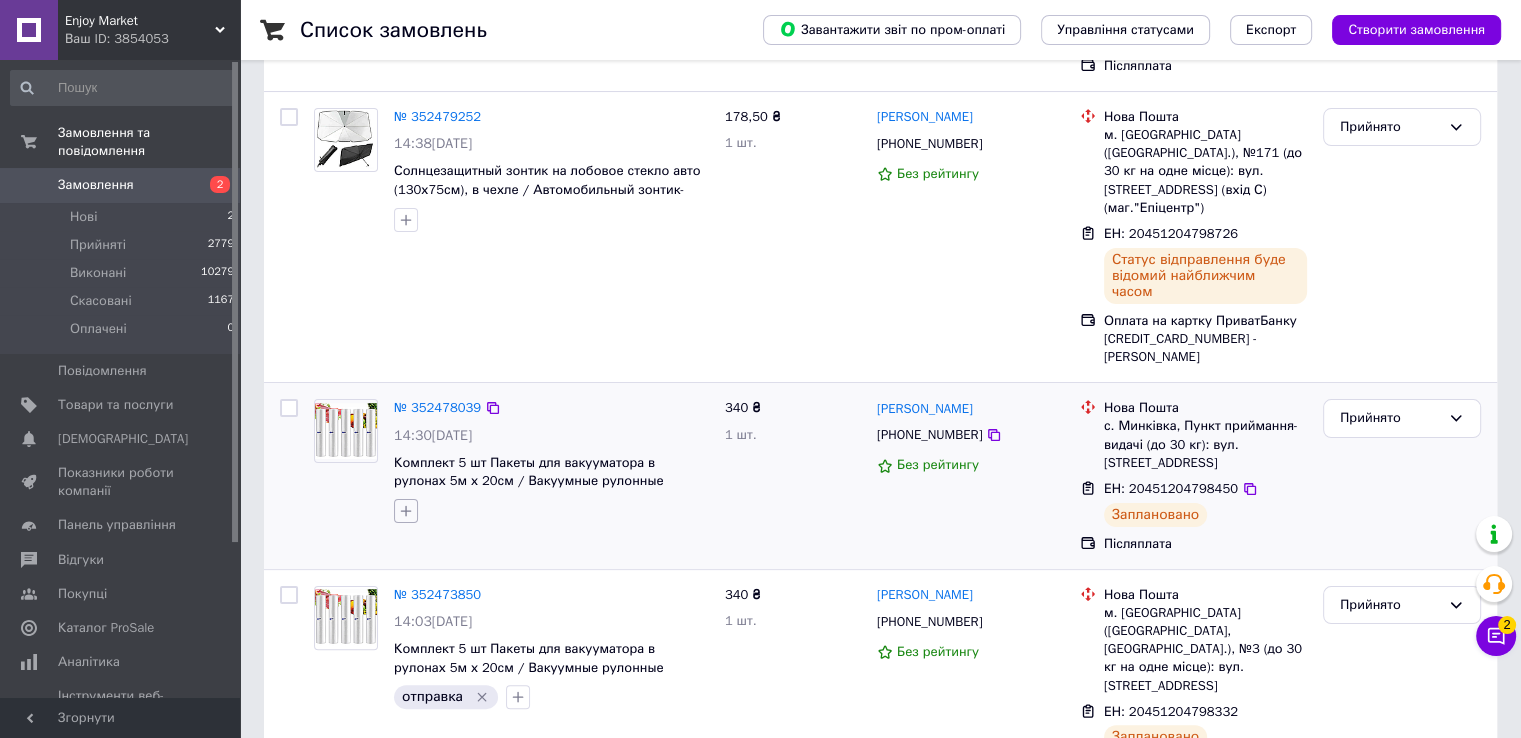 click 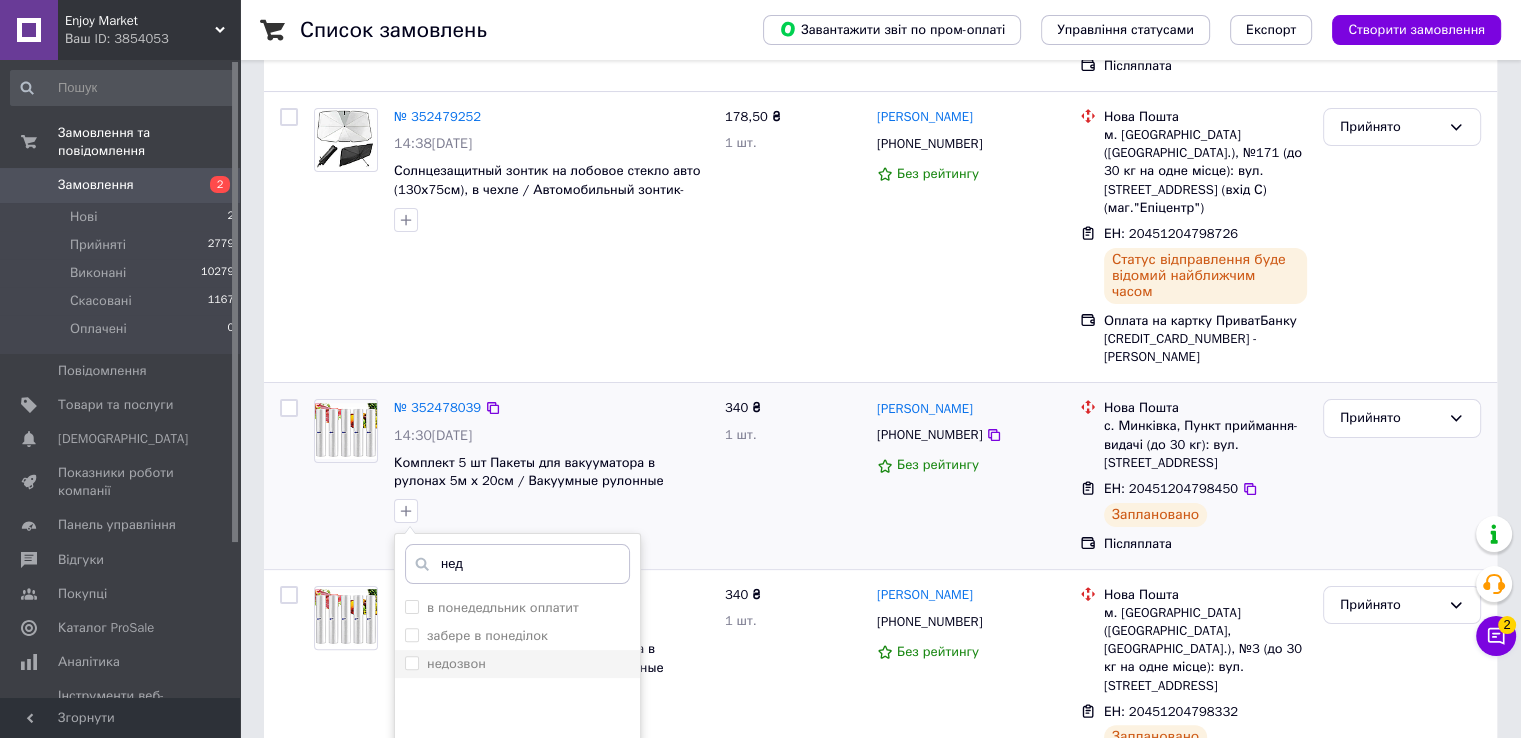type on "нед" 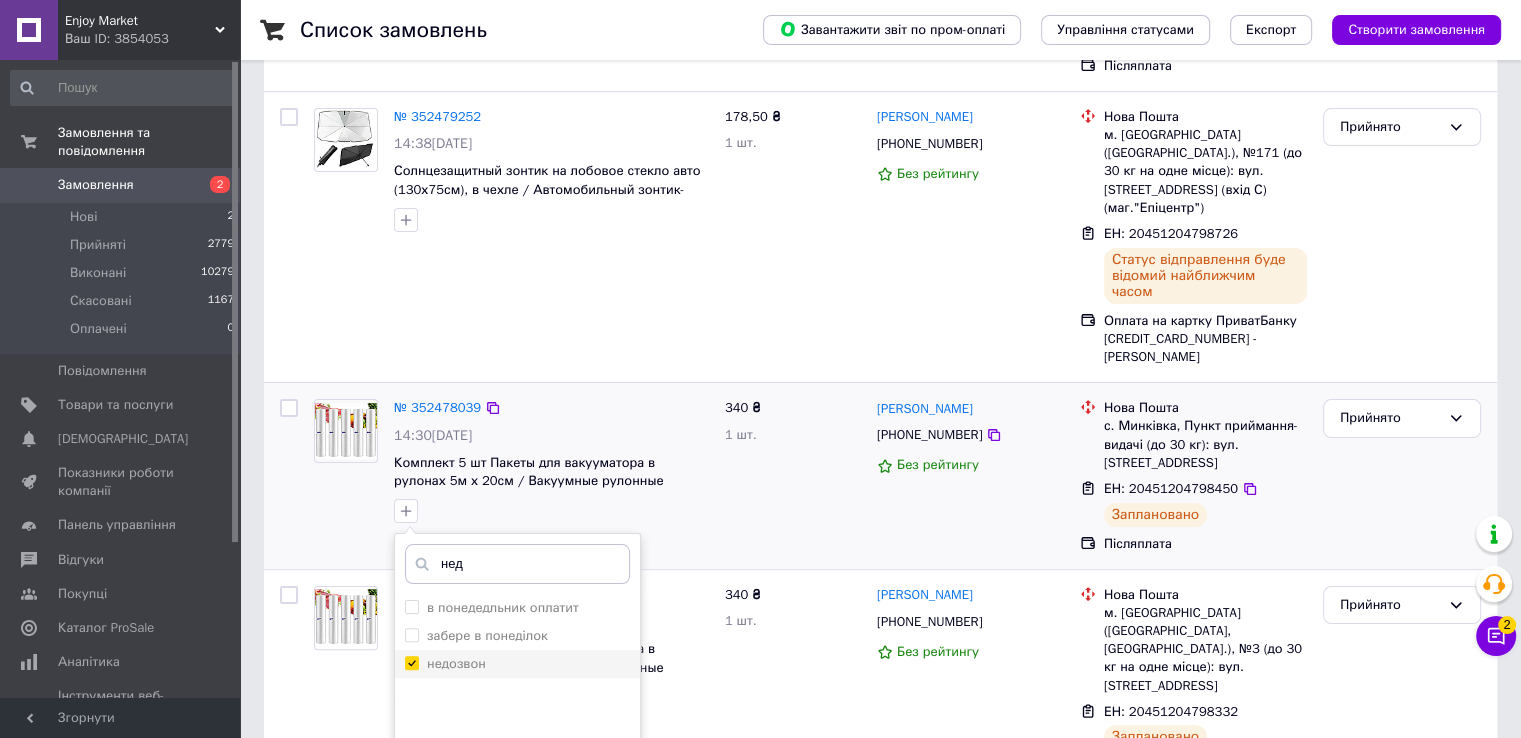 checkbox on "true" 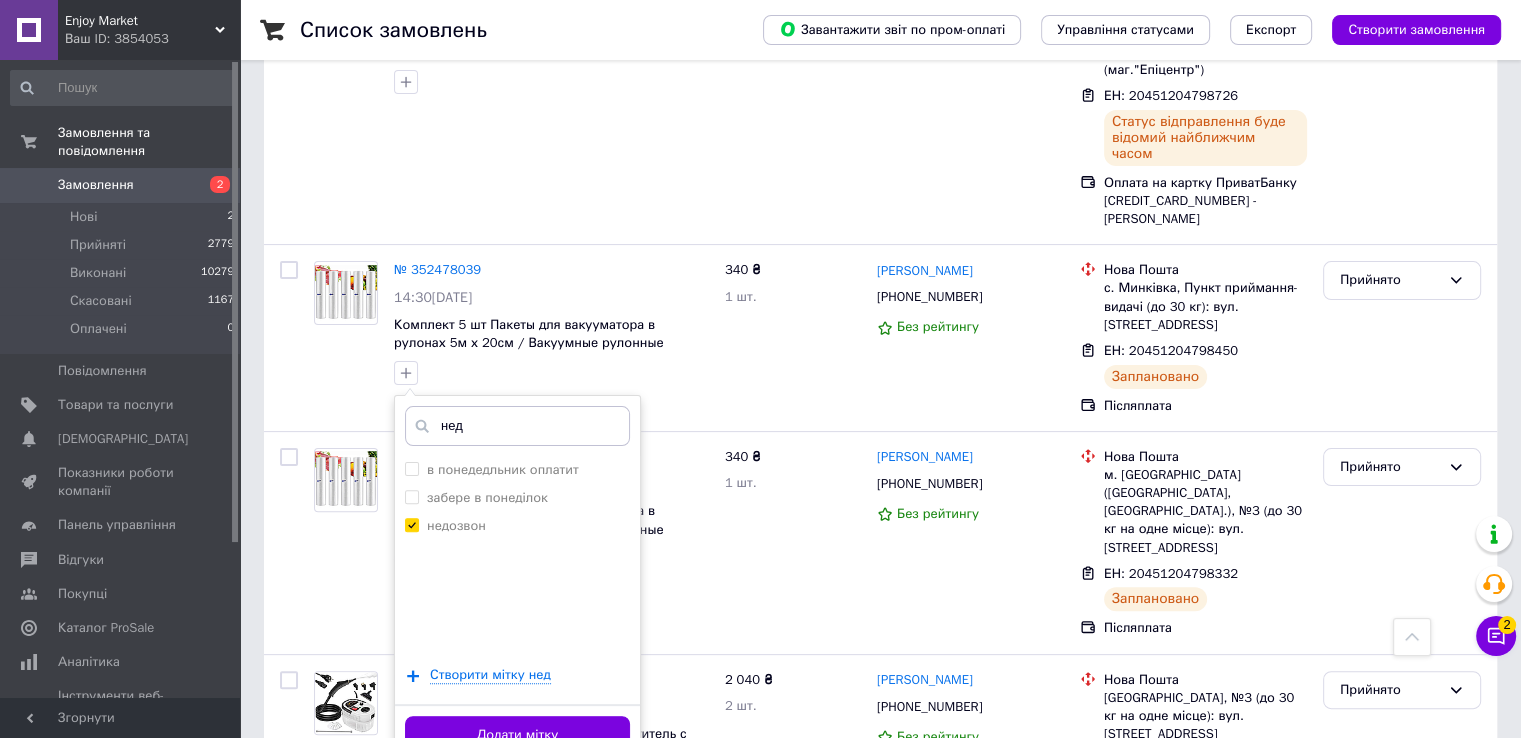 scroll, scrollTop: 460, scrollLeft: 0, axis: vertical 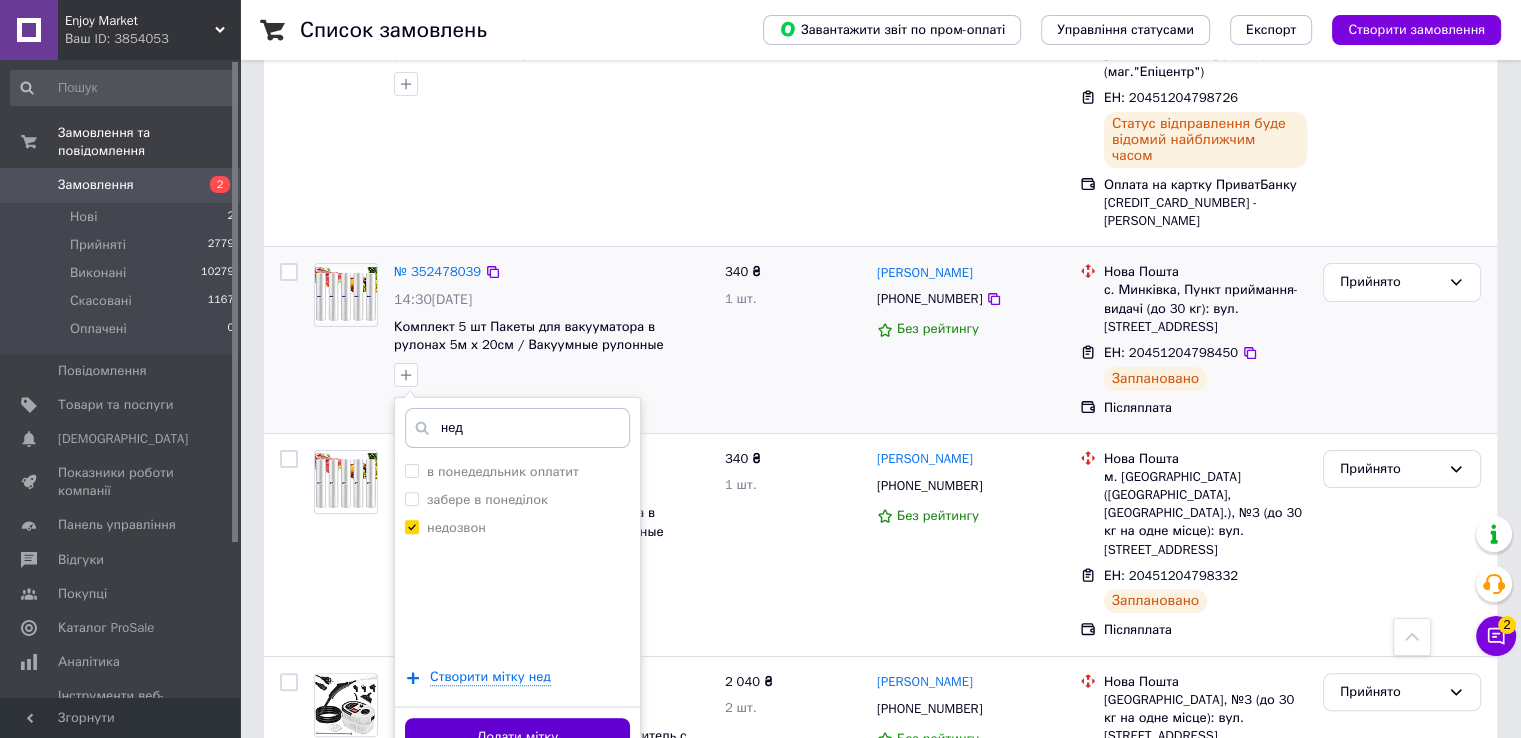 click on "Додати мітку" at bounding box center (517, 737) 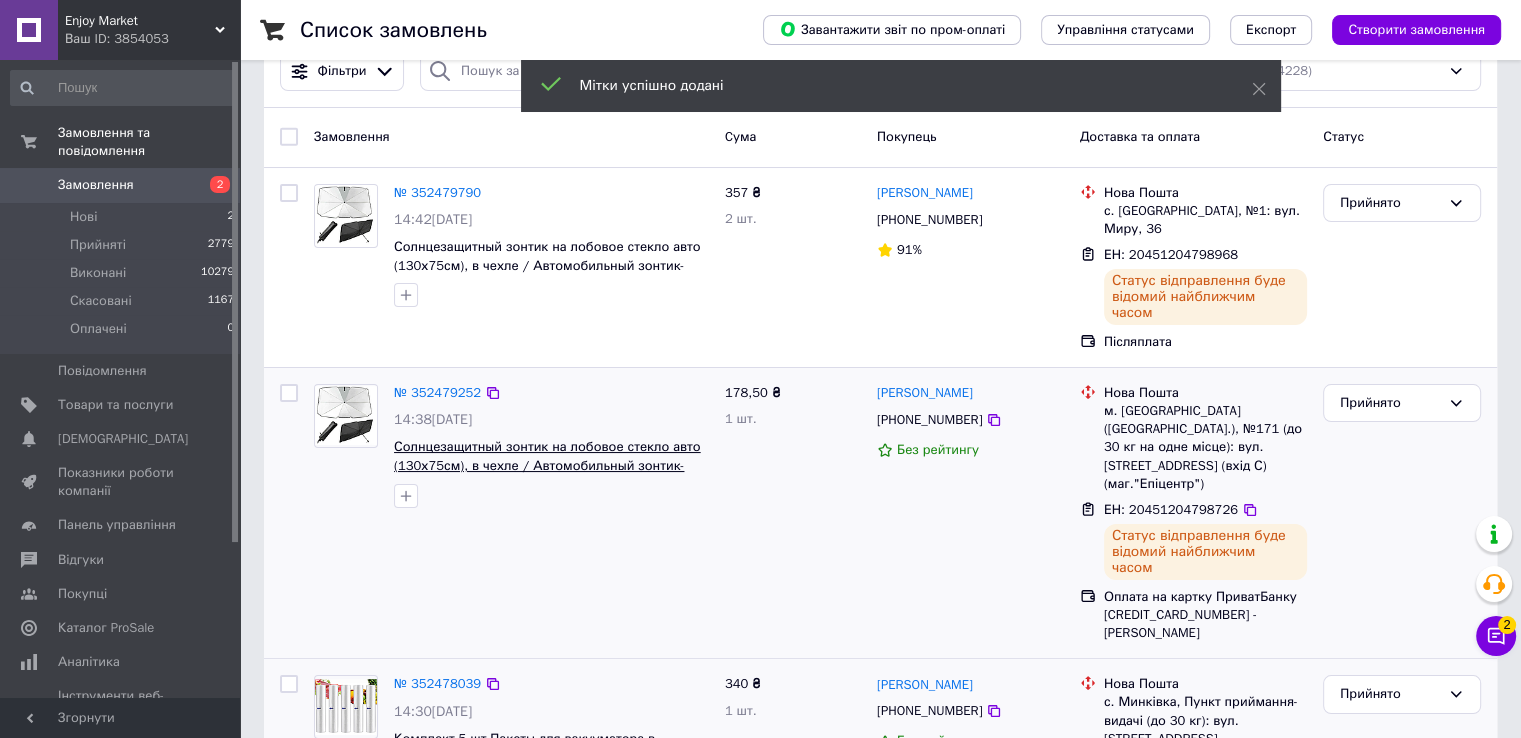 scroll, scrollTop: 51, scrollLeft: 0, axis: vertical 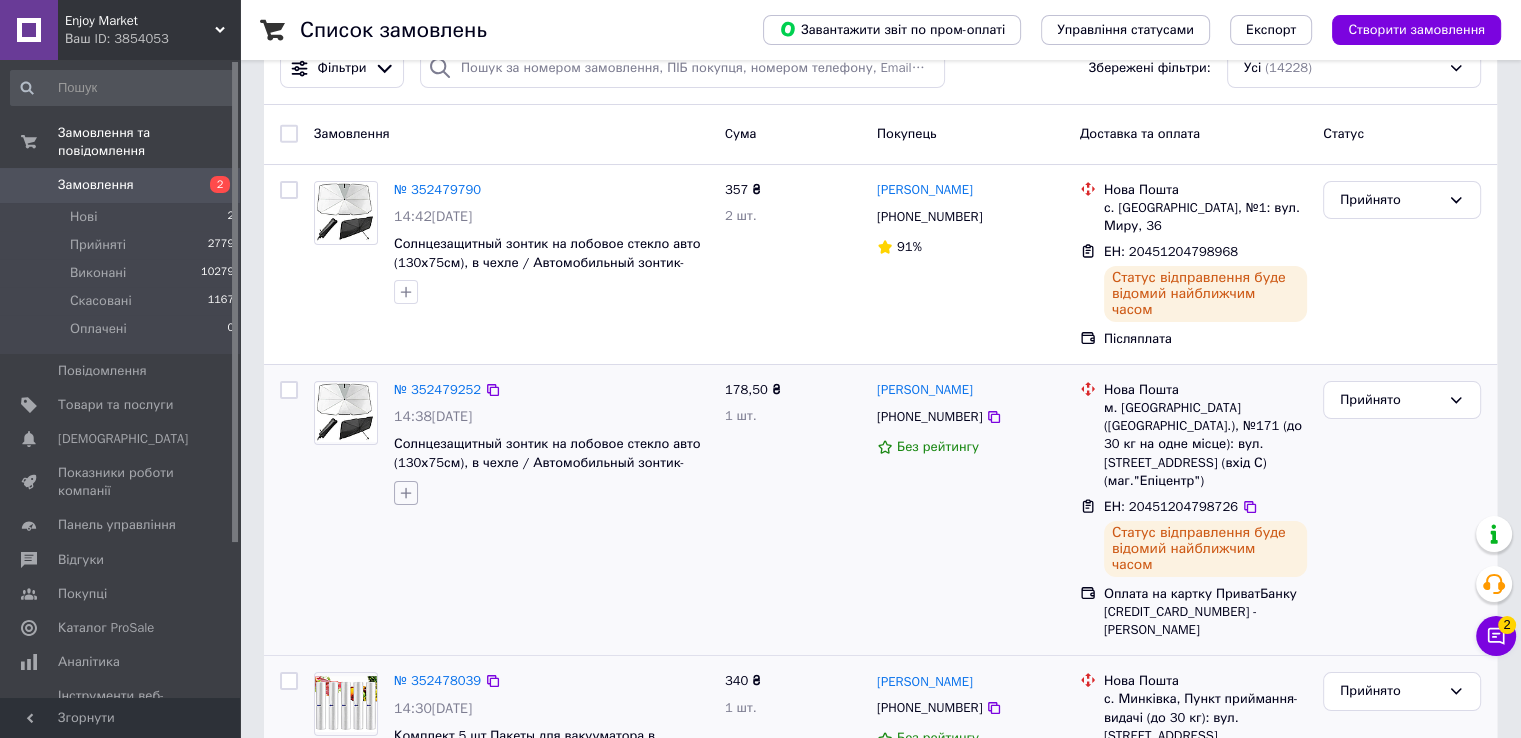 click at bounding box center (406, 493) 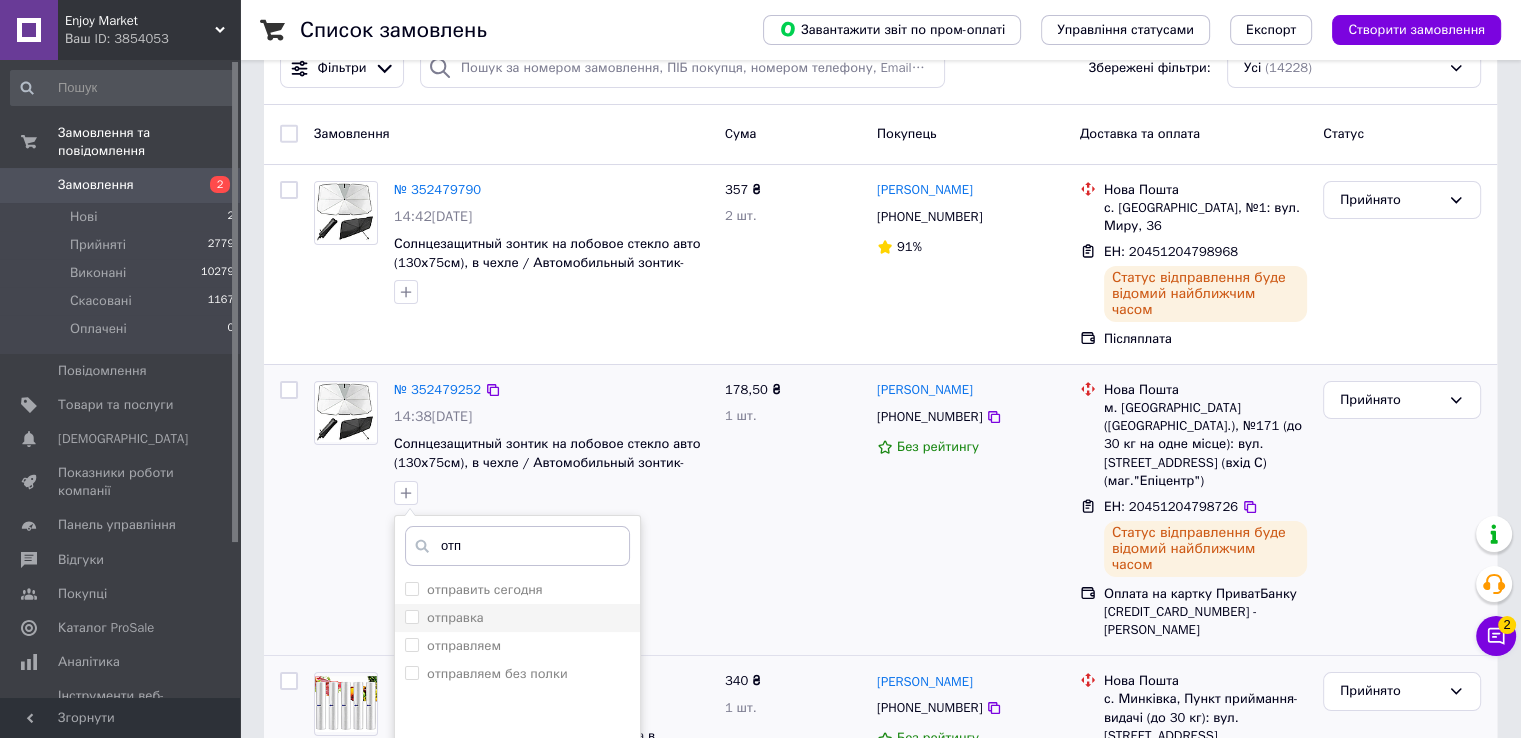 type on "отп" 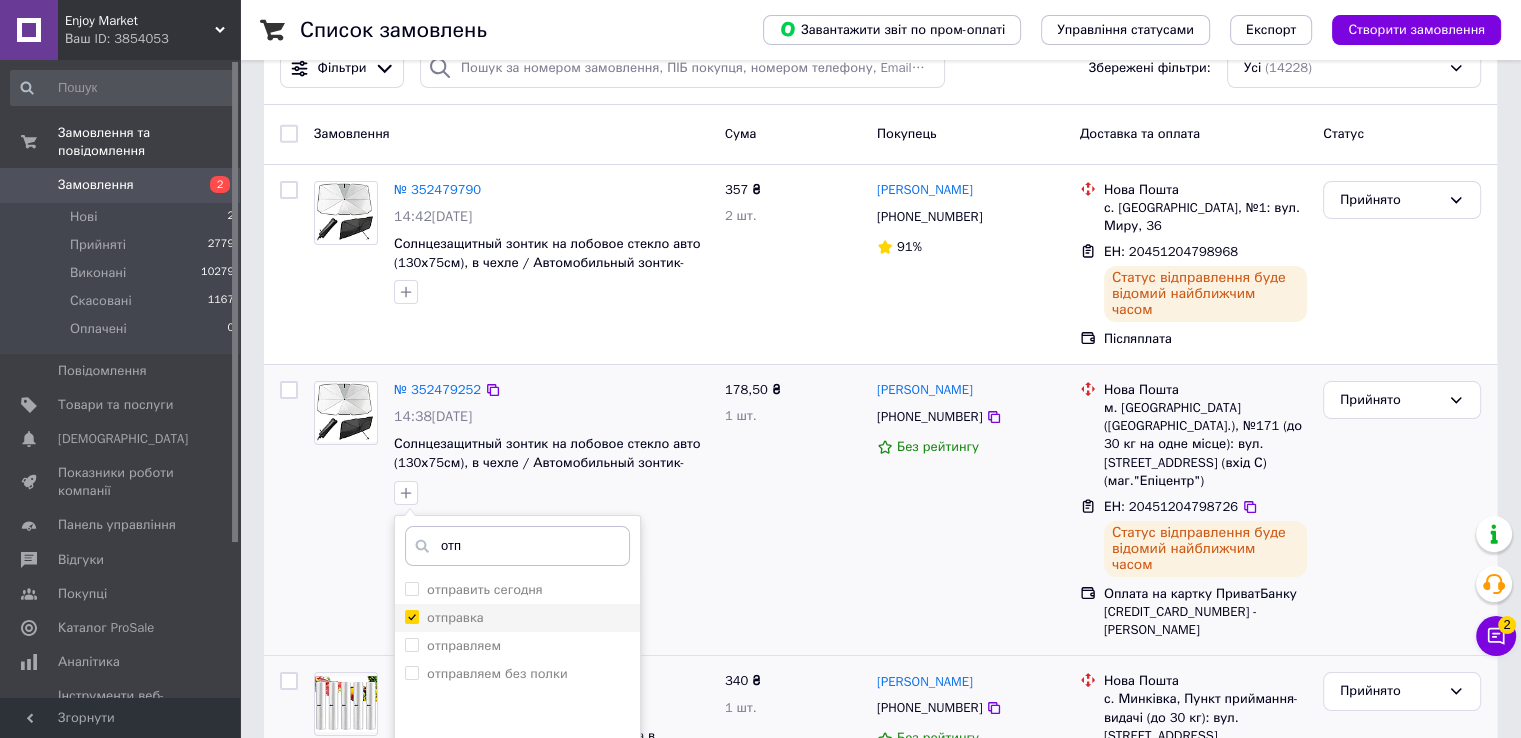 checkbox on "true" 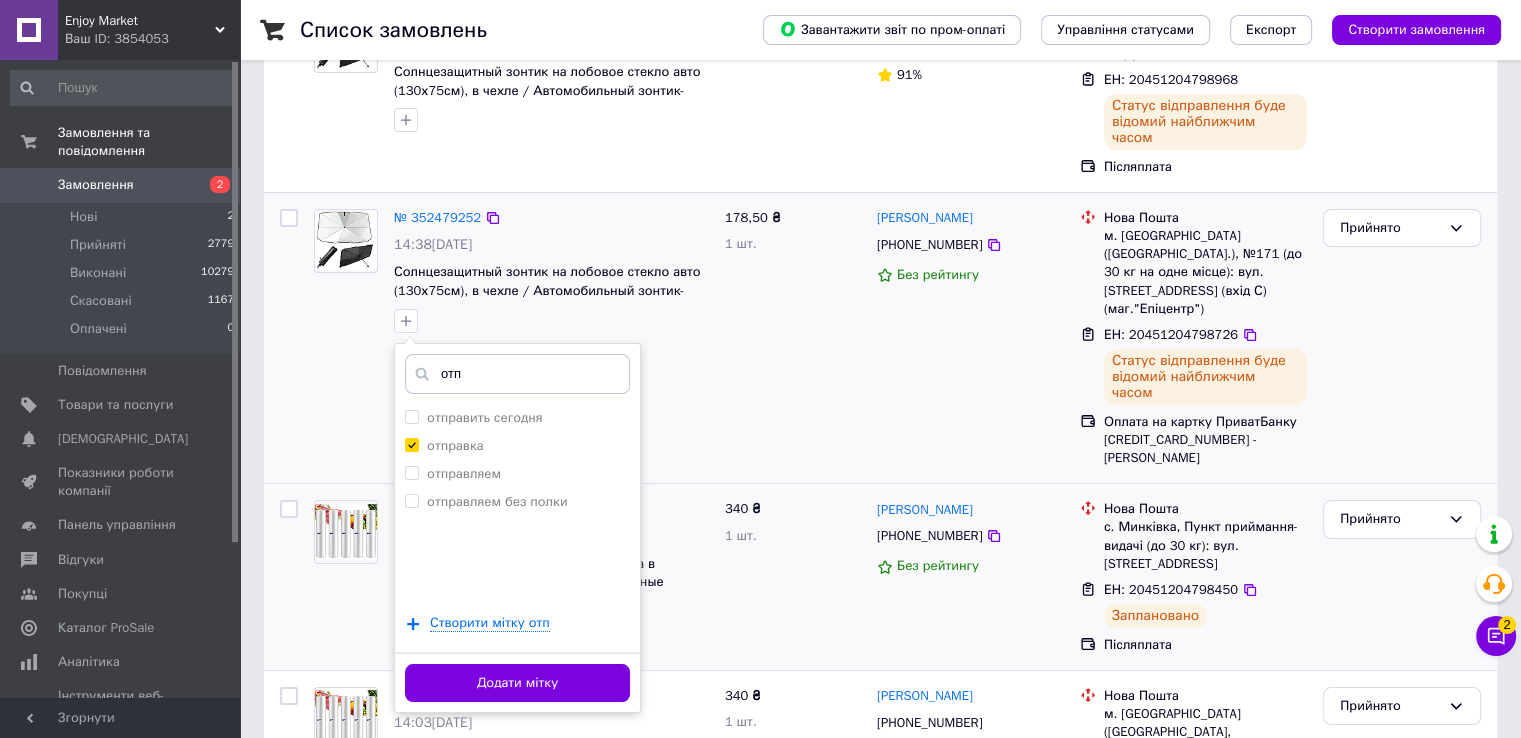 scroll, scrollTop: 222, scrollLeft: 0, axis: vertical 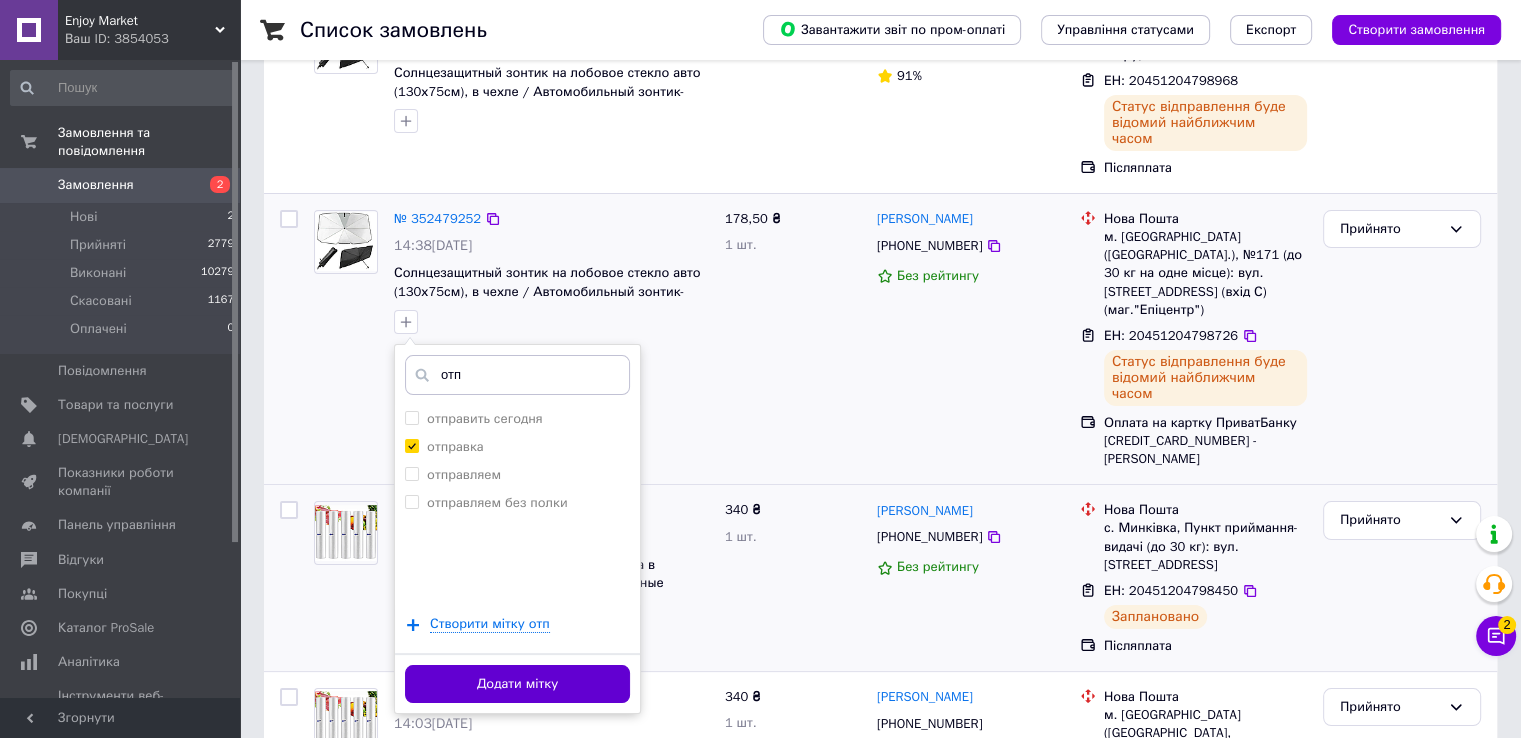 click on "Додати мітку" at bounding box center [517, 684] 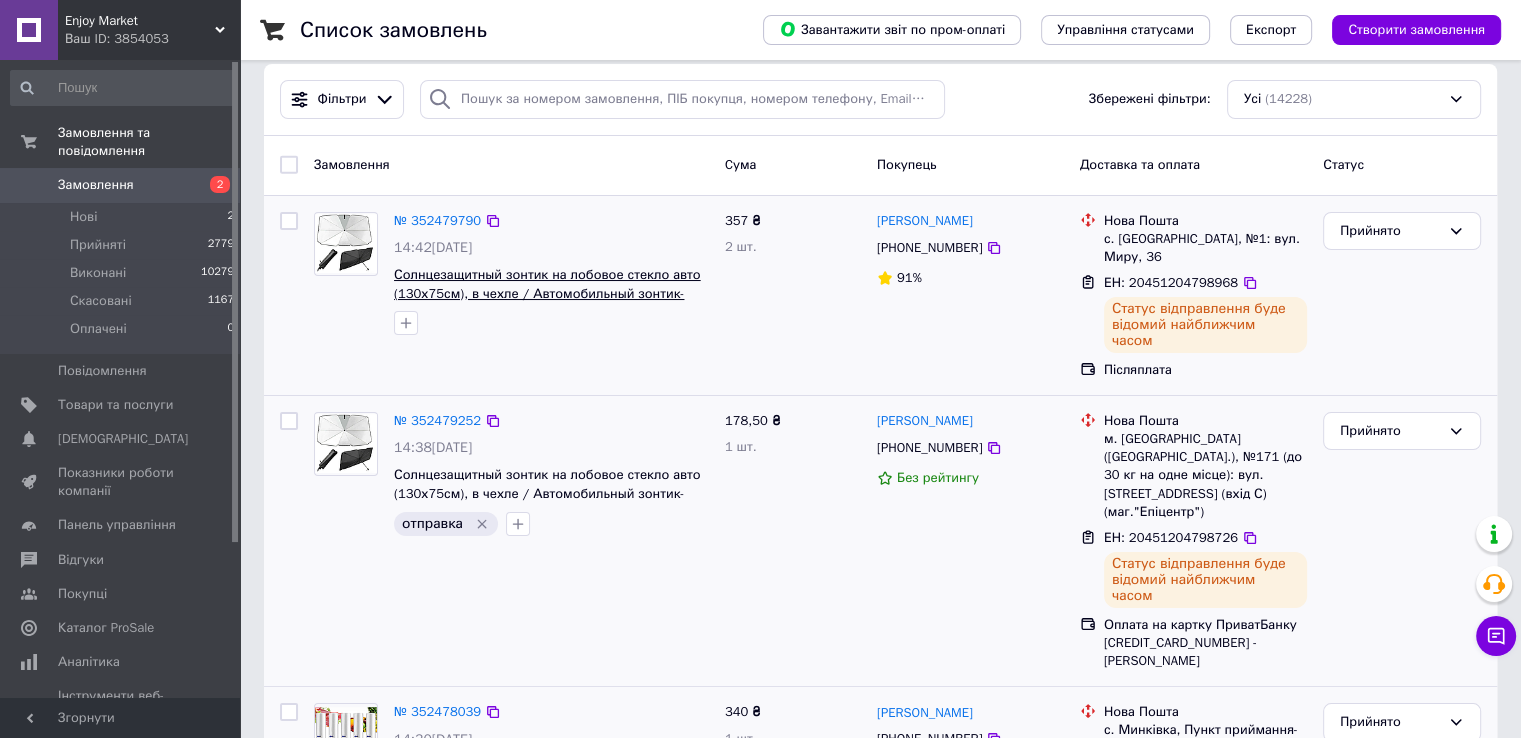 scroll, scrollTop: 20, scrollLeft: 0, axis: vertical 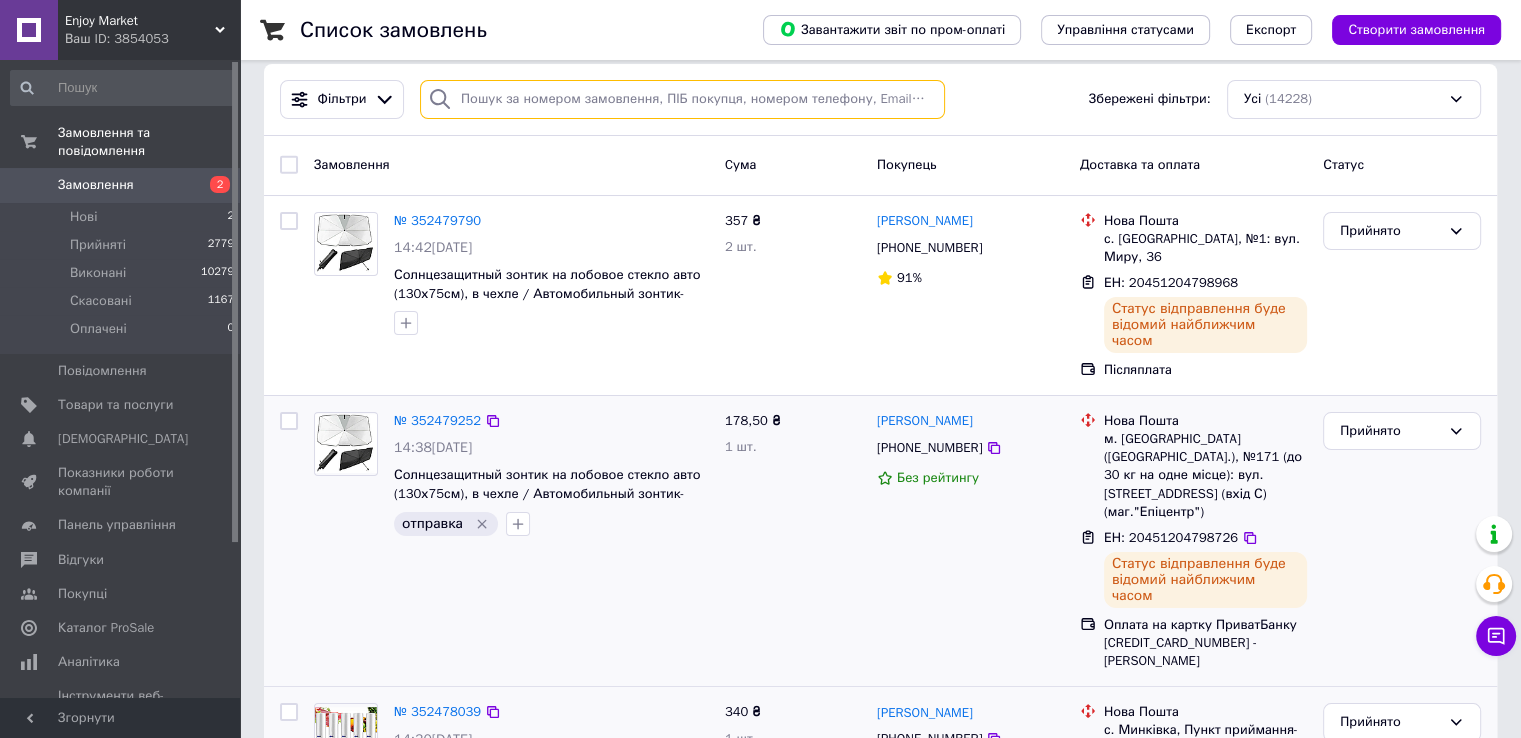 click at bounding box center [682, 99] 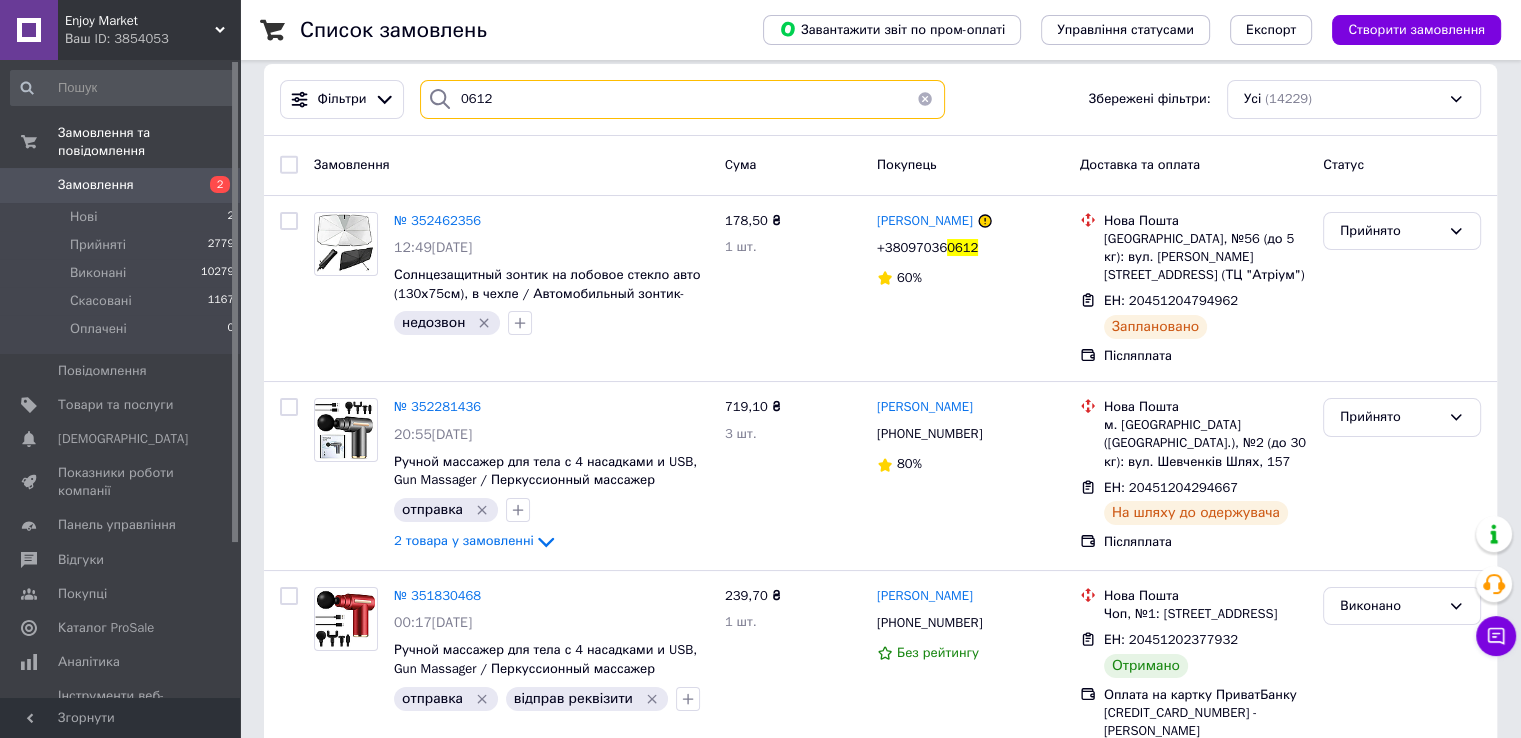 scroll, scrollTop: 0, scrollLeft: 0, axis: both 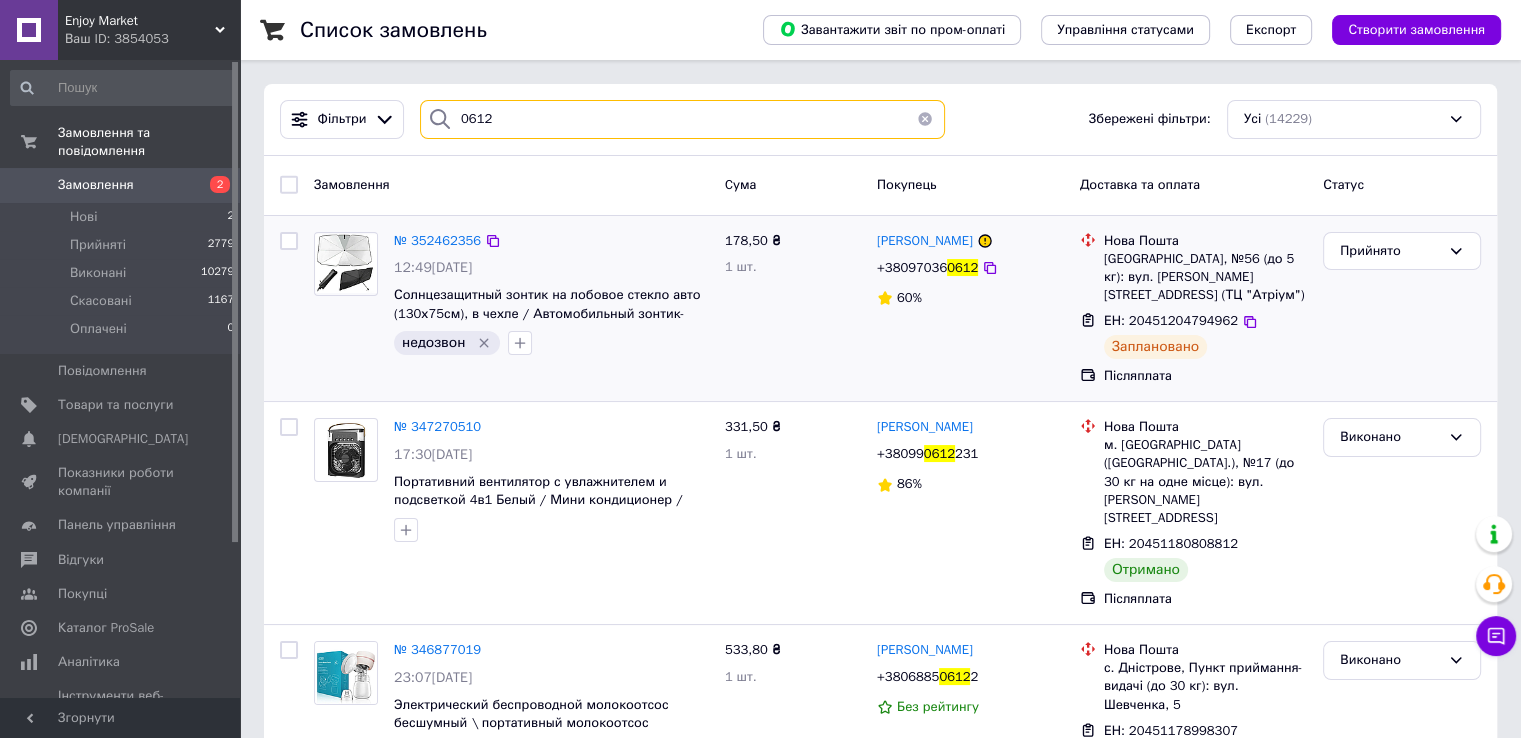 type on "0612" 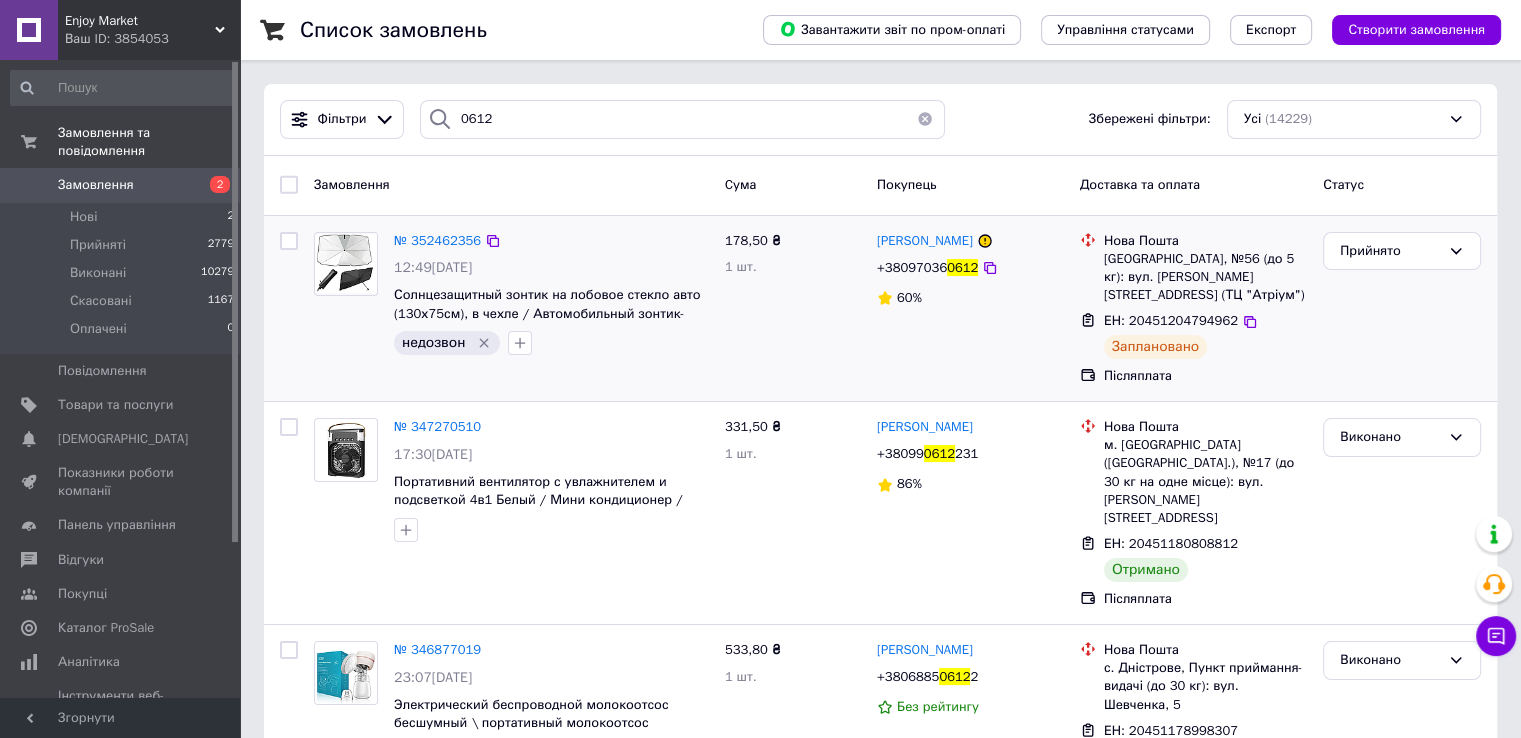 click 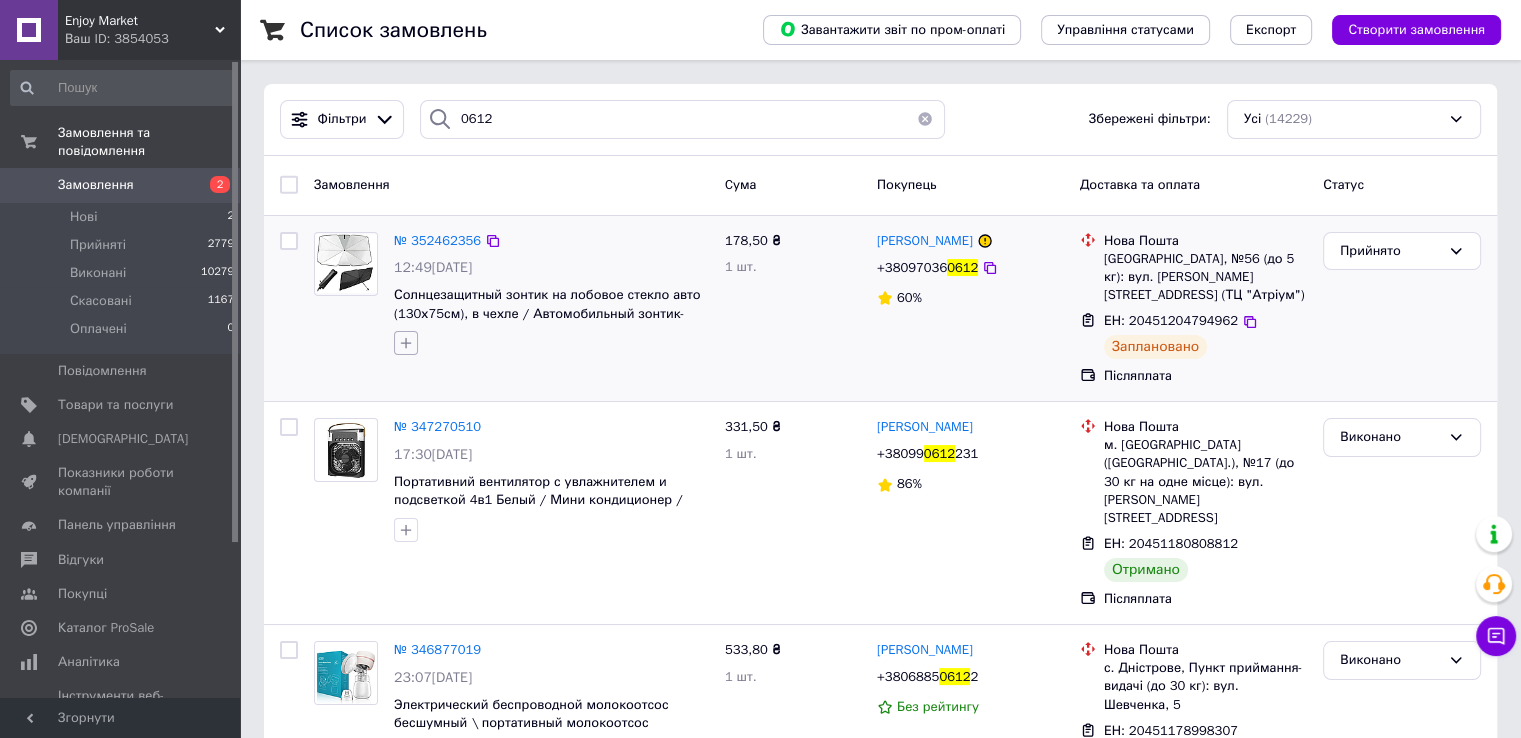 click 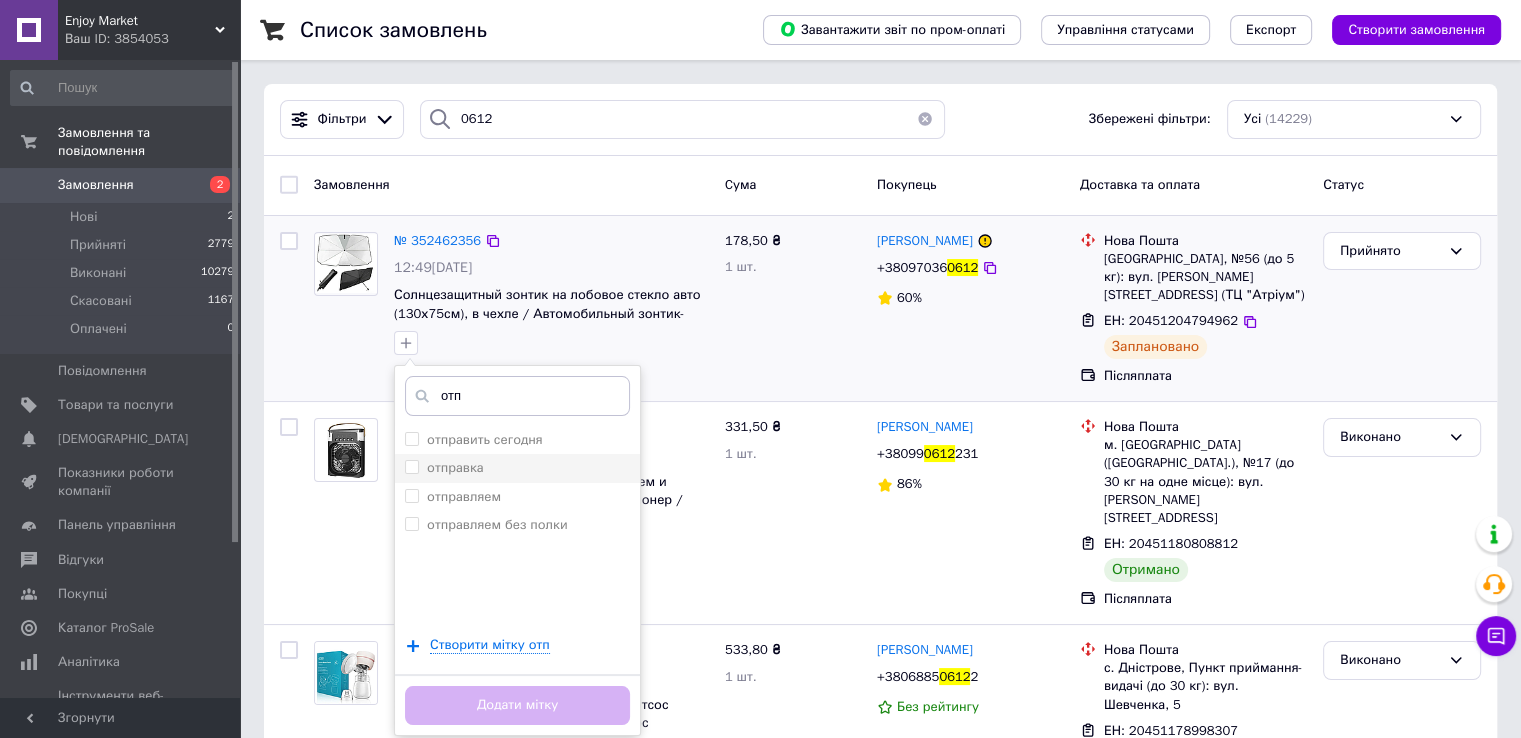 type on "отп" 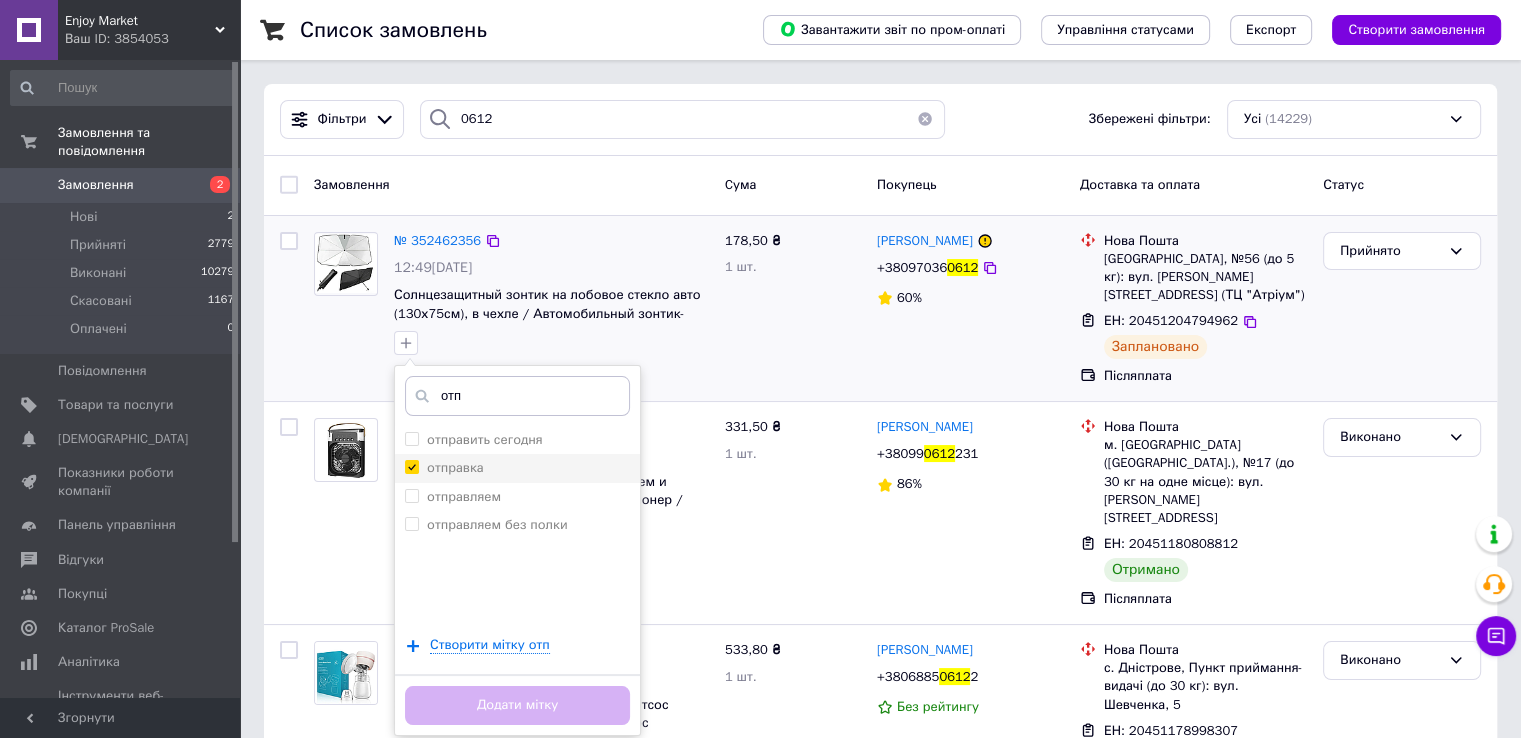 checkbox on "true" 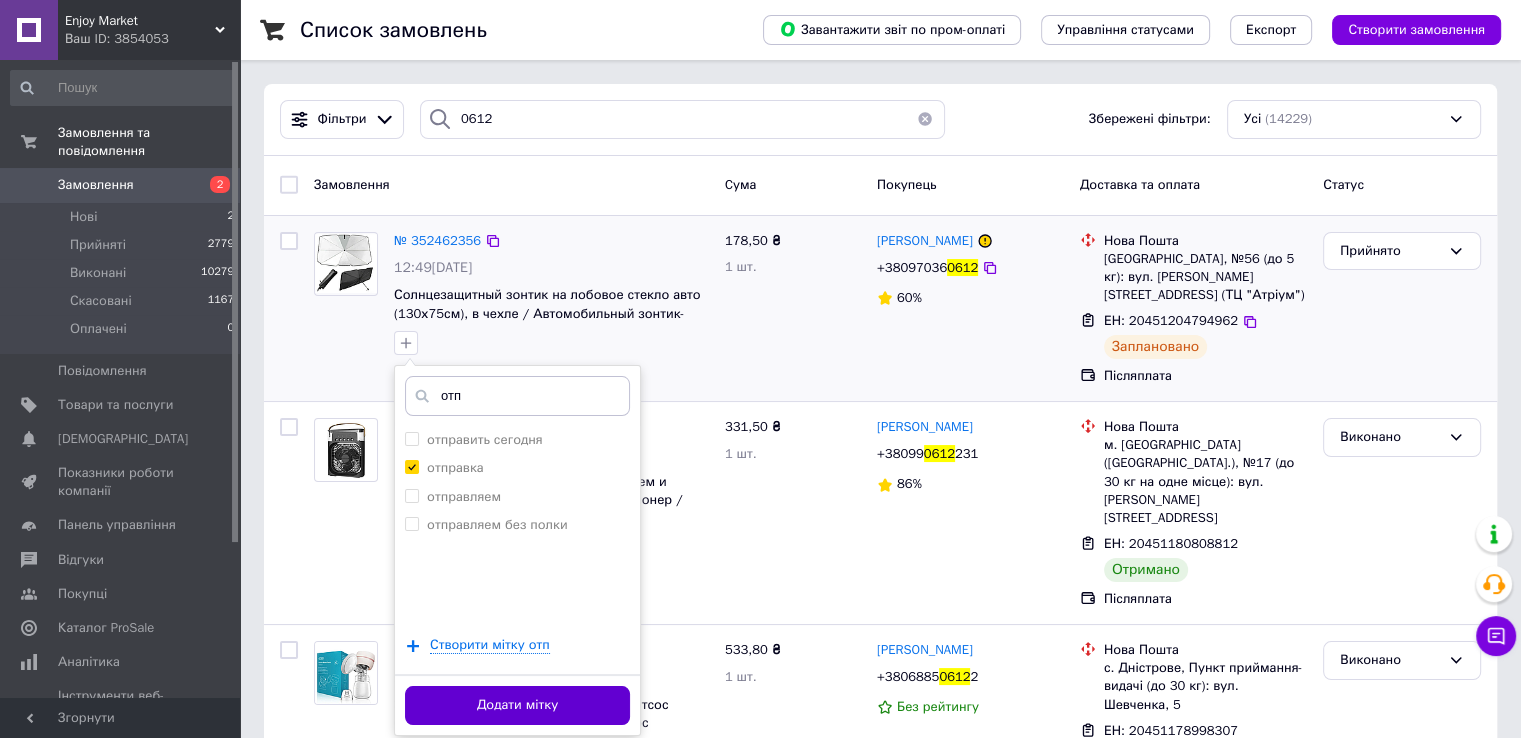 click on "Додати мітку" at bounding box center [517, 705] 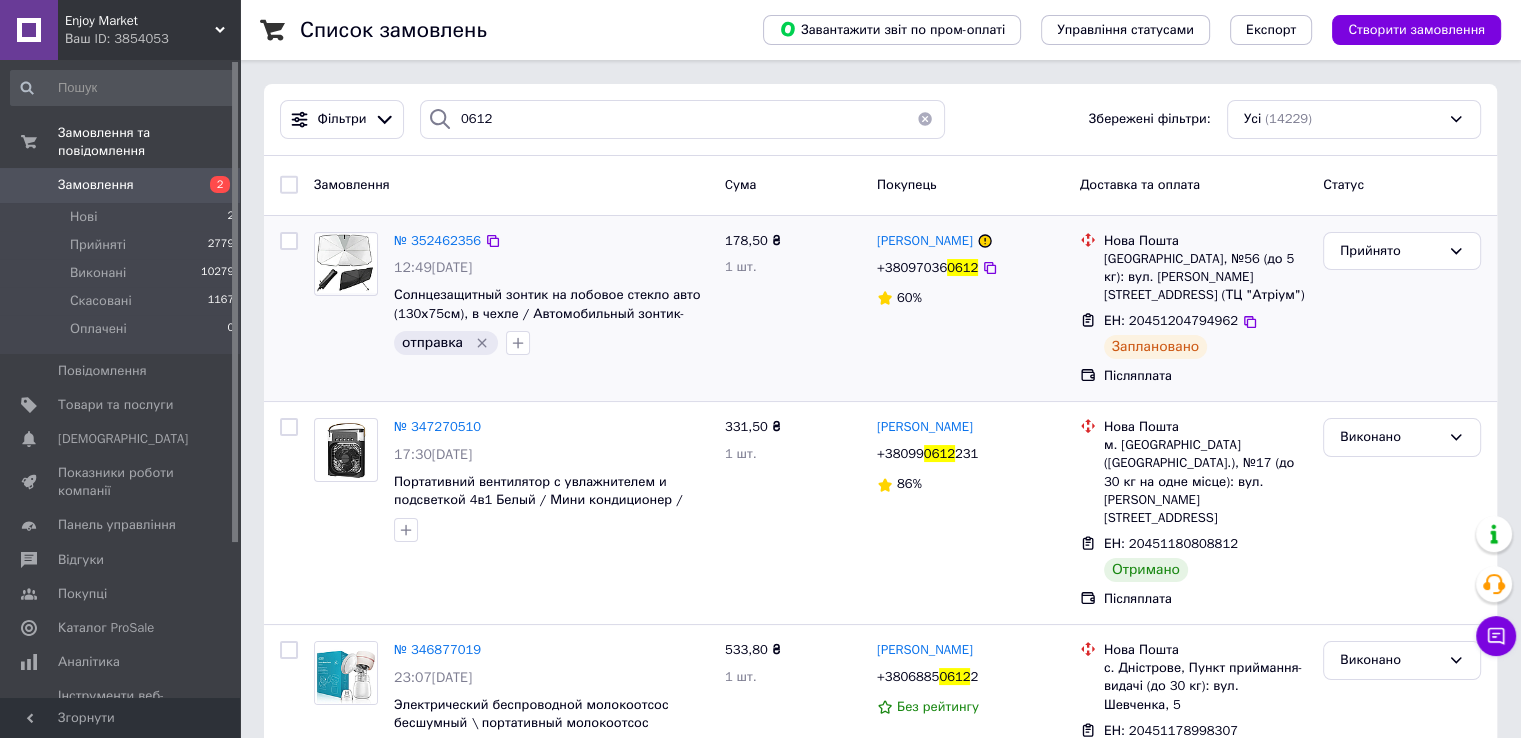 click at bounding box center [925, 119] 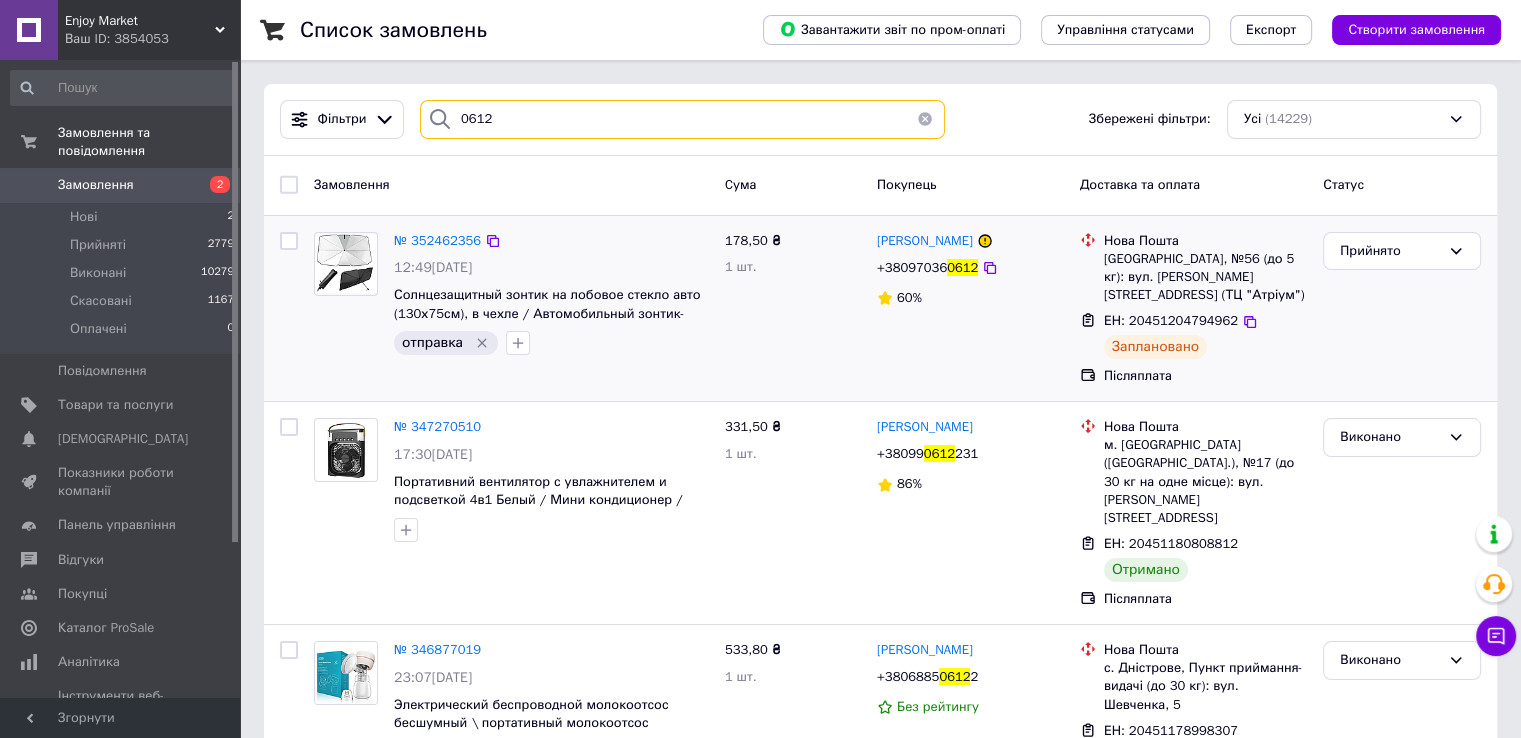 type 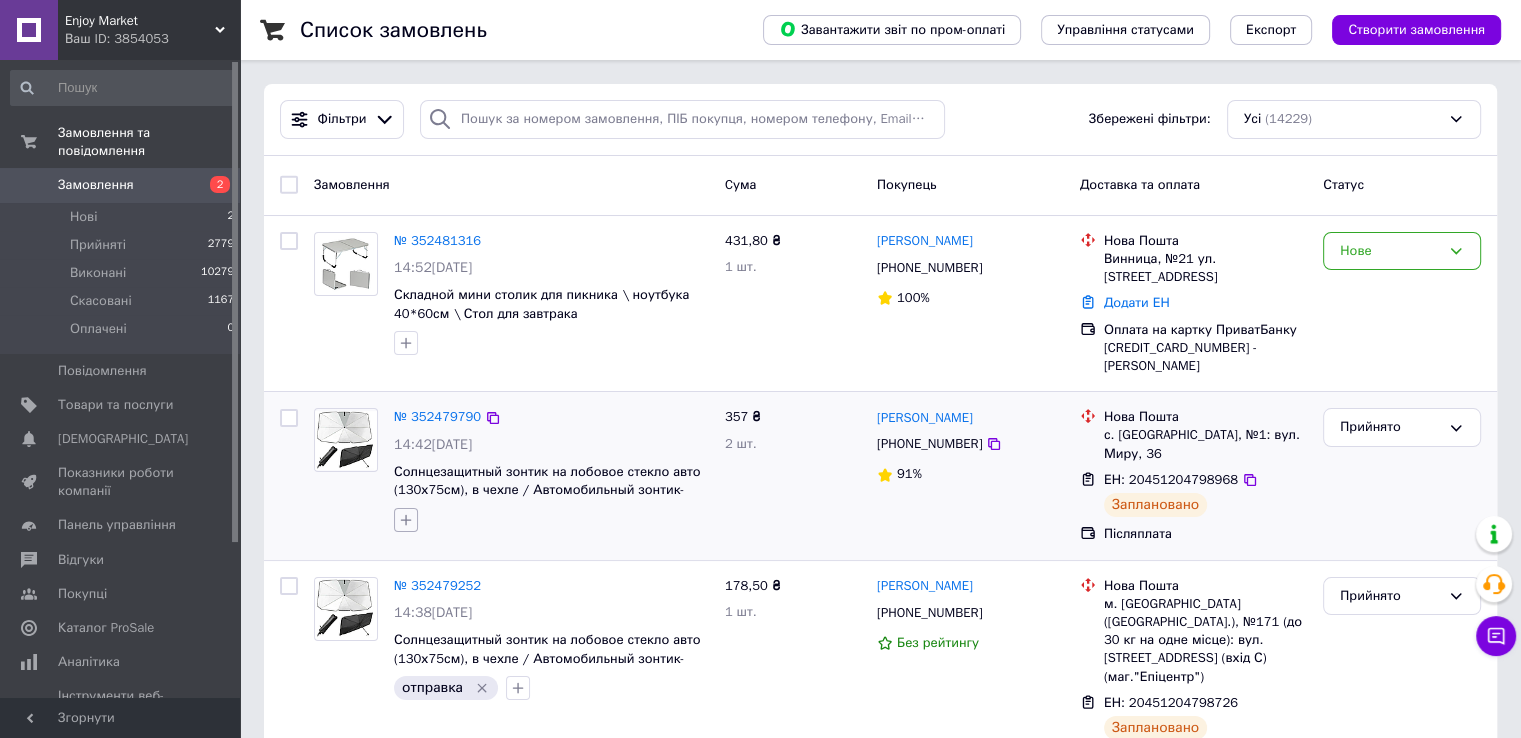 click 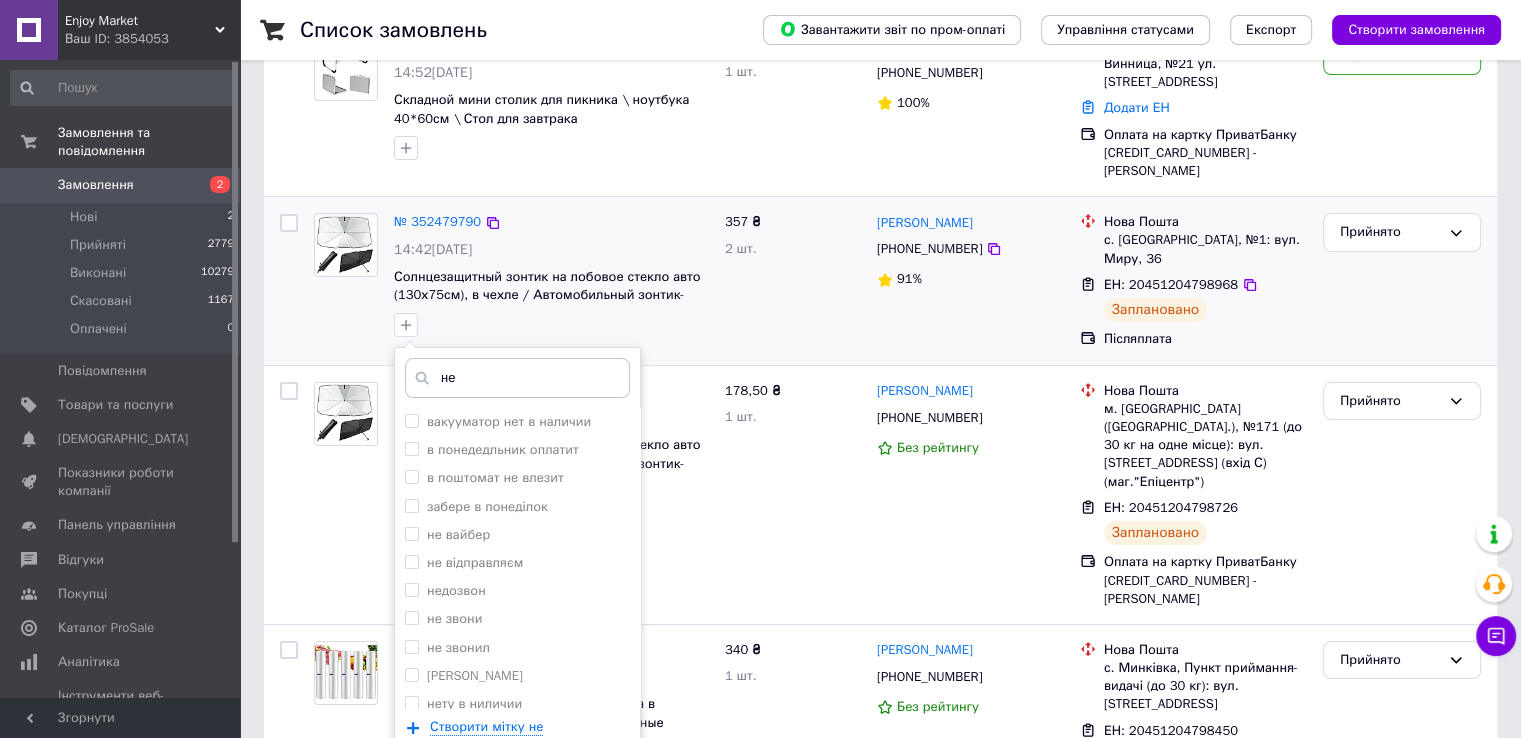 scroll, scrollTop: 196, scrollLeft: 0, axis: vertical 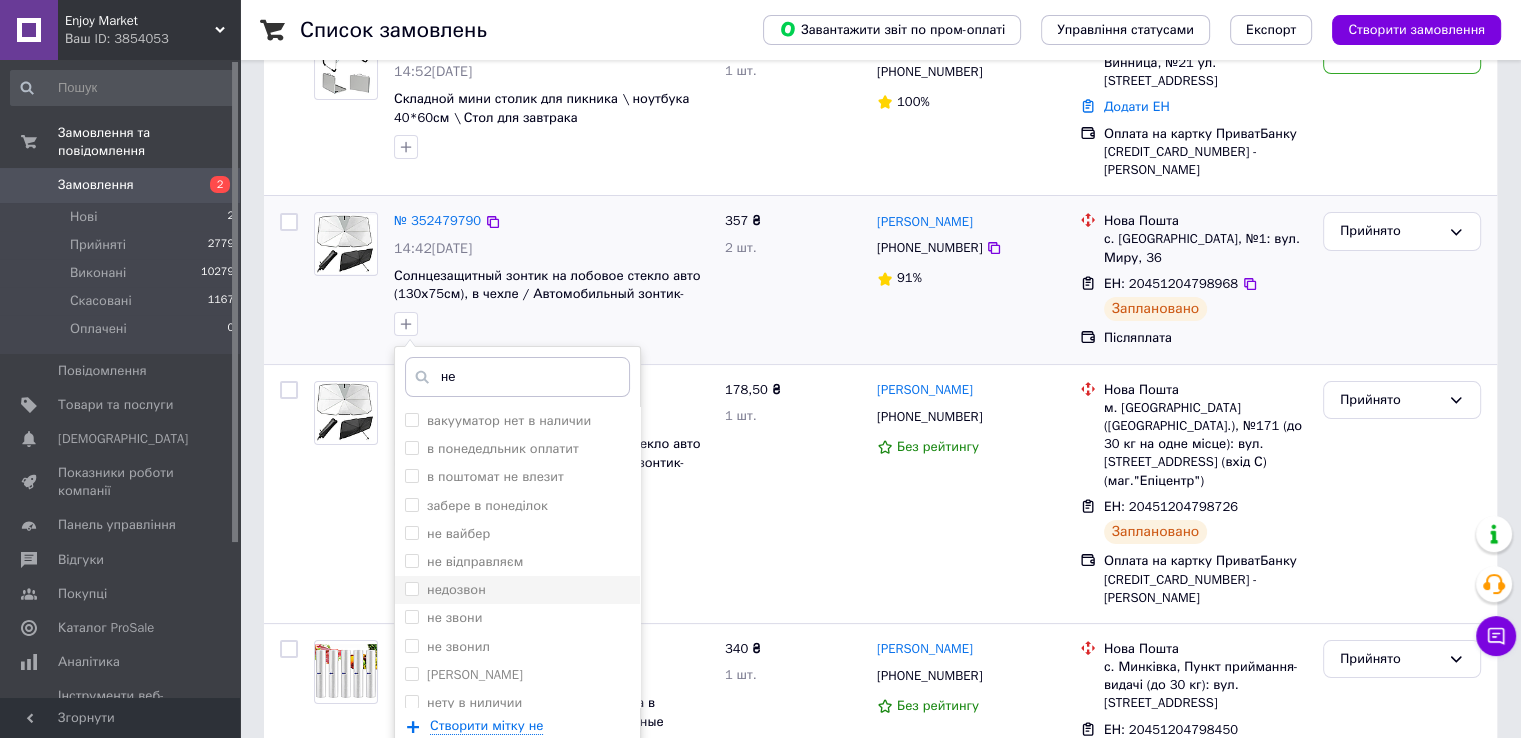 type on "не" 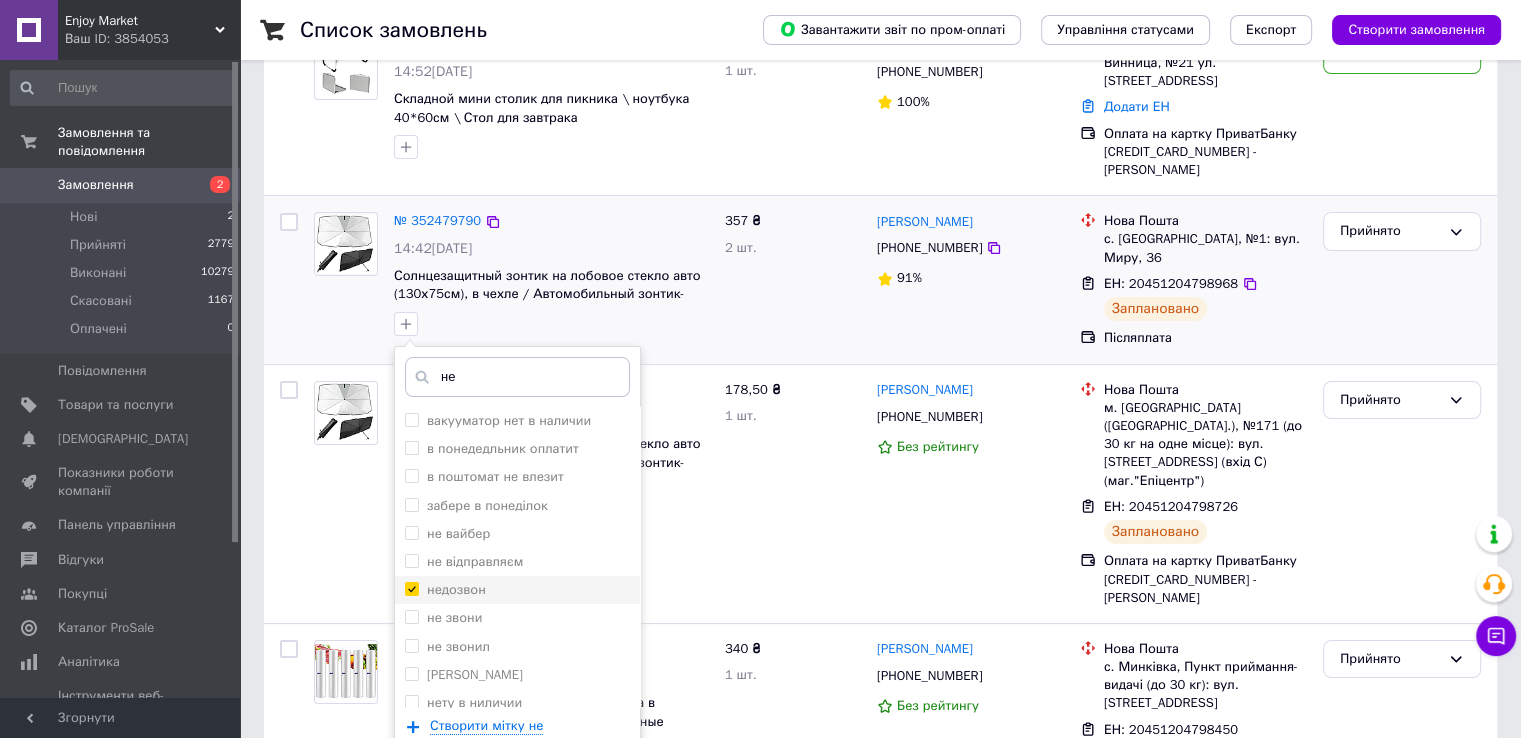 checkbox on "true" 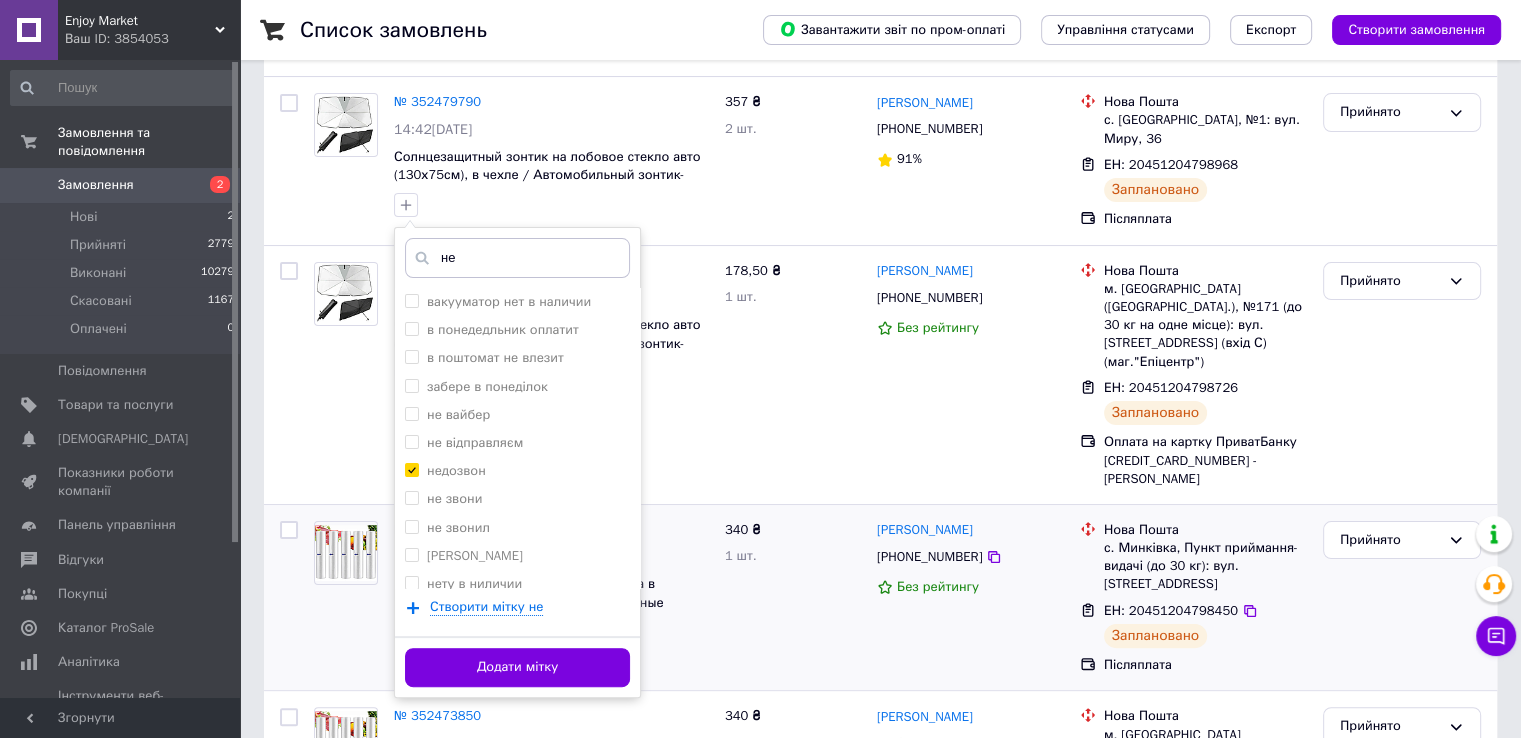 scroll, scrollTop: 318, scrollLeft: 0, axis: vertical 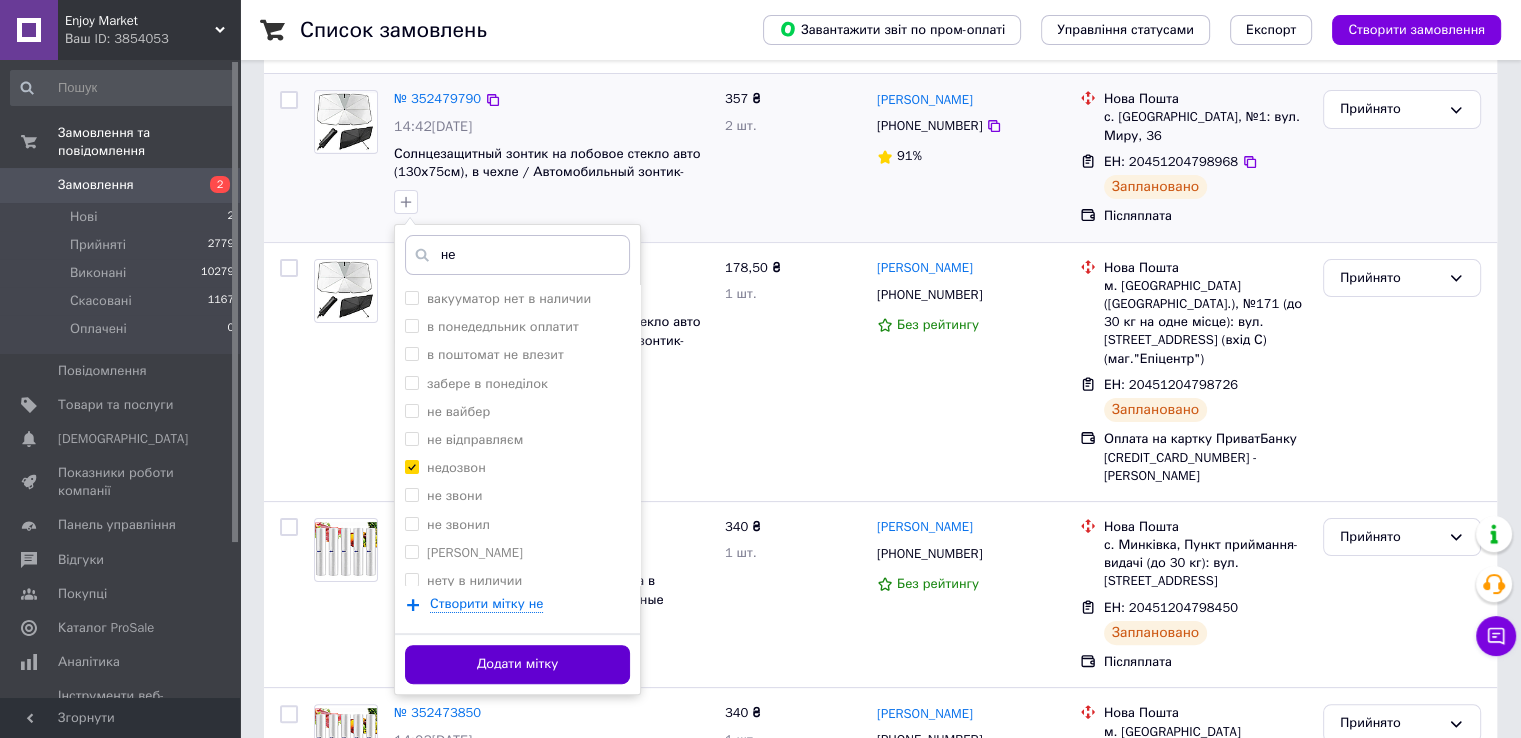 click on "Додати мітку" at bounding box center [517, 664] 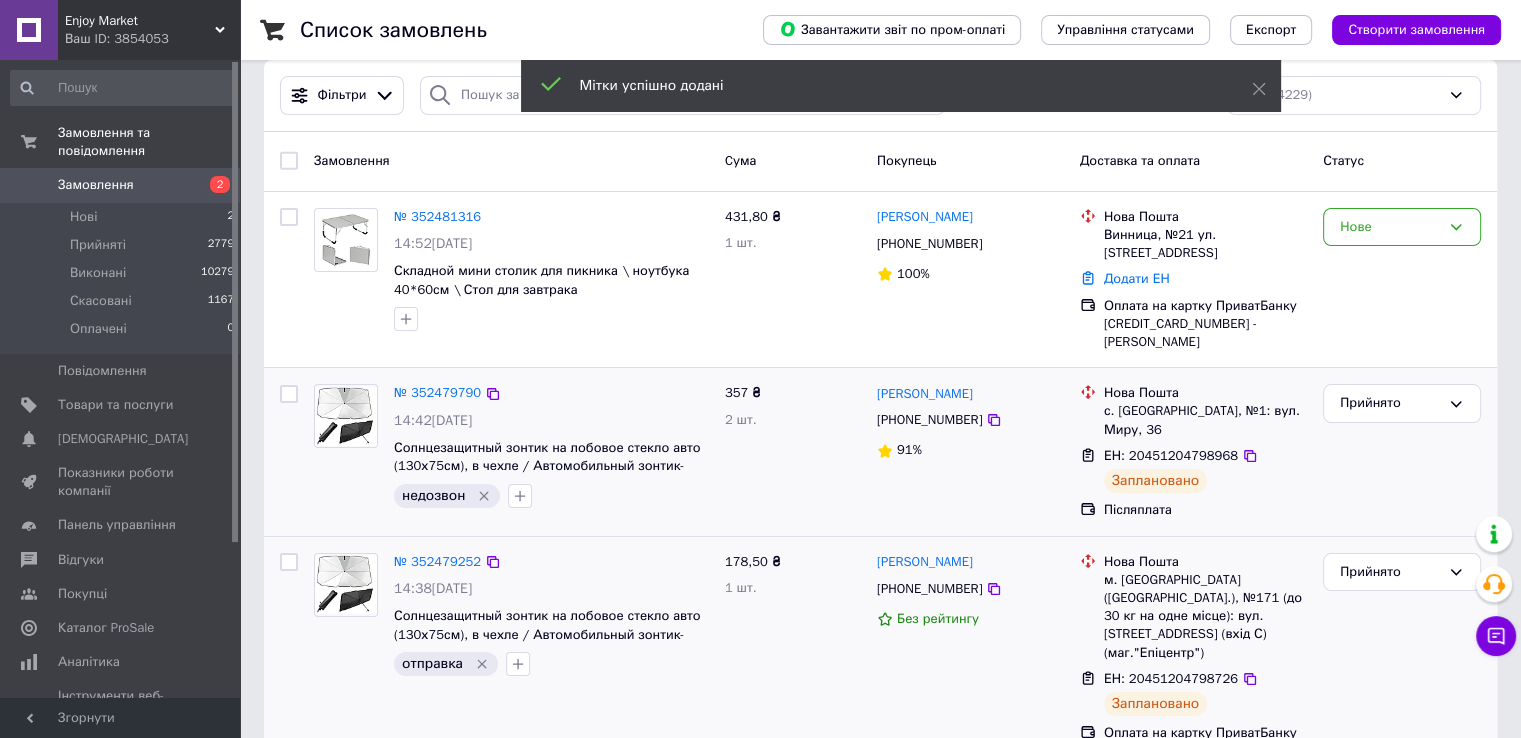 scroll, scrollTop: 24, scrollLeft: 0, axis: vertical 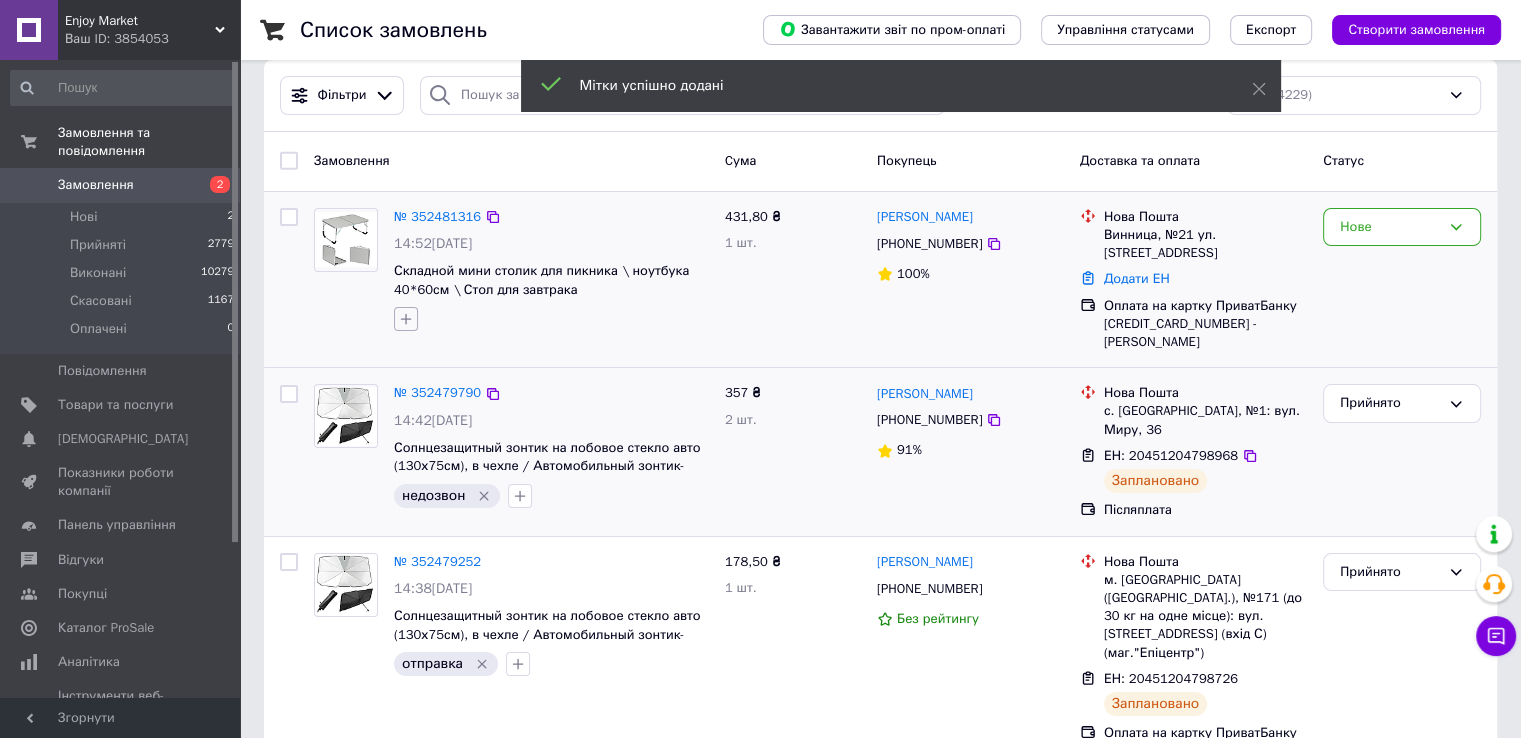 click at bounding box center (406, 319) 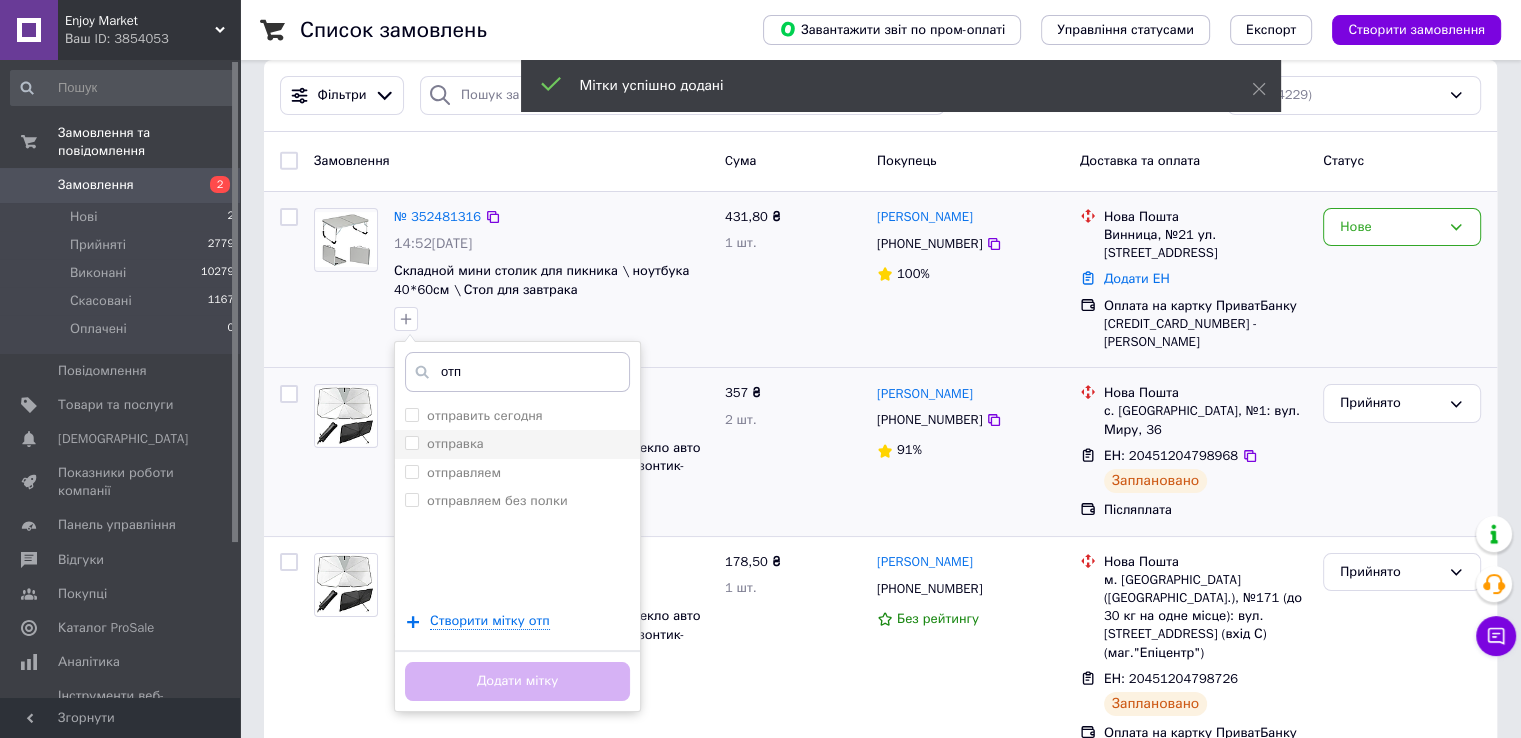 type on "отп" 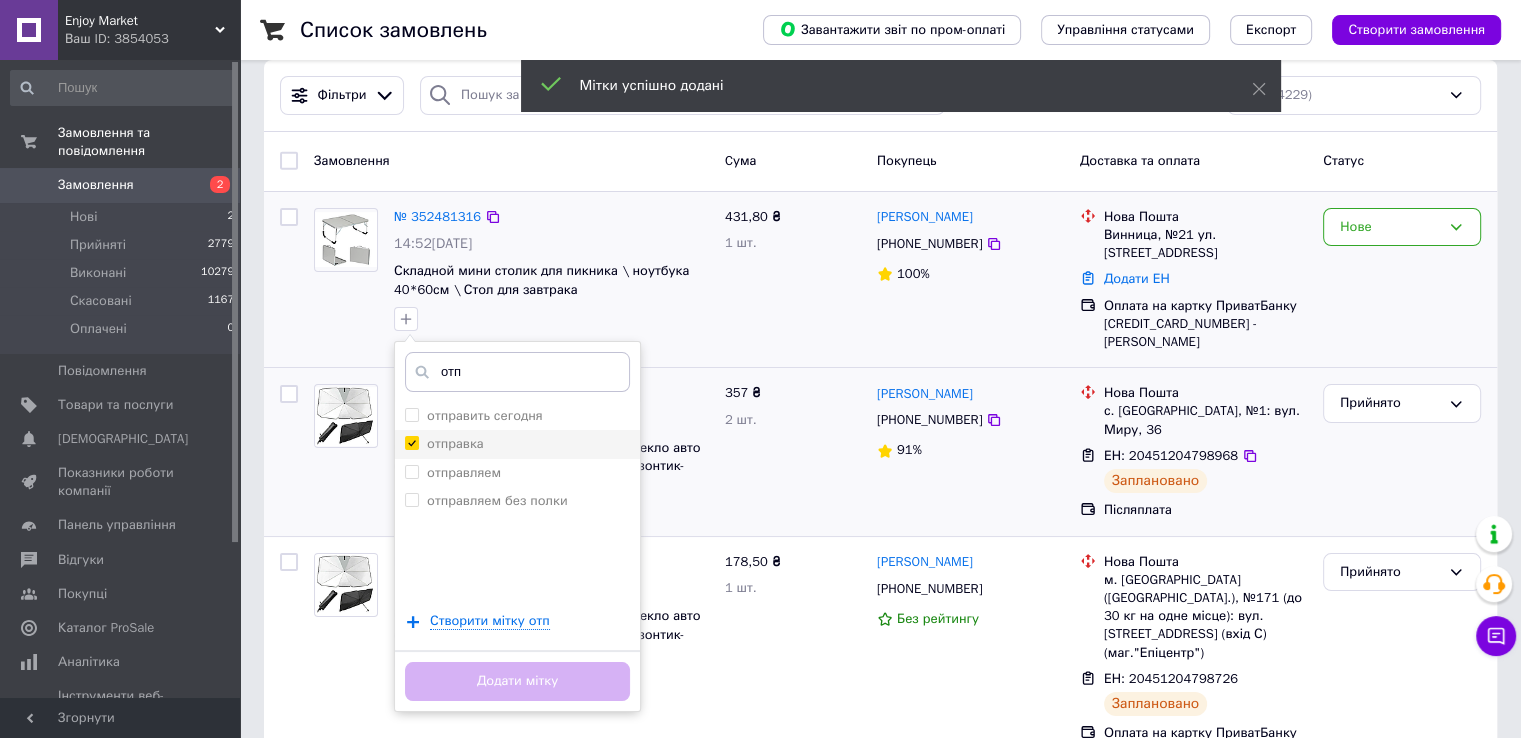 checkbox on "true" 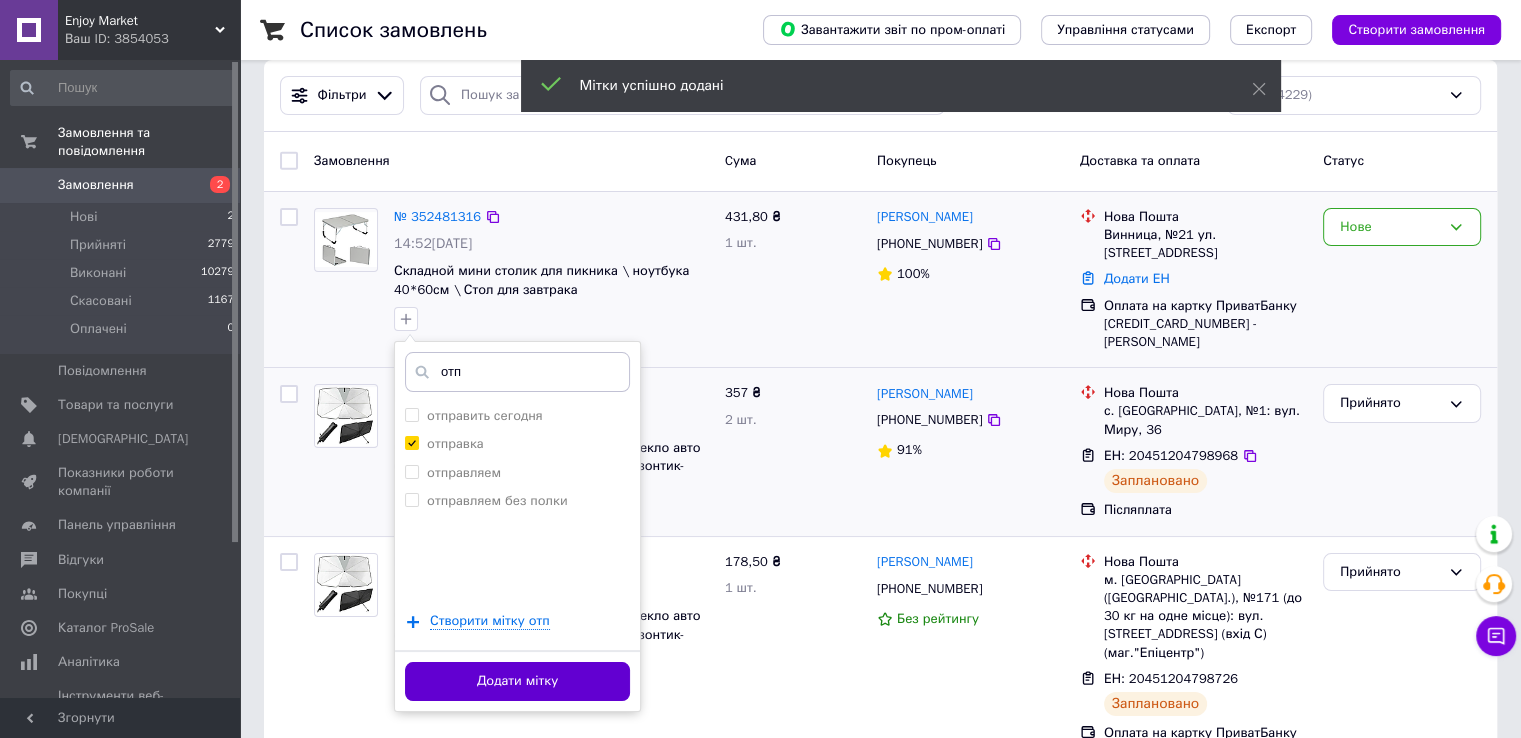 click on "Додати мітку" at bounding box center [517, 681] 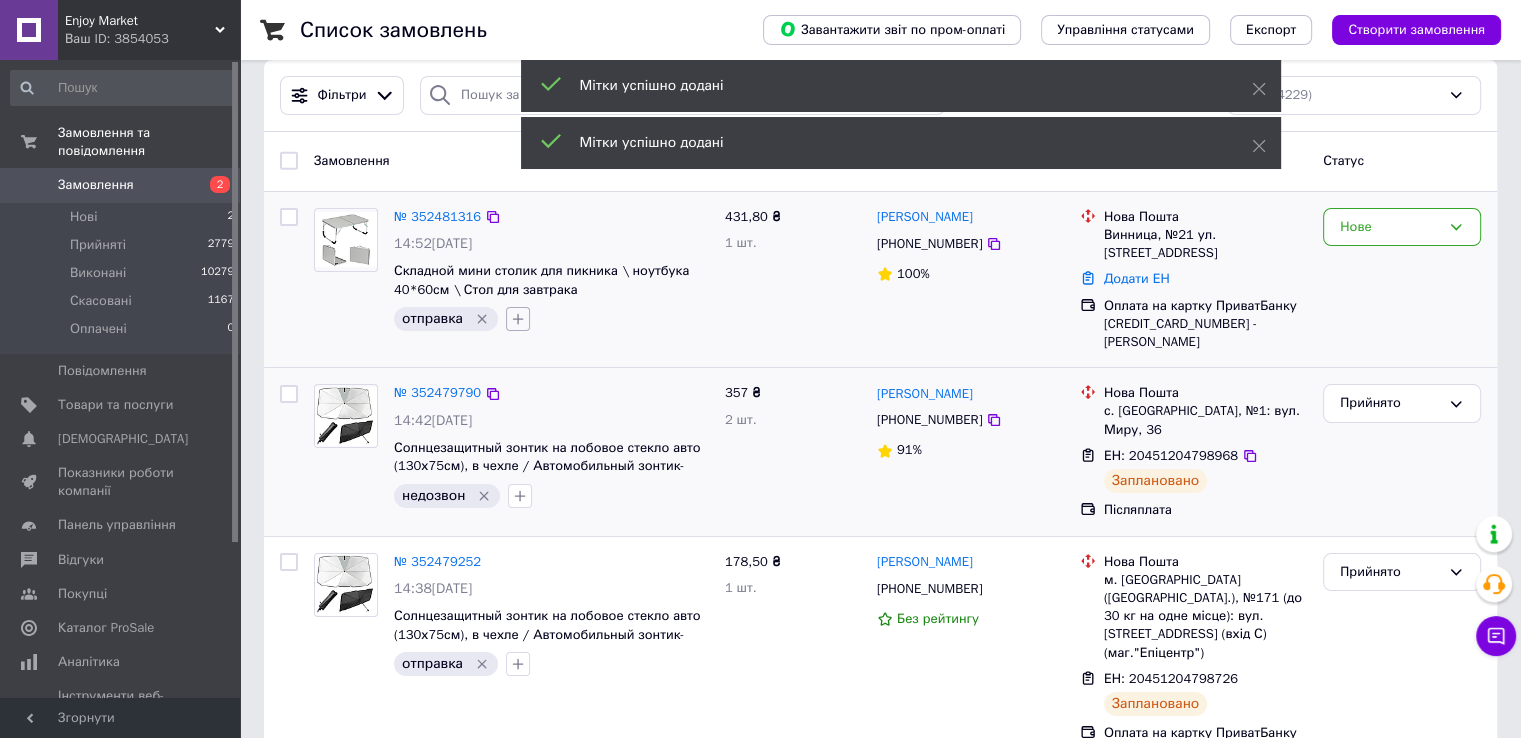 click at bounding box center (518, 319) 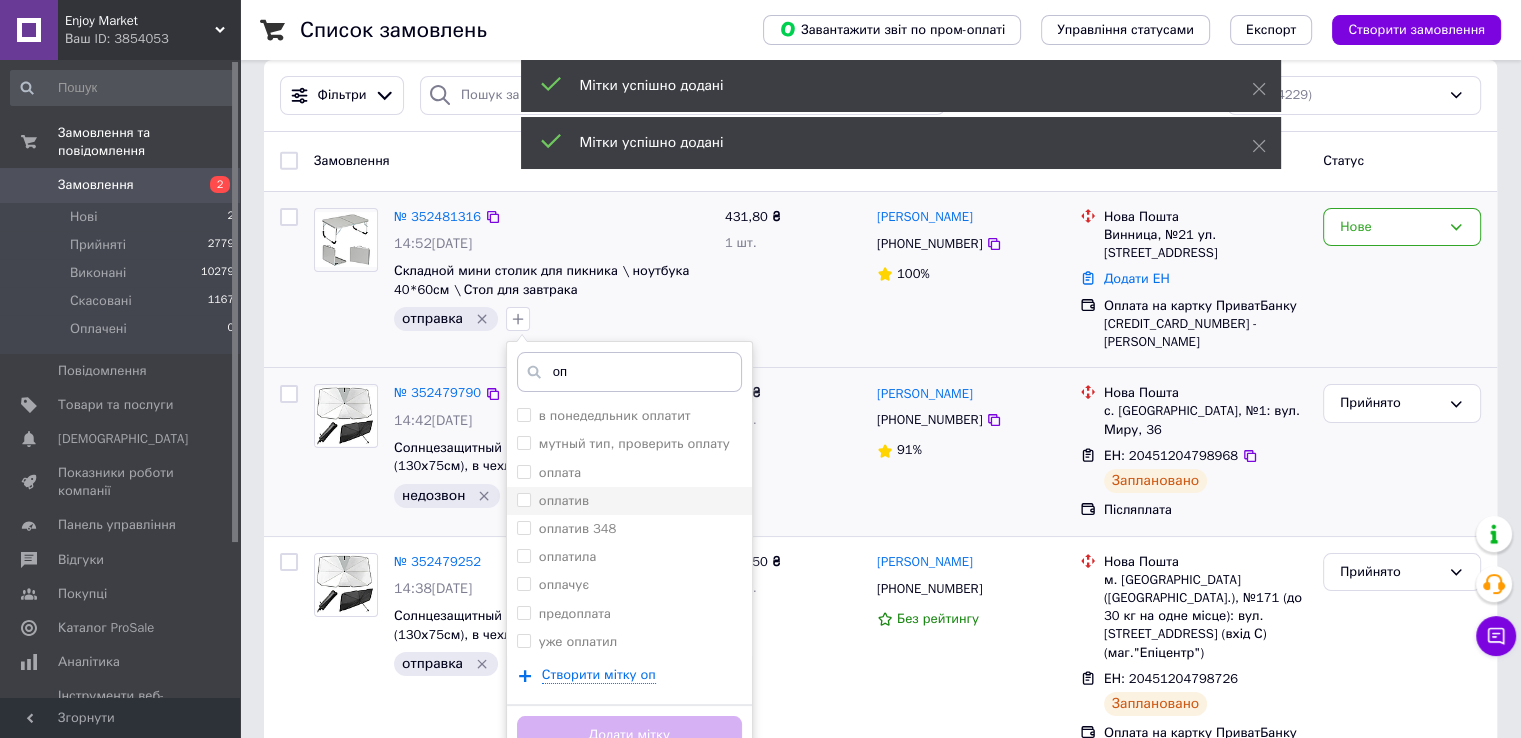 type on "оп" 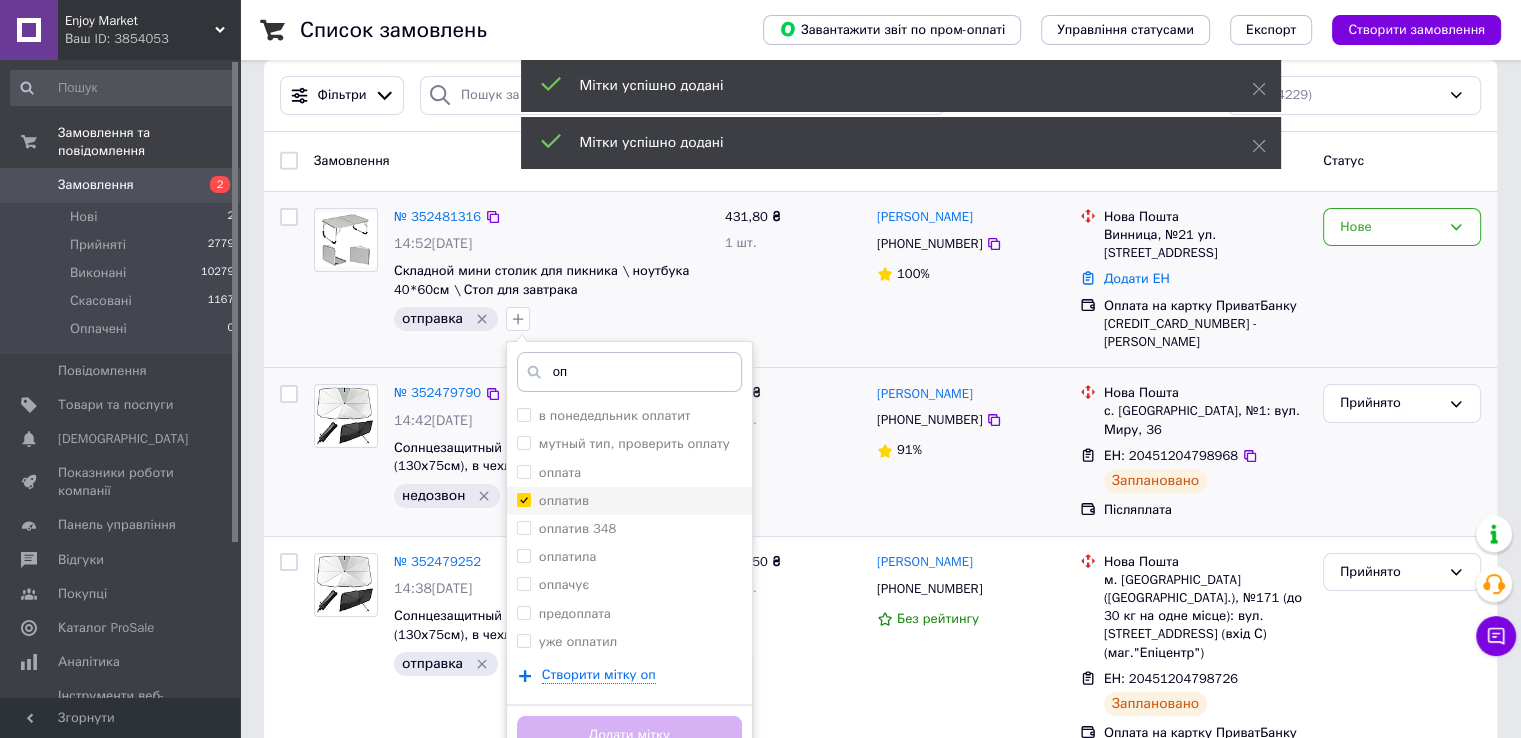 checkbox on "true" 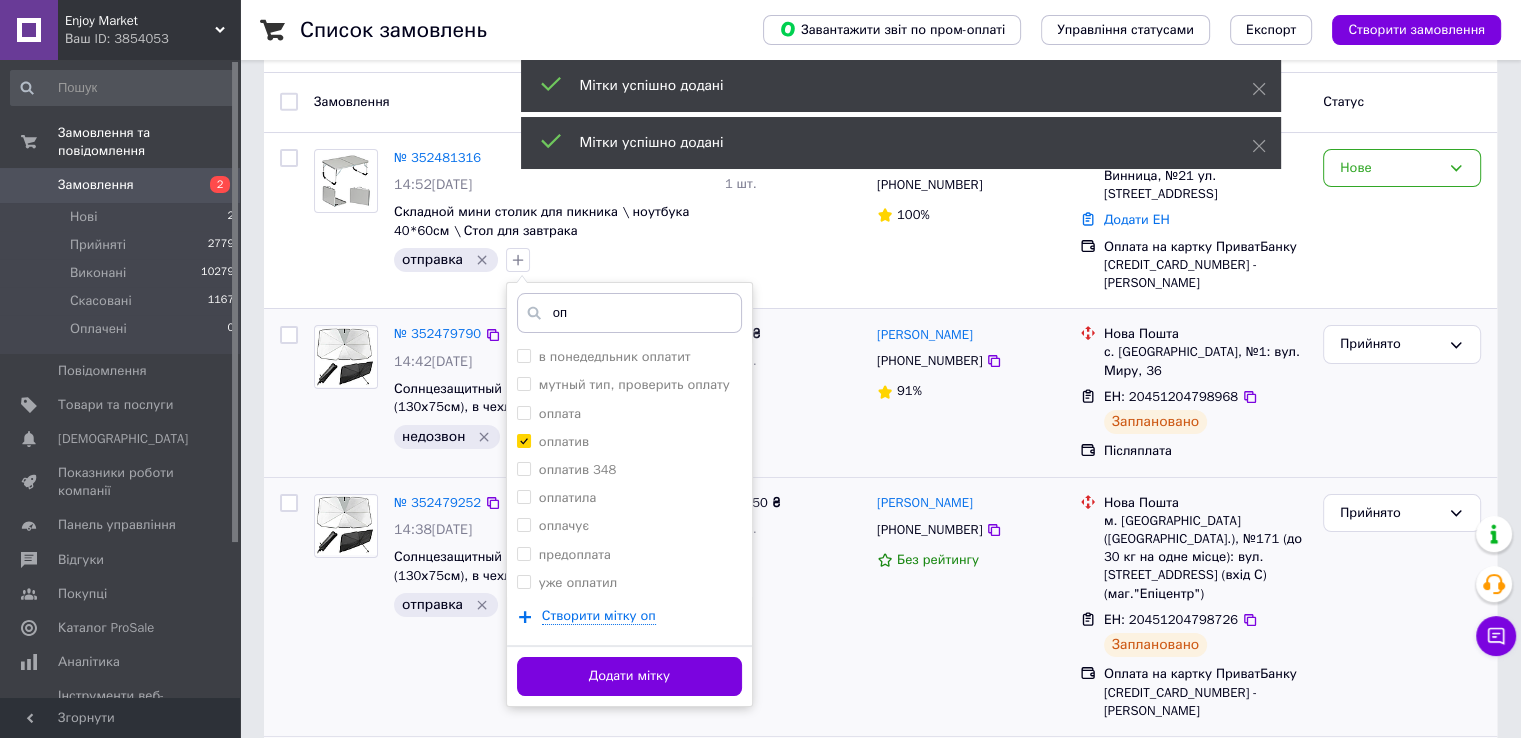 scroll, scrollTop: 88, scrollLeft: 0, axis: vertical 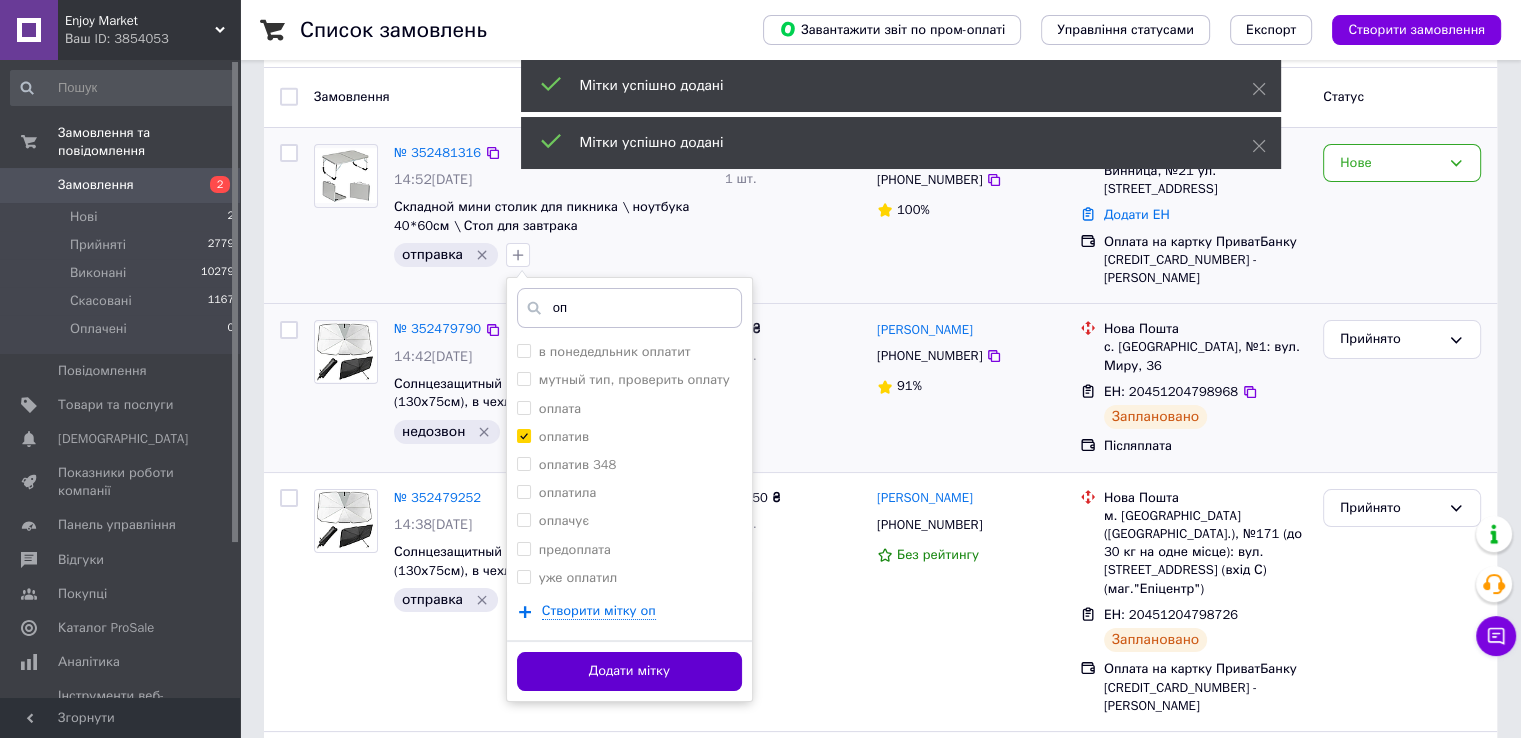 click on "Додати мітку" at bounding box center (629, 671) 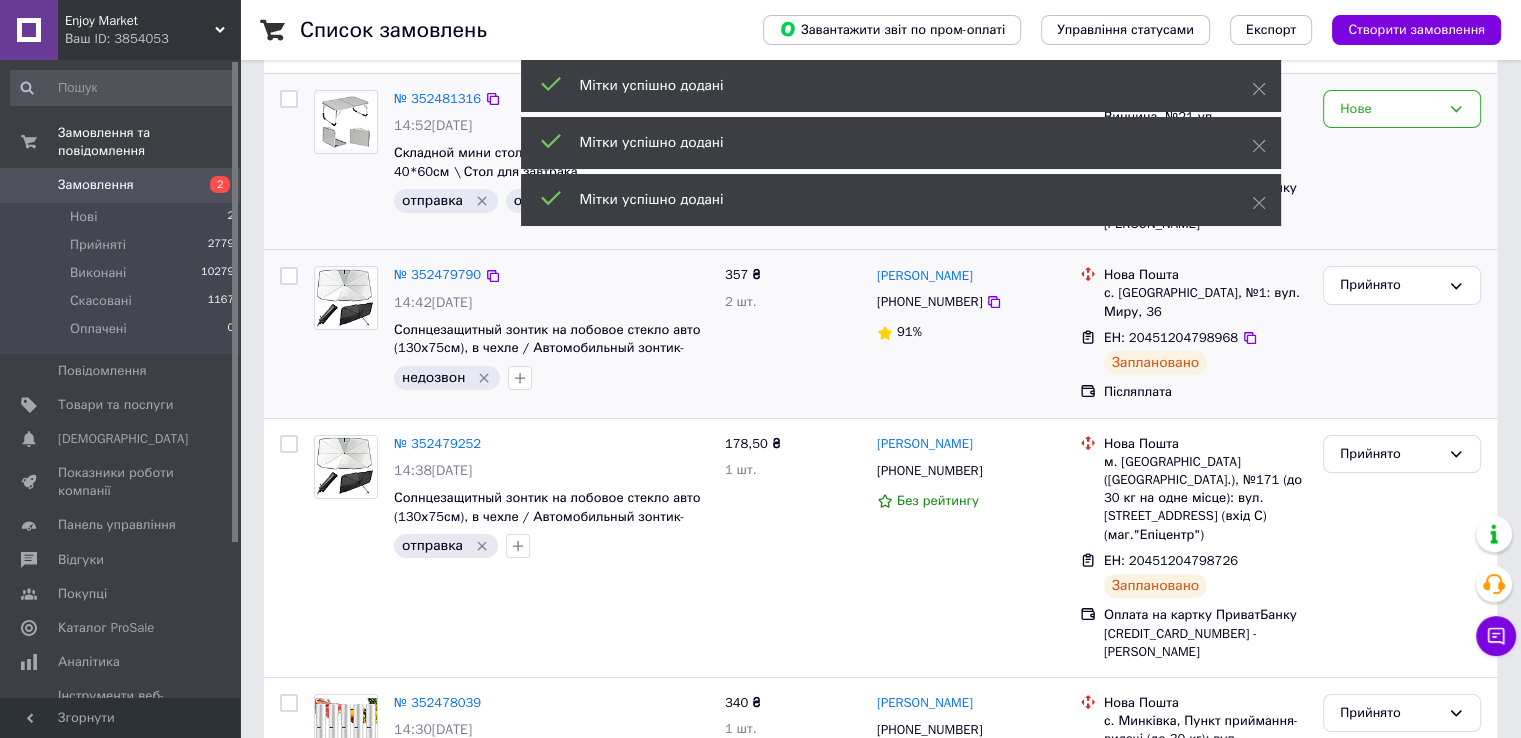 scroll, scrollTop: 0, scrollLeft: 0, axis: both 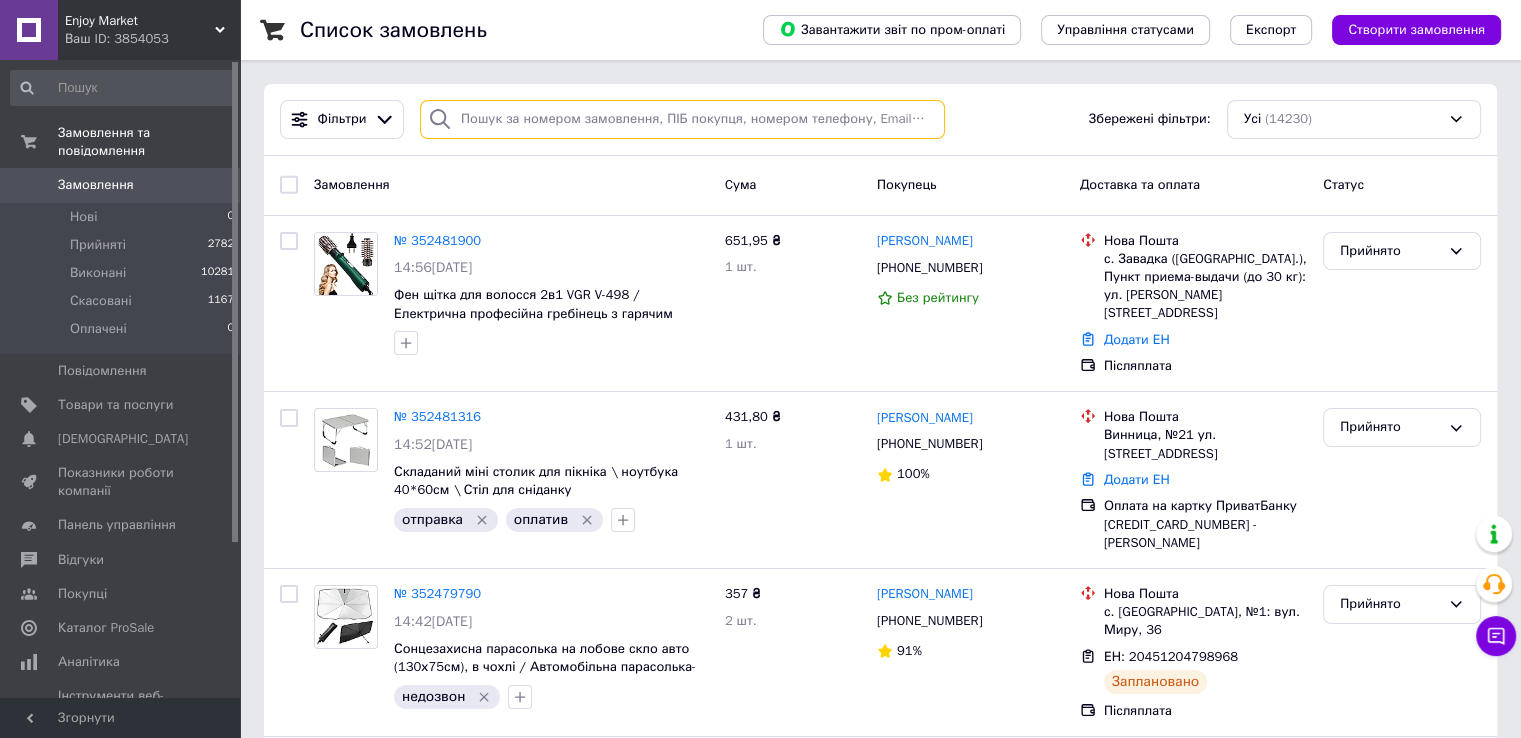 click at bounding box center (682, 119) 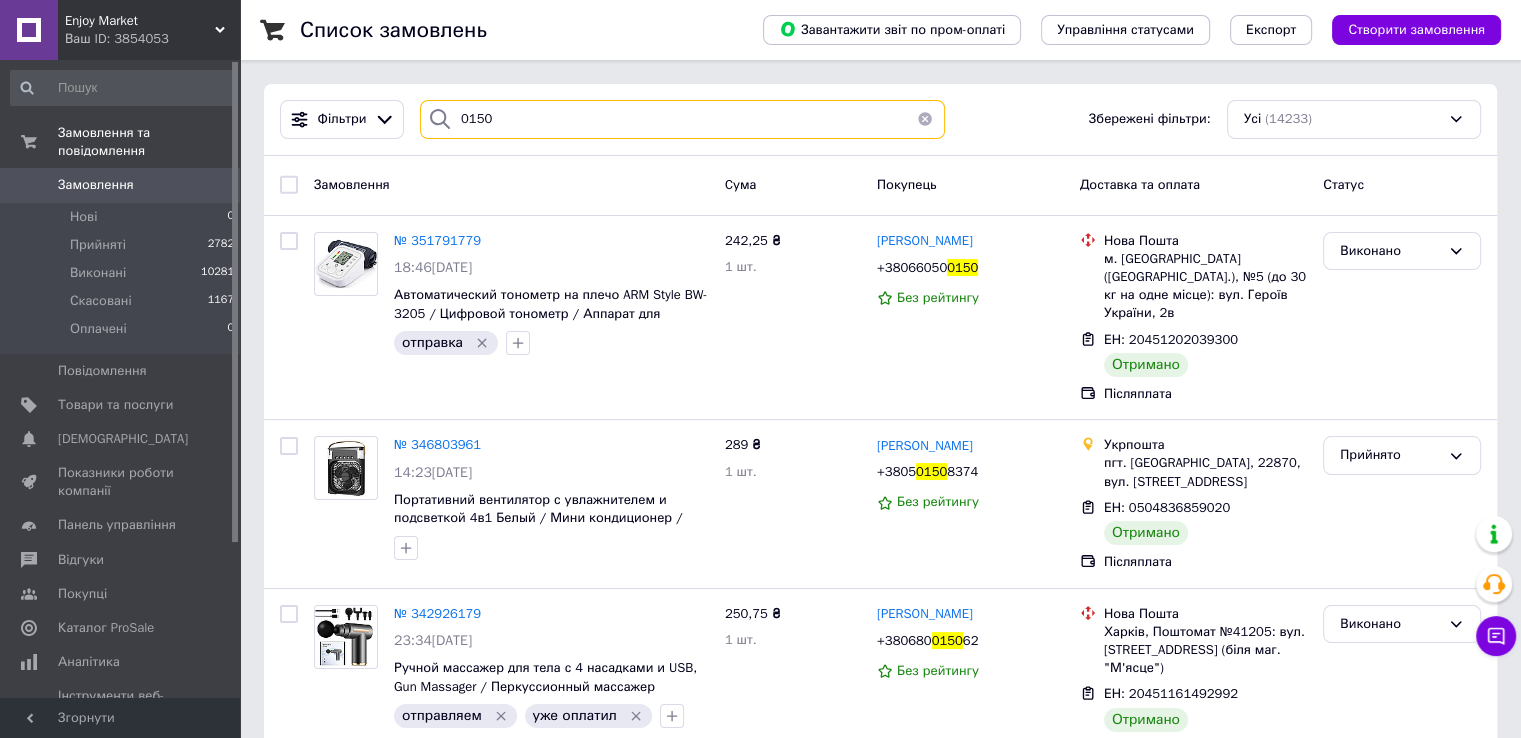 type on "0150" 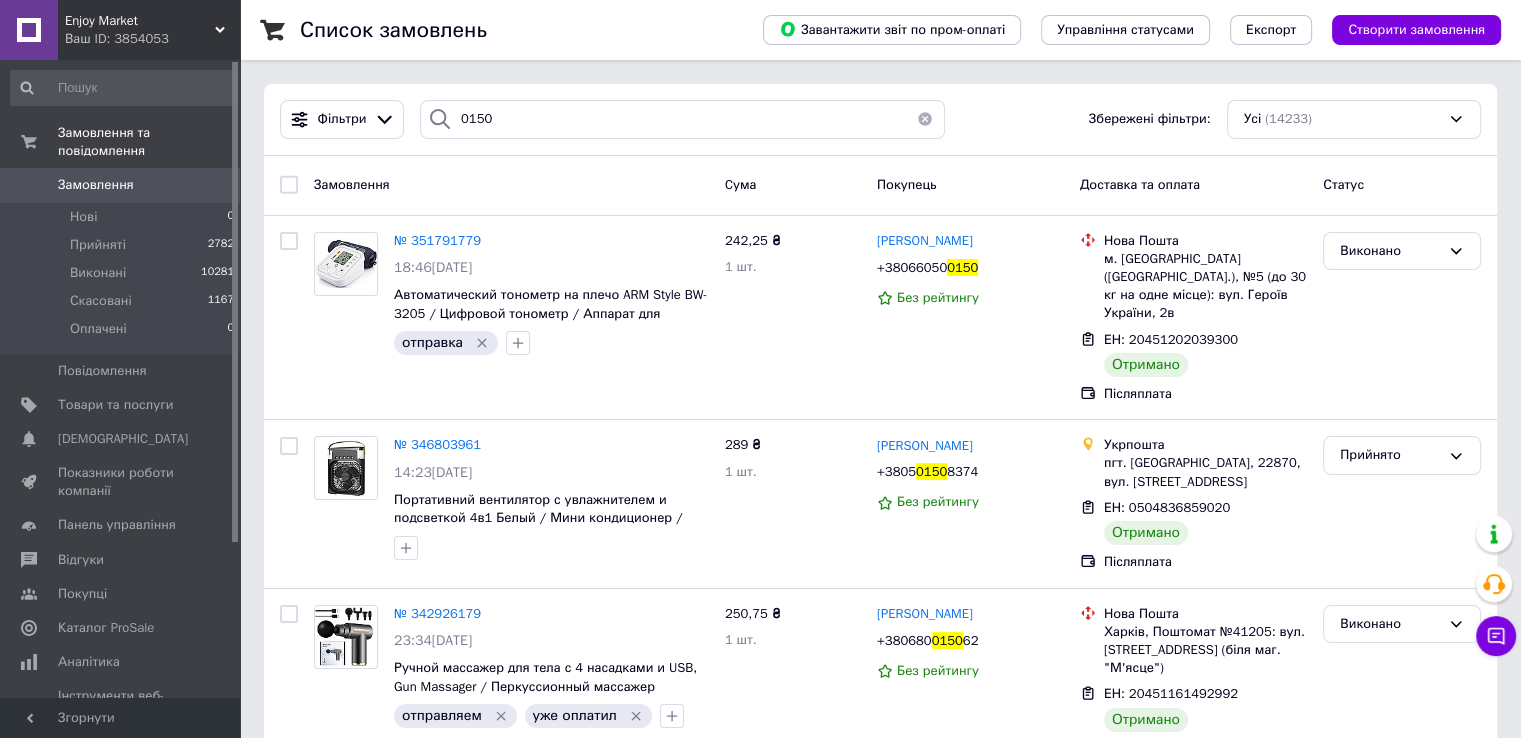 click at bounding box center (925, 119) 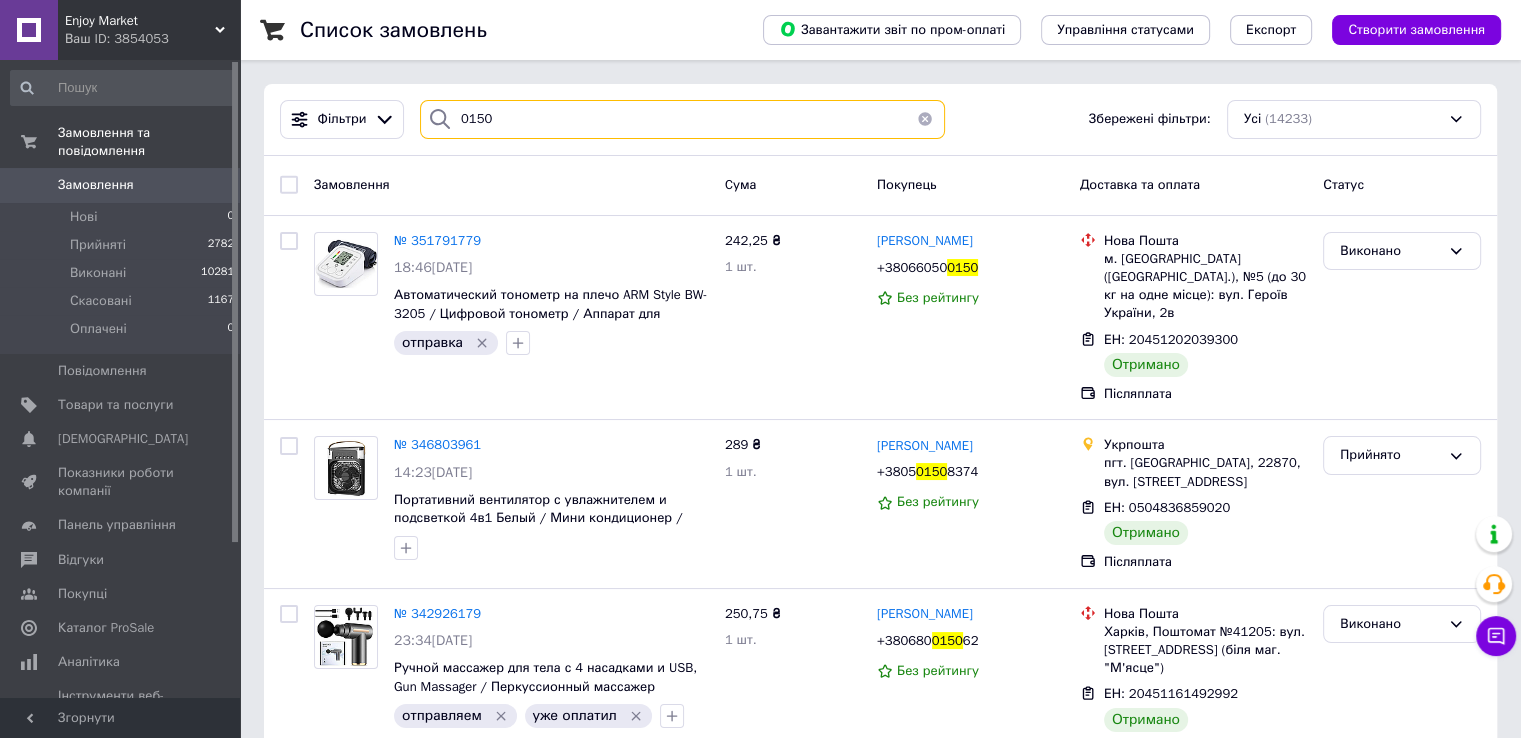 type 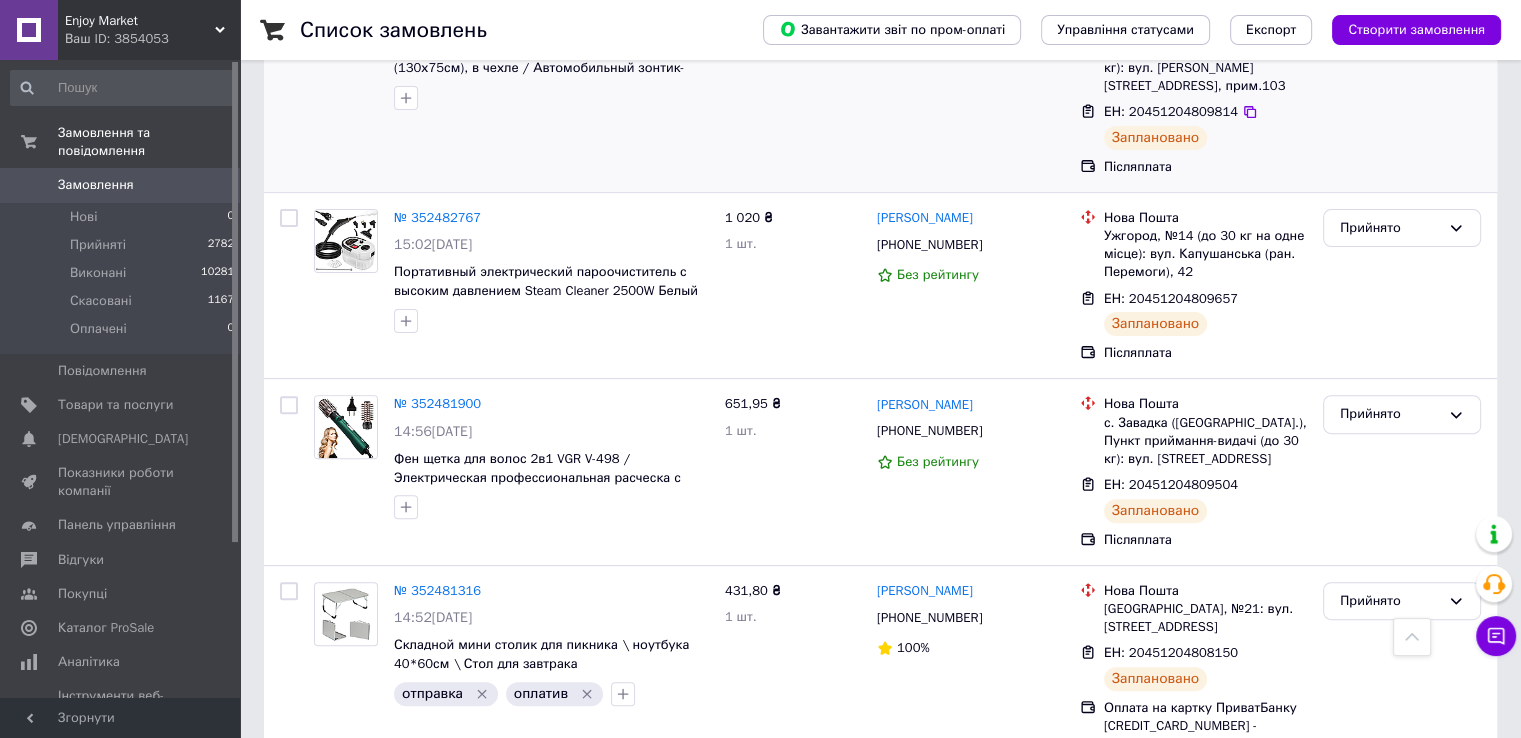scroll, scrollTop: 594, scrollLeft: 0, axis: vertical 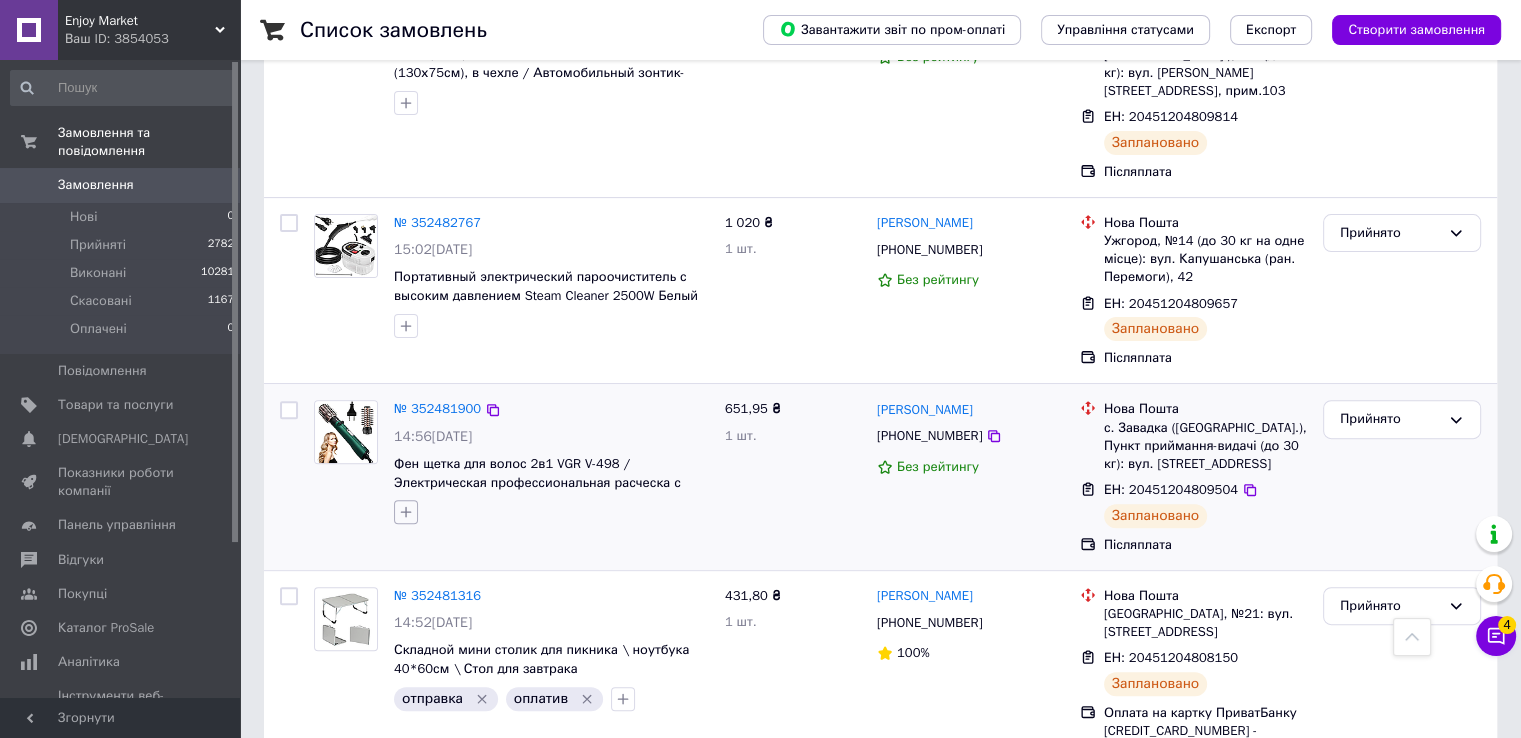 click 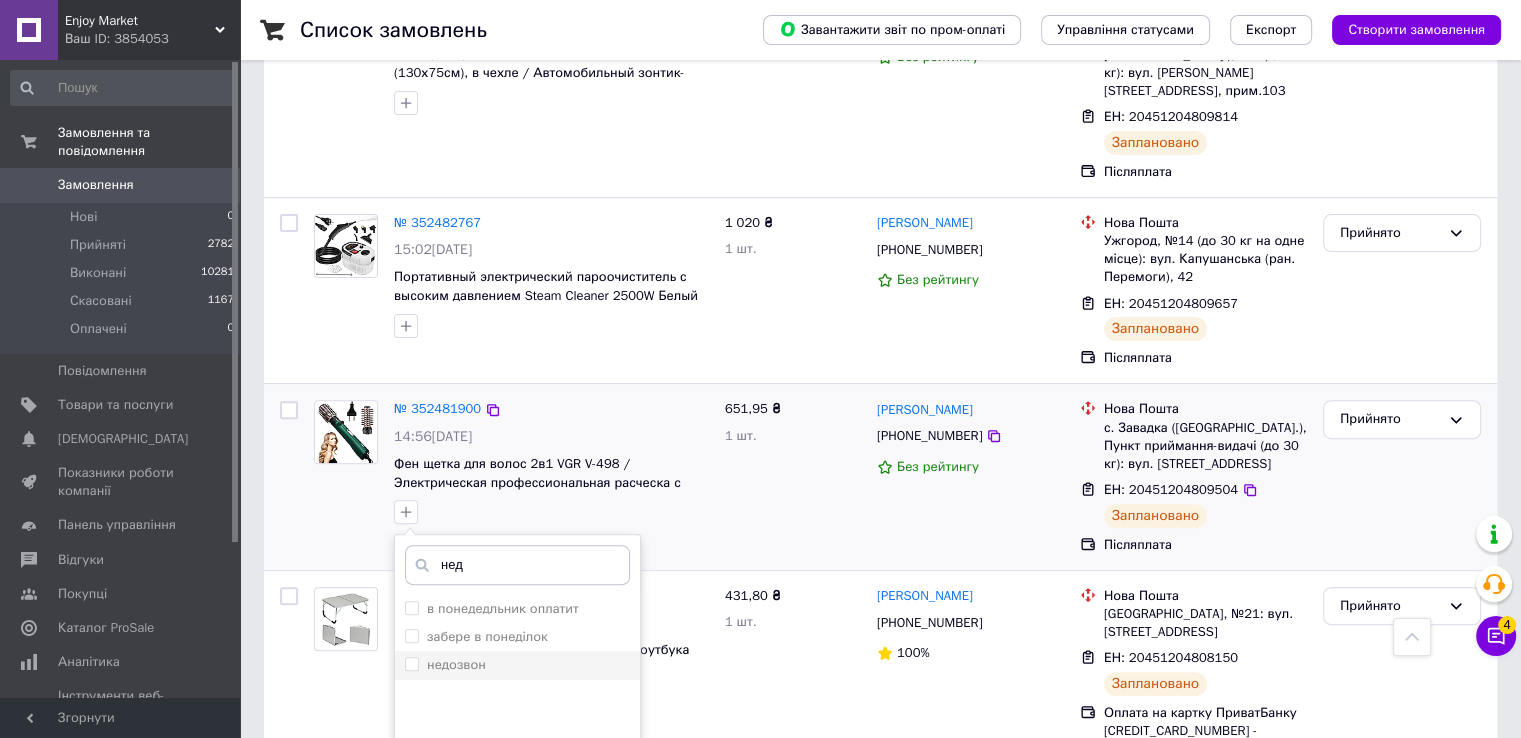 type on "нед" 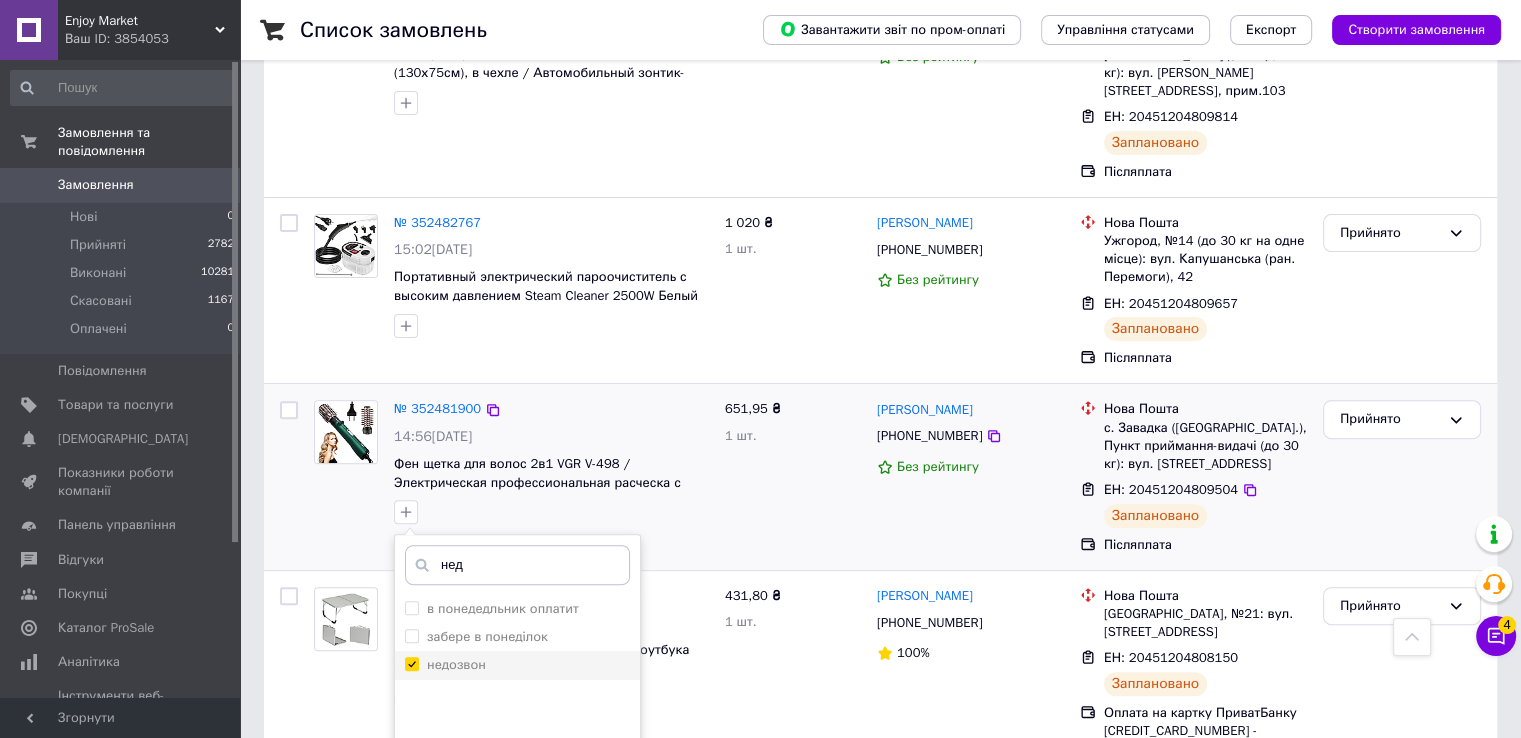 checkbox on "true" 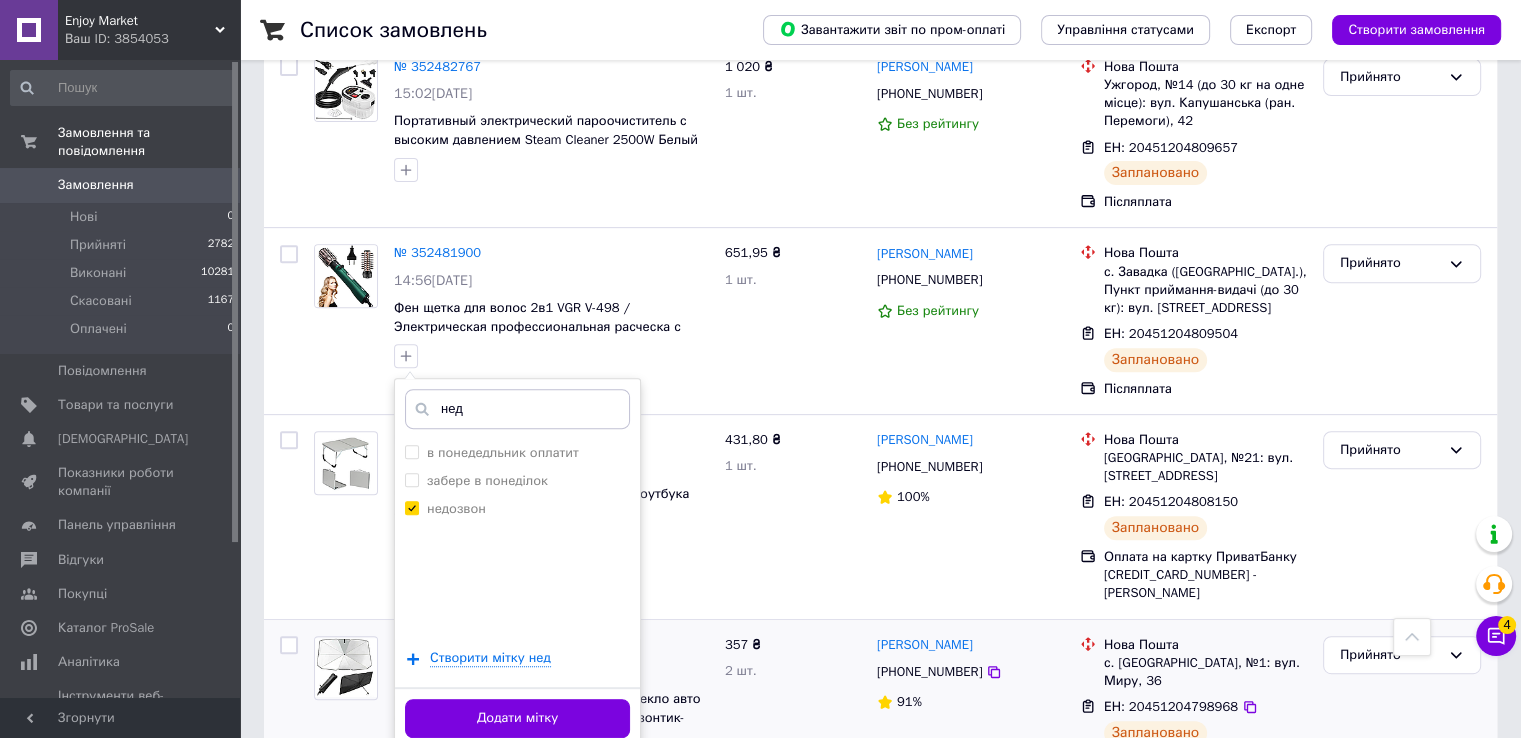 scroll, scrollTop: 736, scrollLeft: 0, axis: vertical 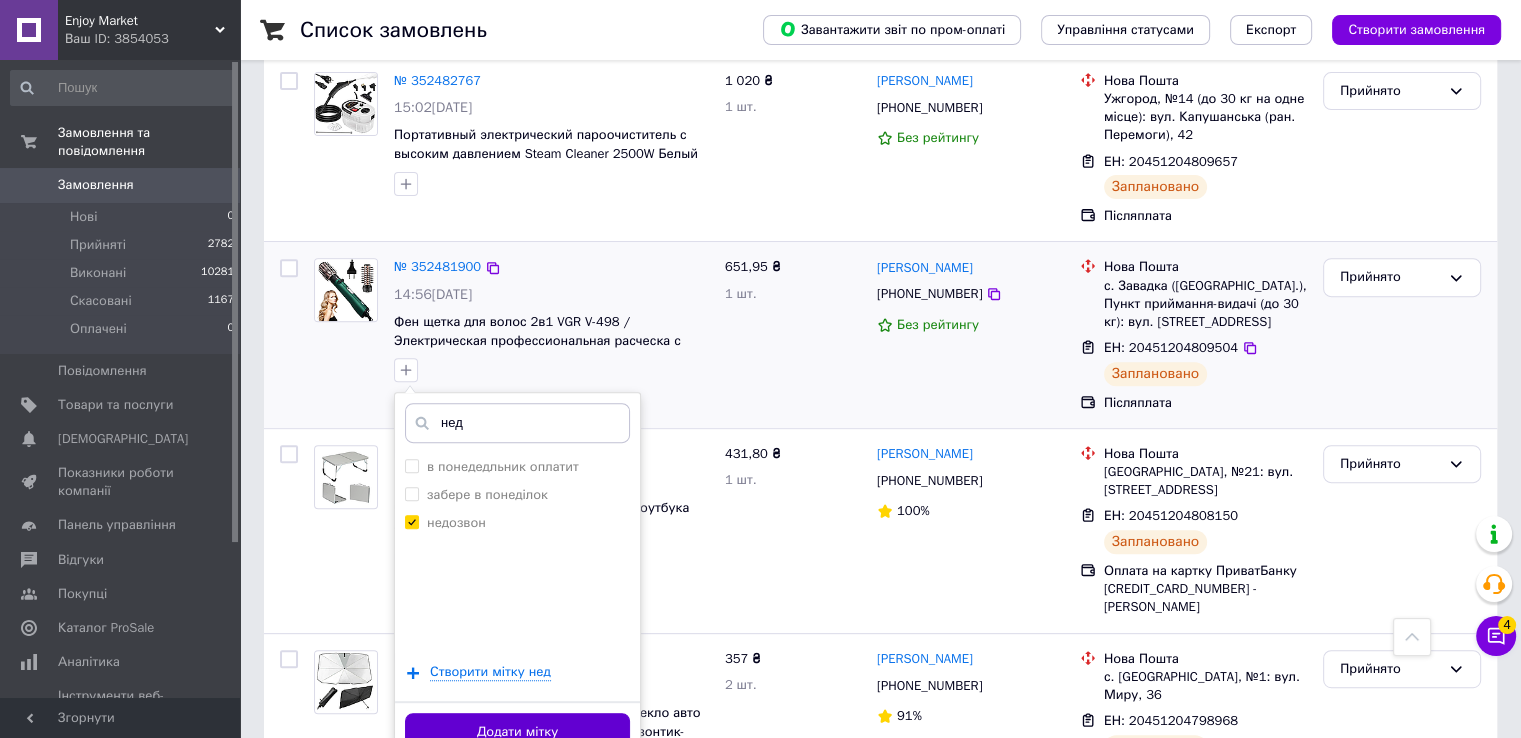 click on "Додати мітку" at bounding box center (517, 732) 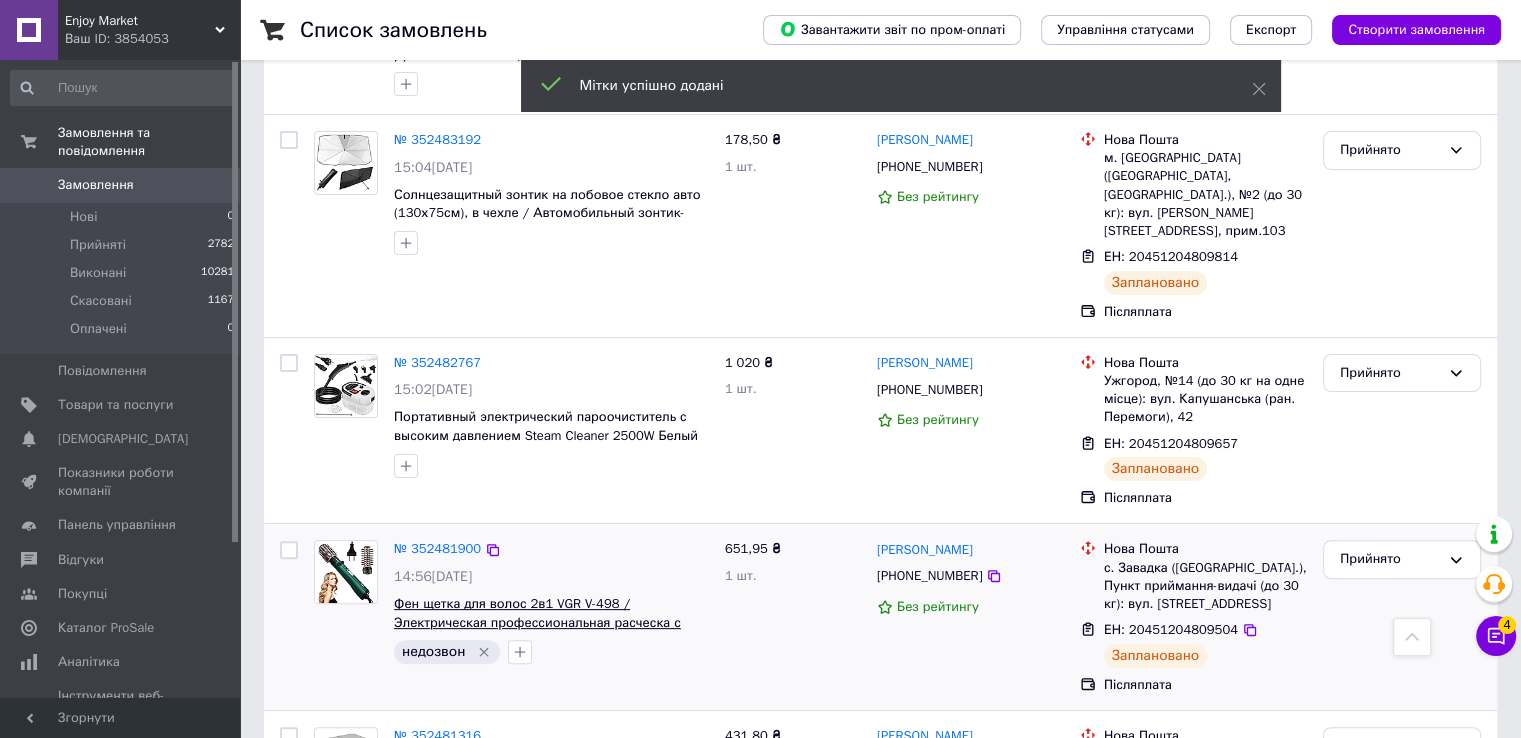 scroll, scrollTop: 451, scrollLeft: 0, axis: vertical 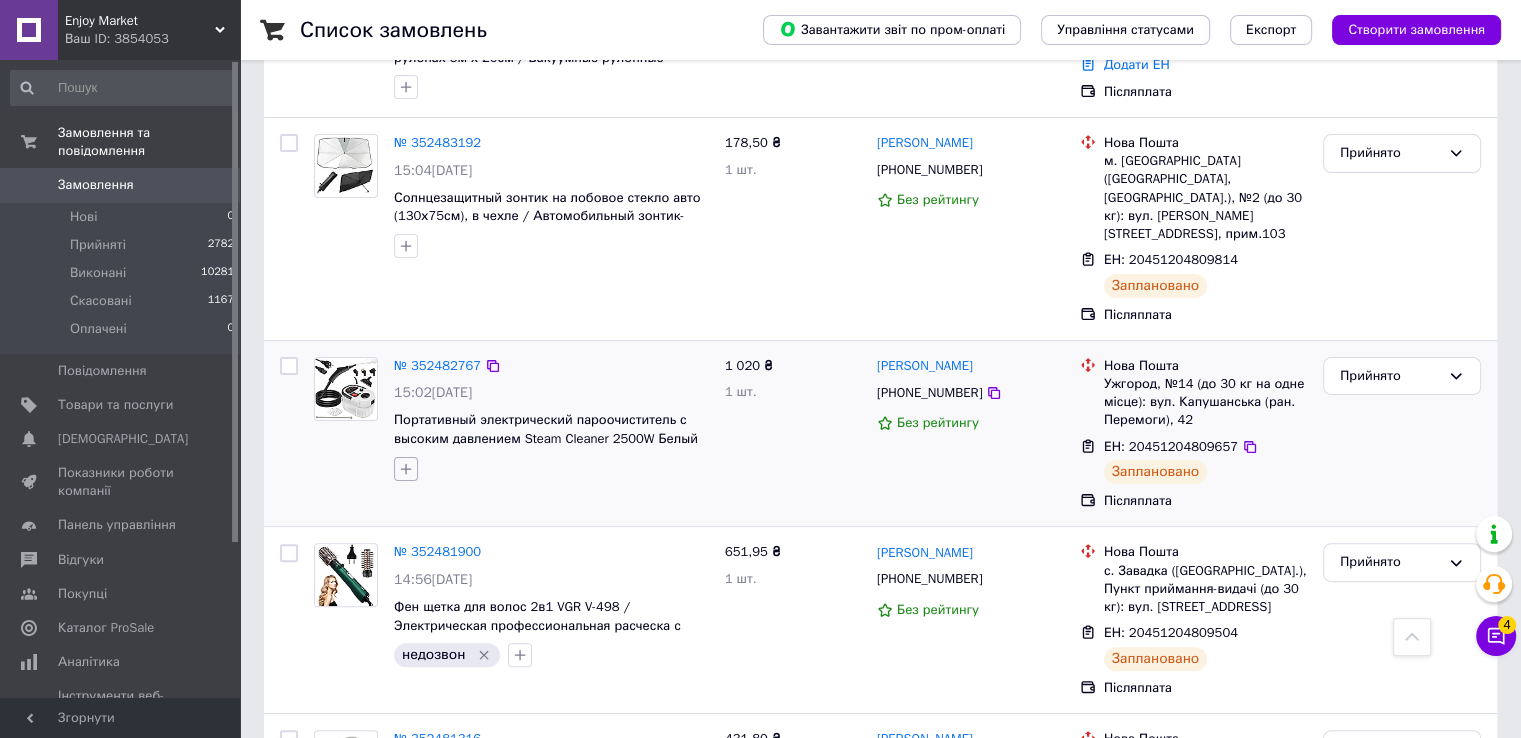 click 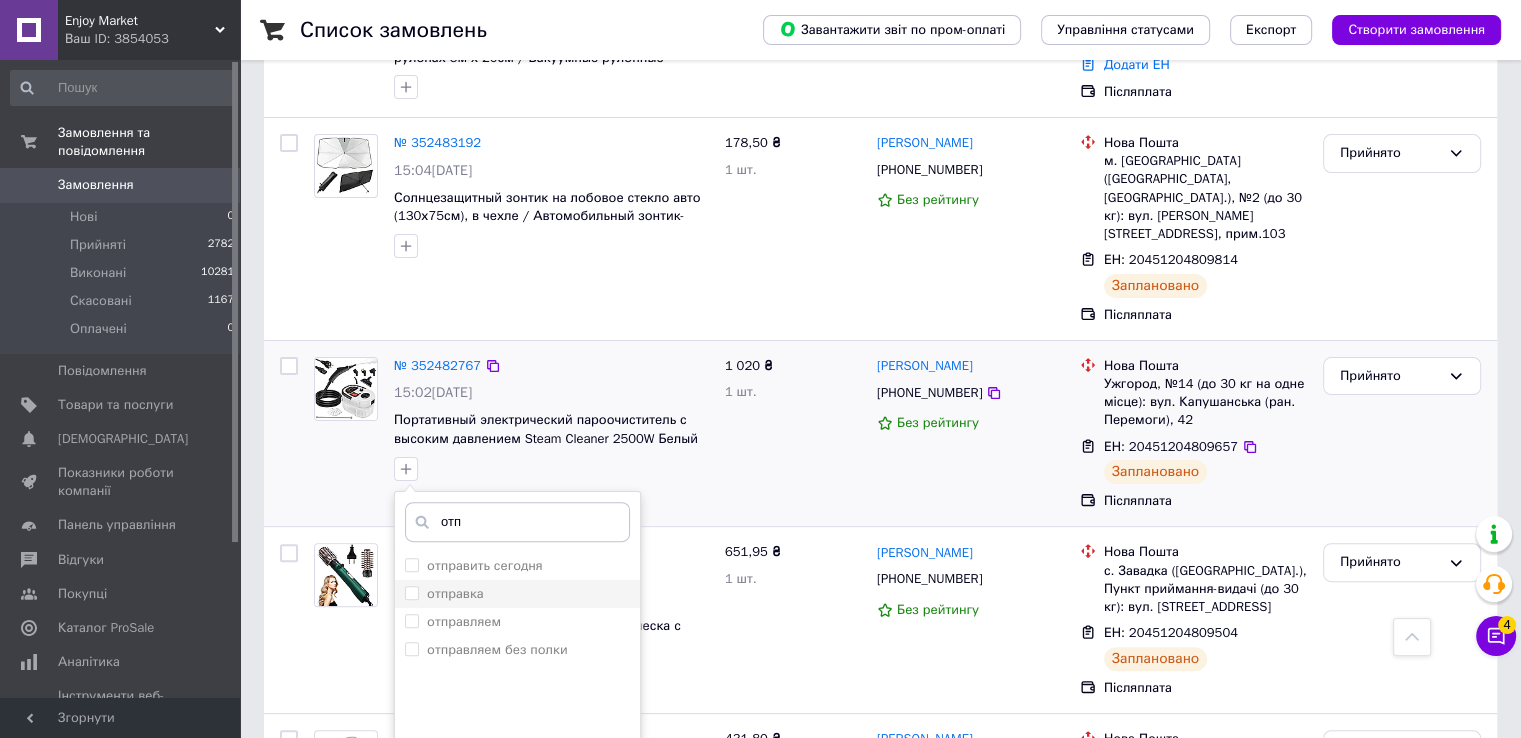 type on "отп" 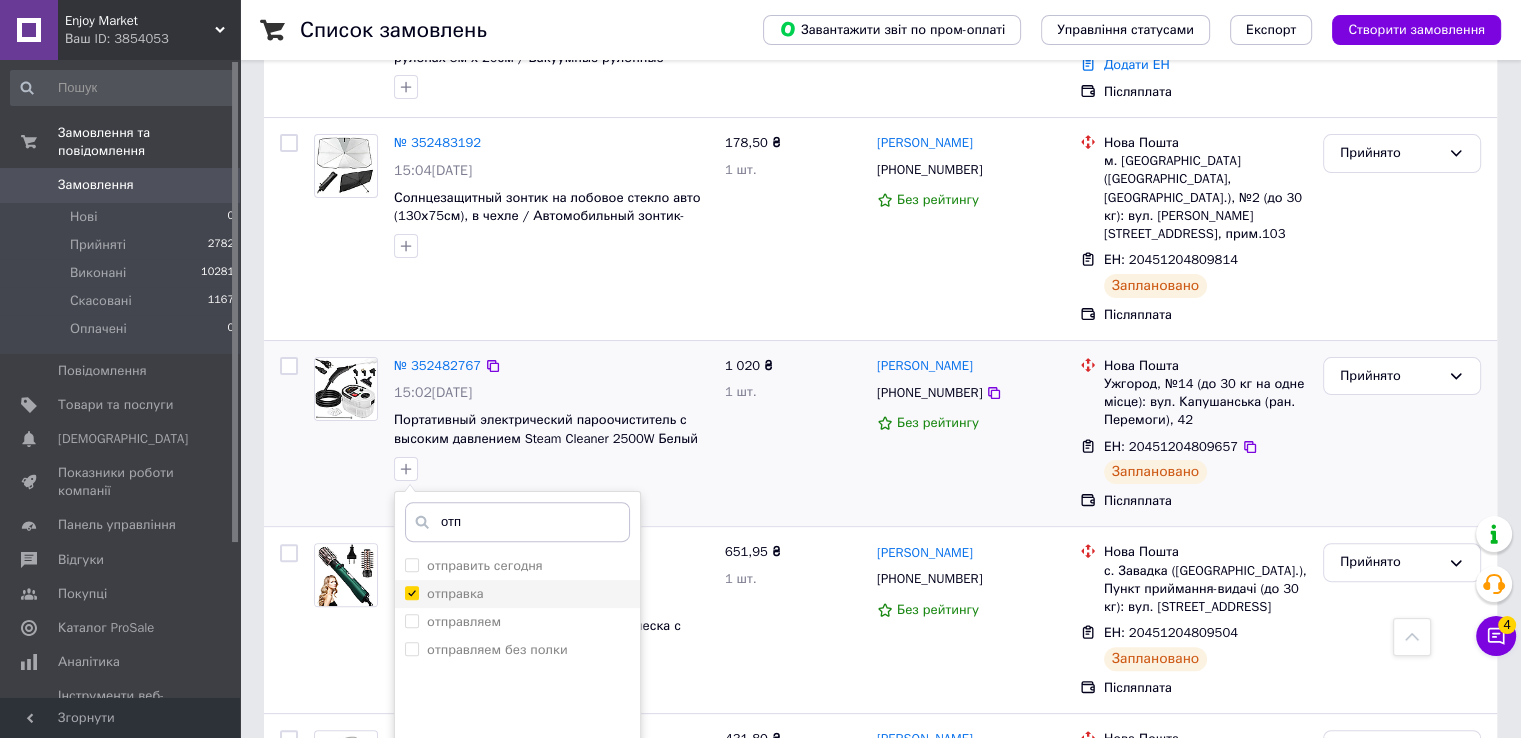 checkbox on "true" 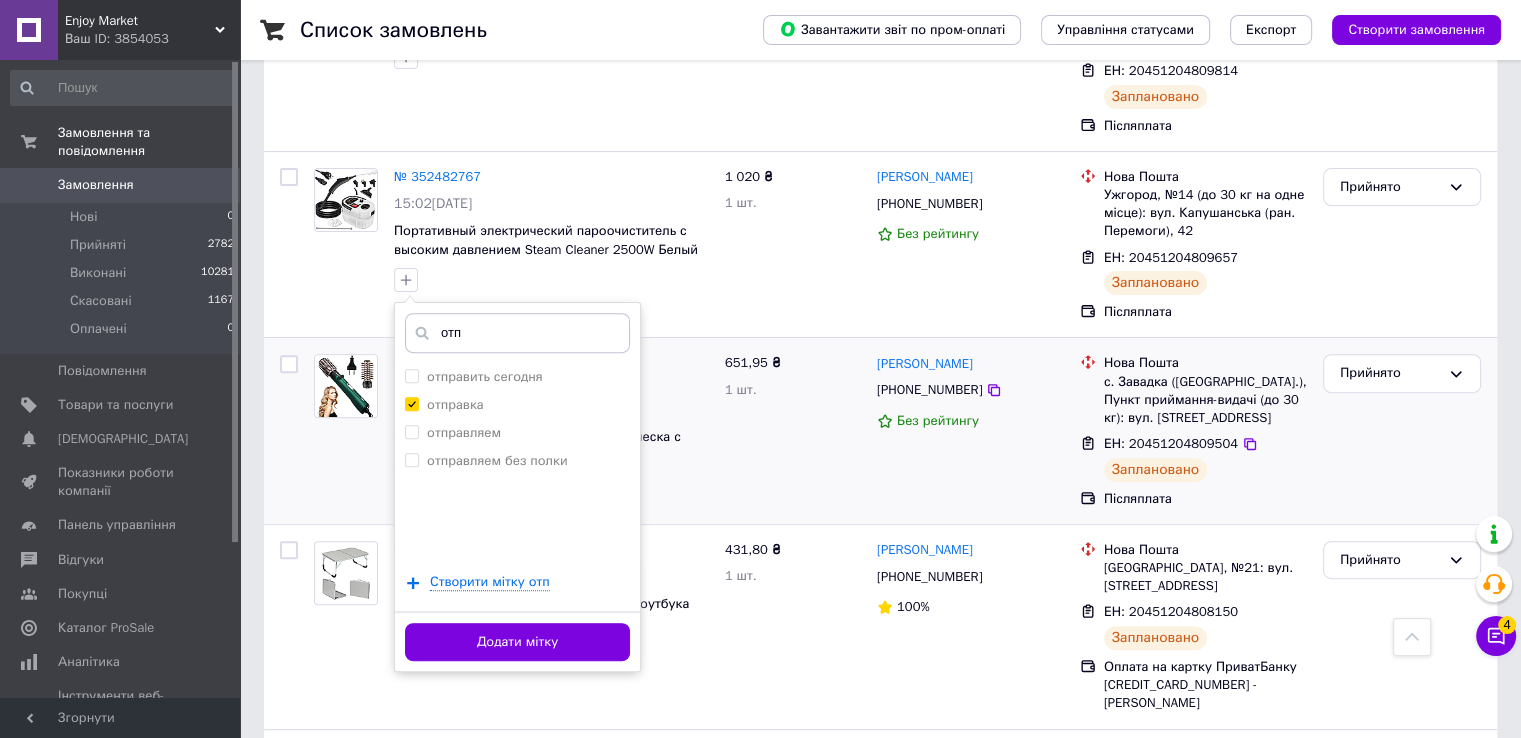 scroll, scrollTop: 638, scrollLeft: 0, axis: vertical 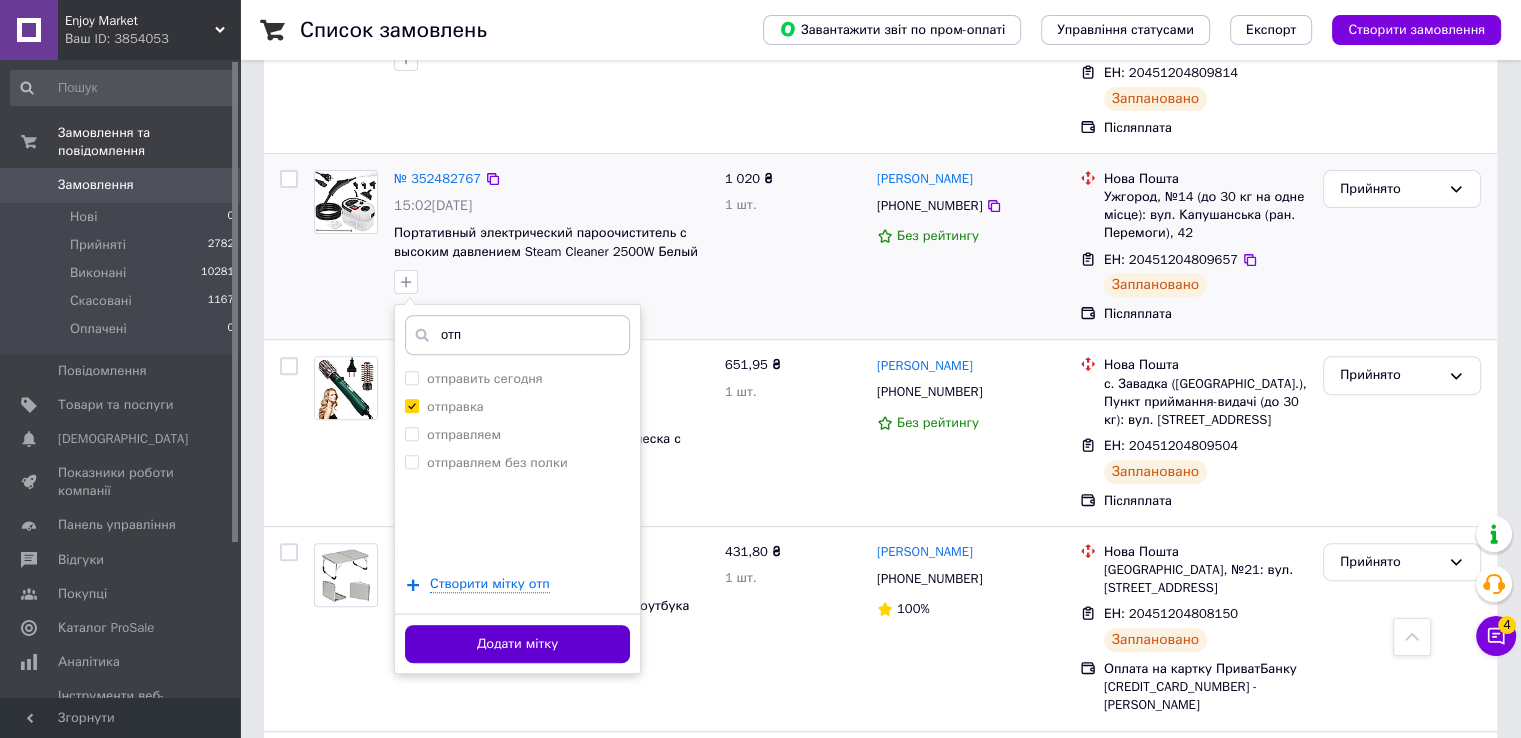 click on "Додати мітку" at bounding box center (517, 644) 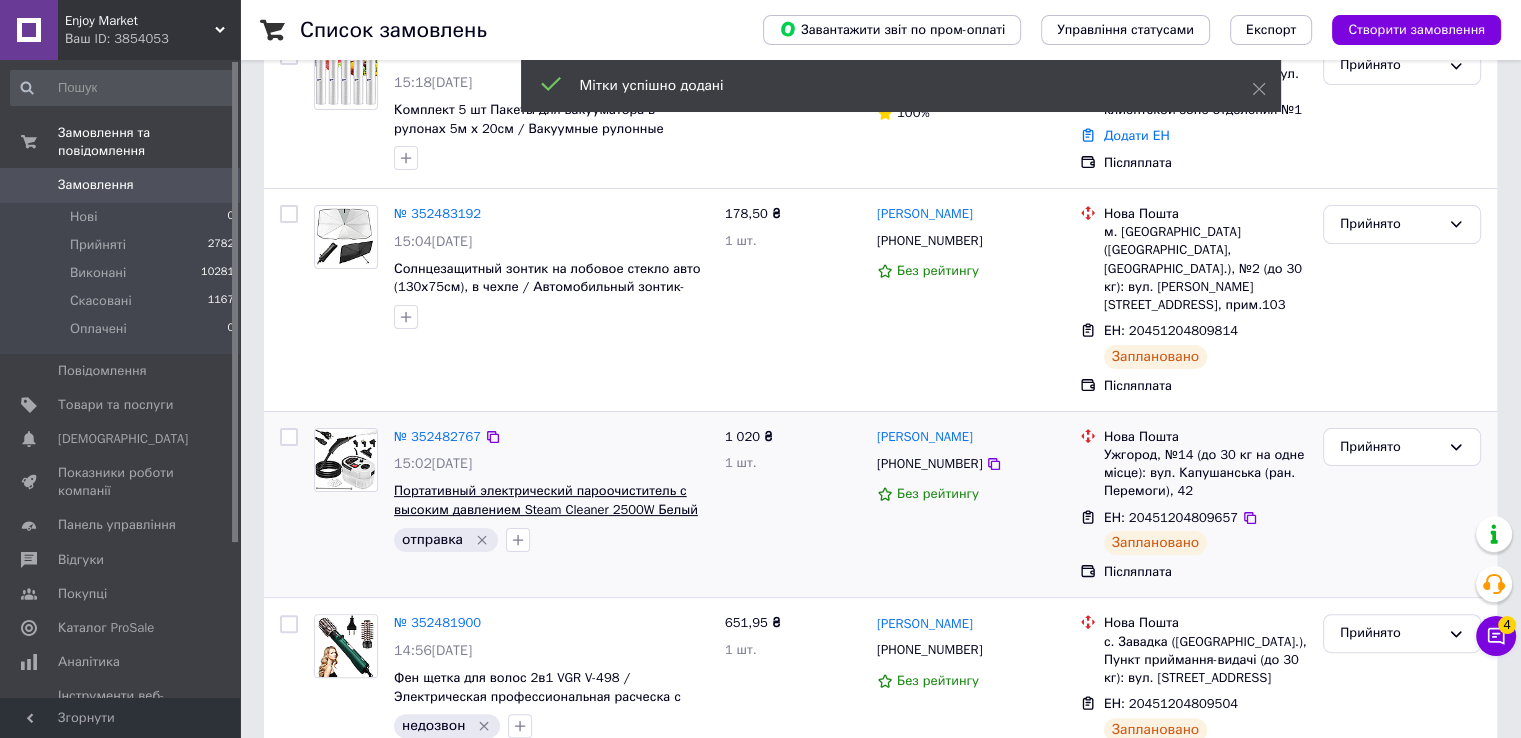 scroll, scrollTop: 380, scrollLeft: 0, axis: vertical 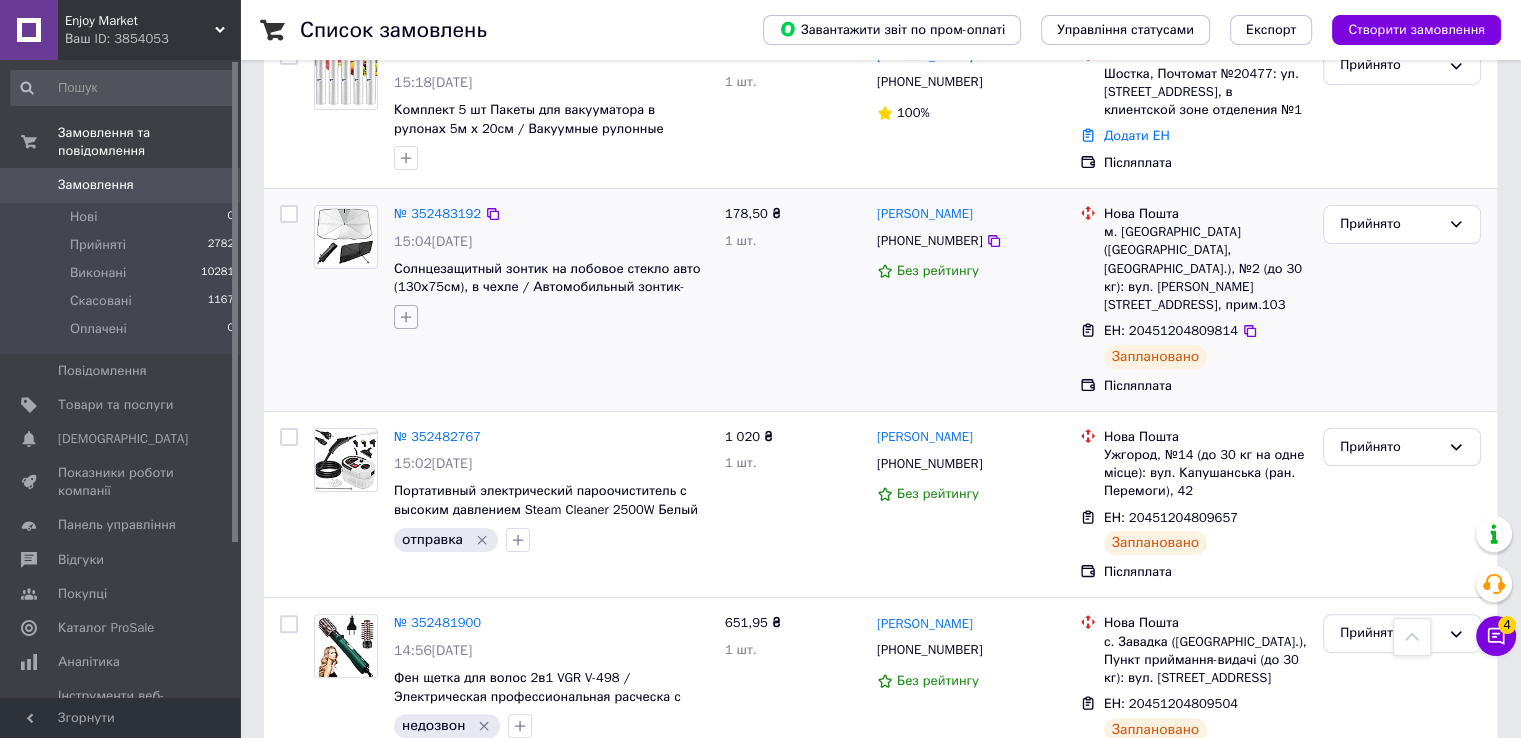 click 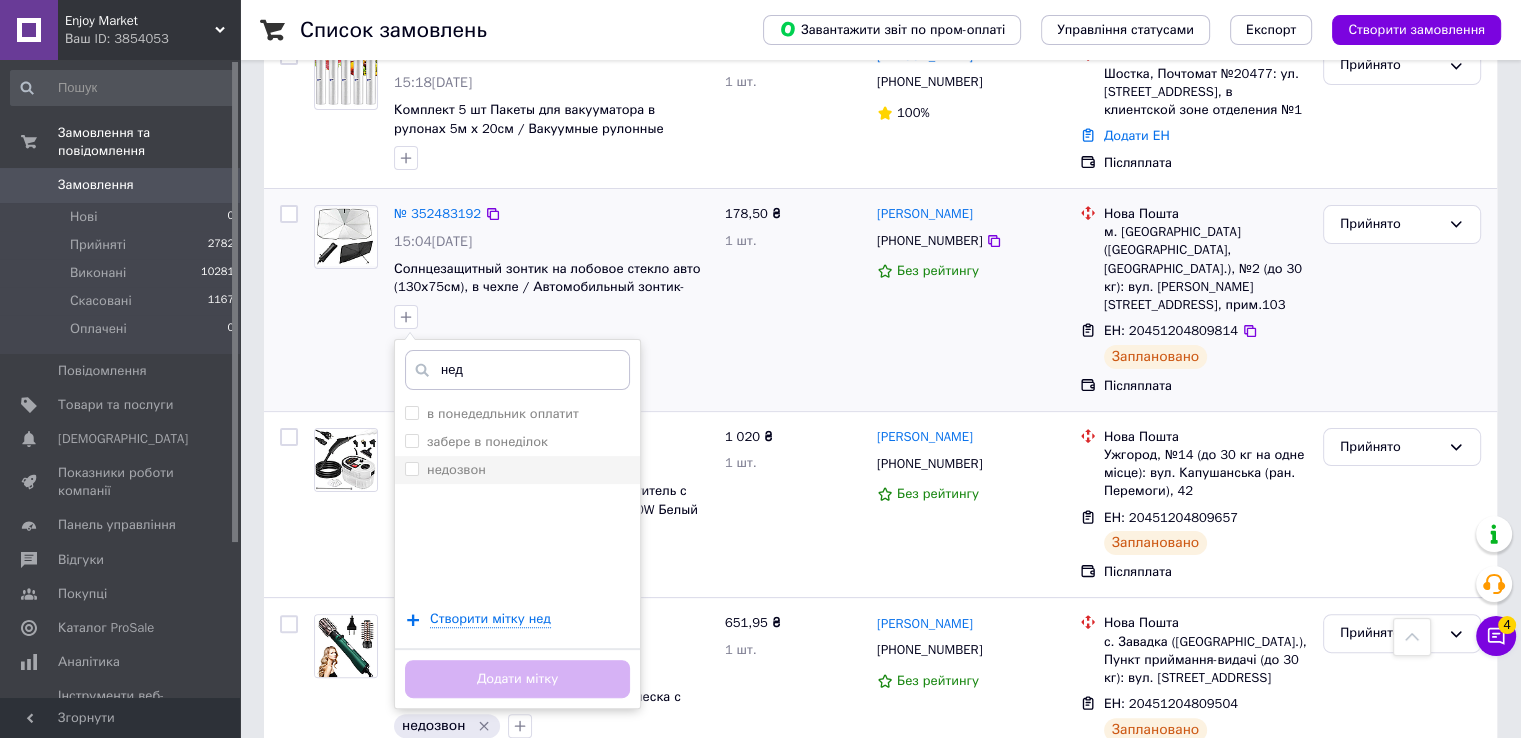 type on "нед" 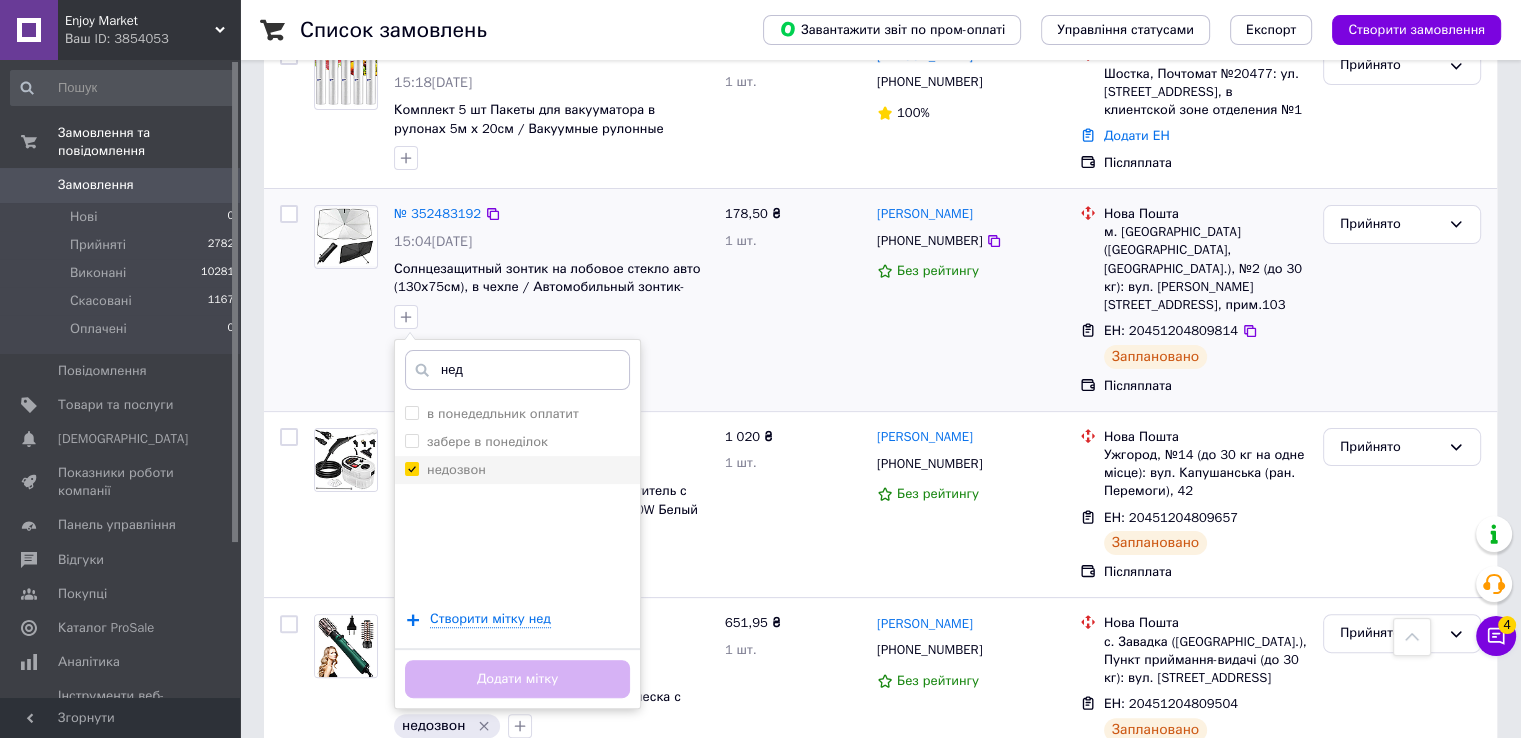 checkbox on "true" 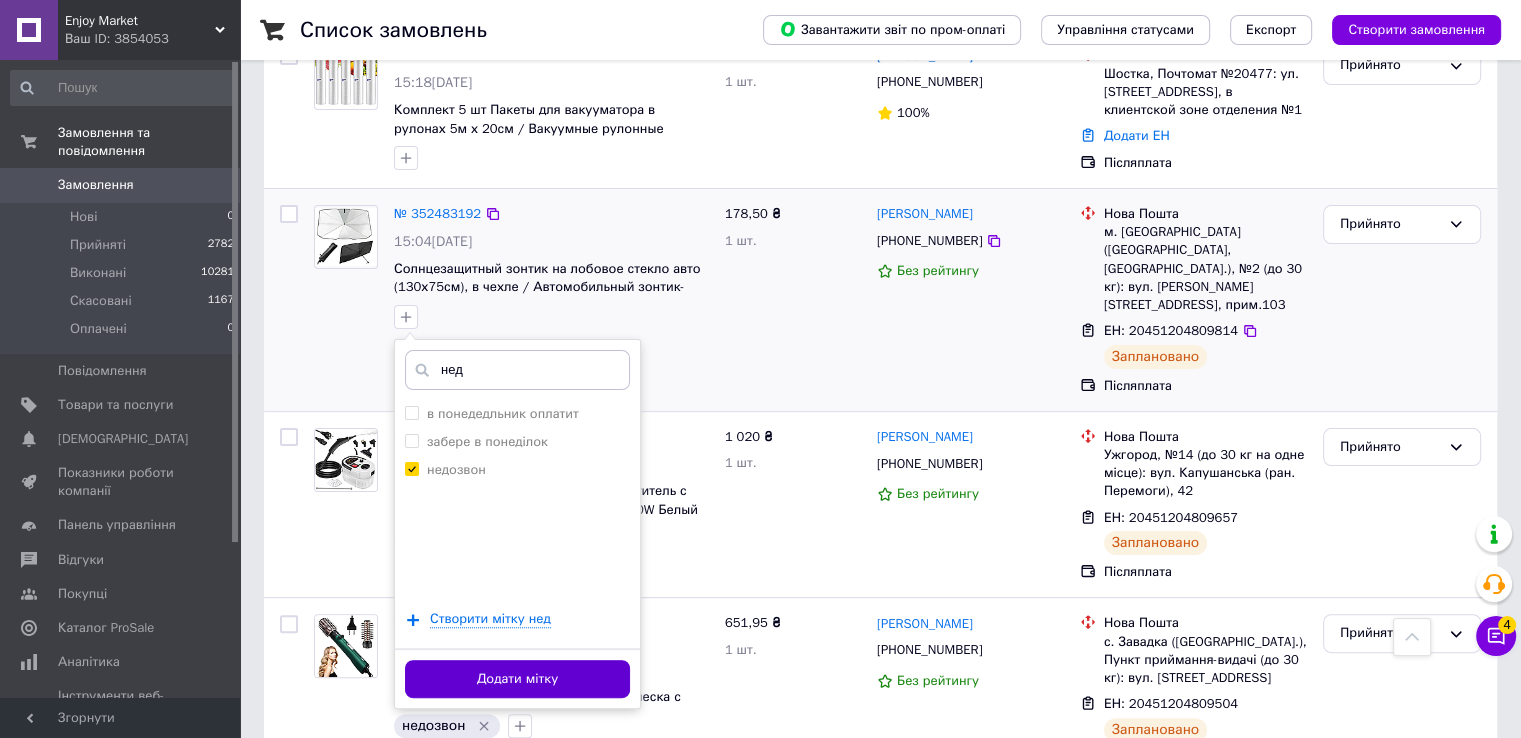 click on "Додати мітку" at bounding box center [517, 679] 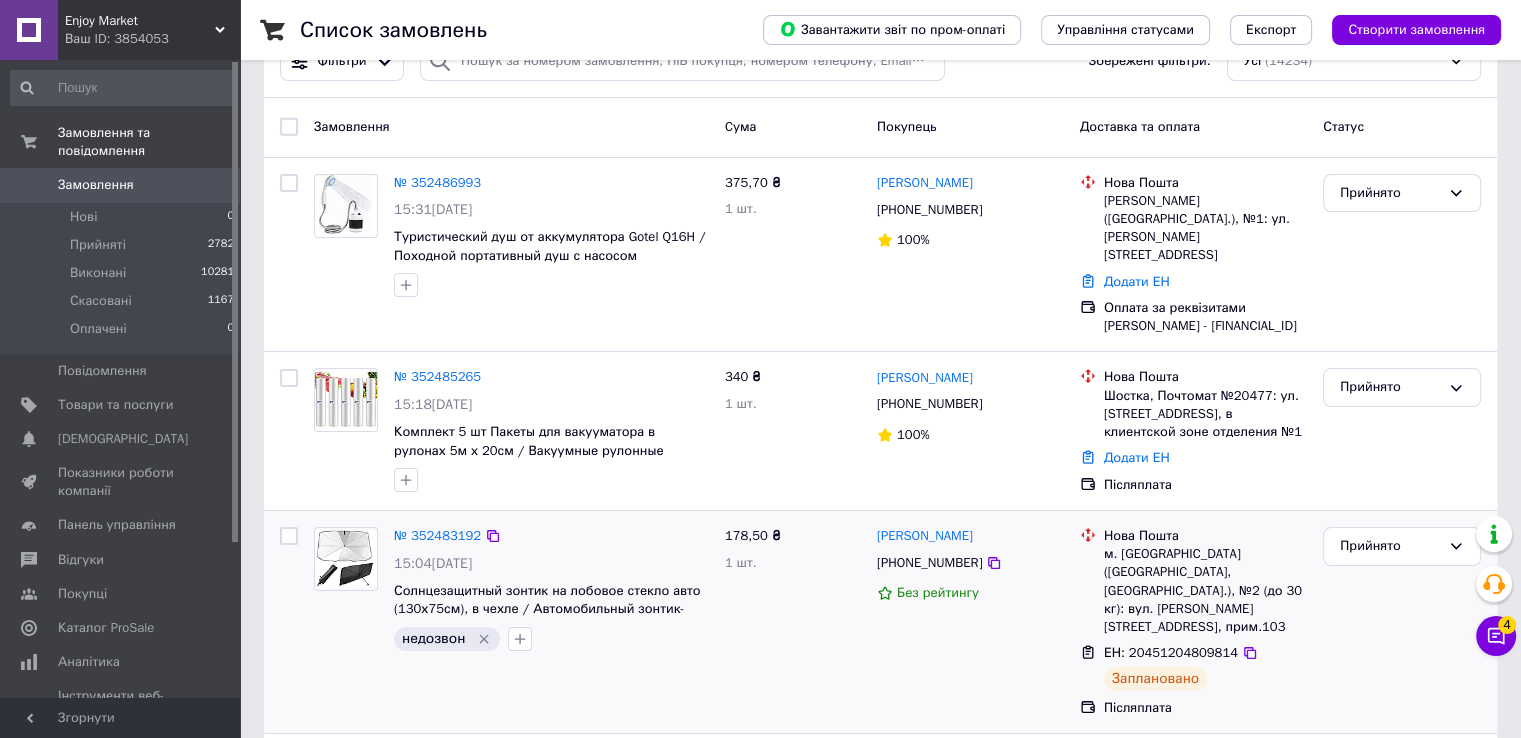 scroll, scrollTop: 56, scrollLeft: 0, axis: vertical 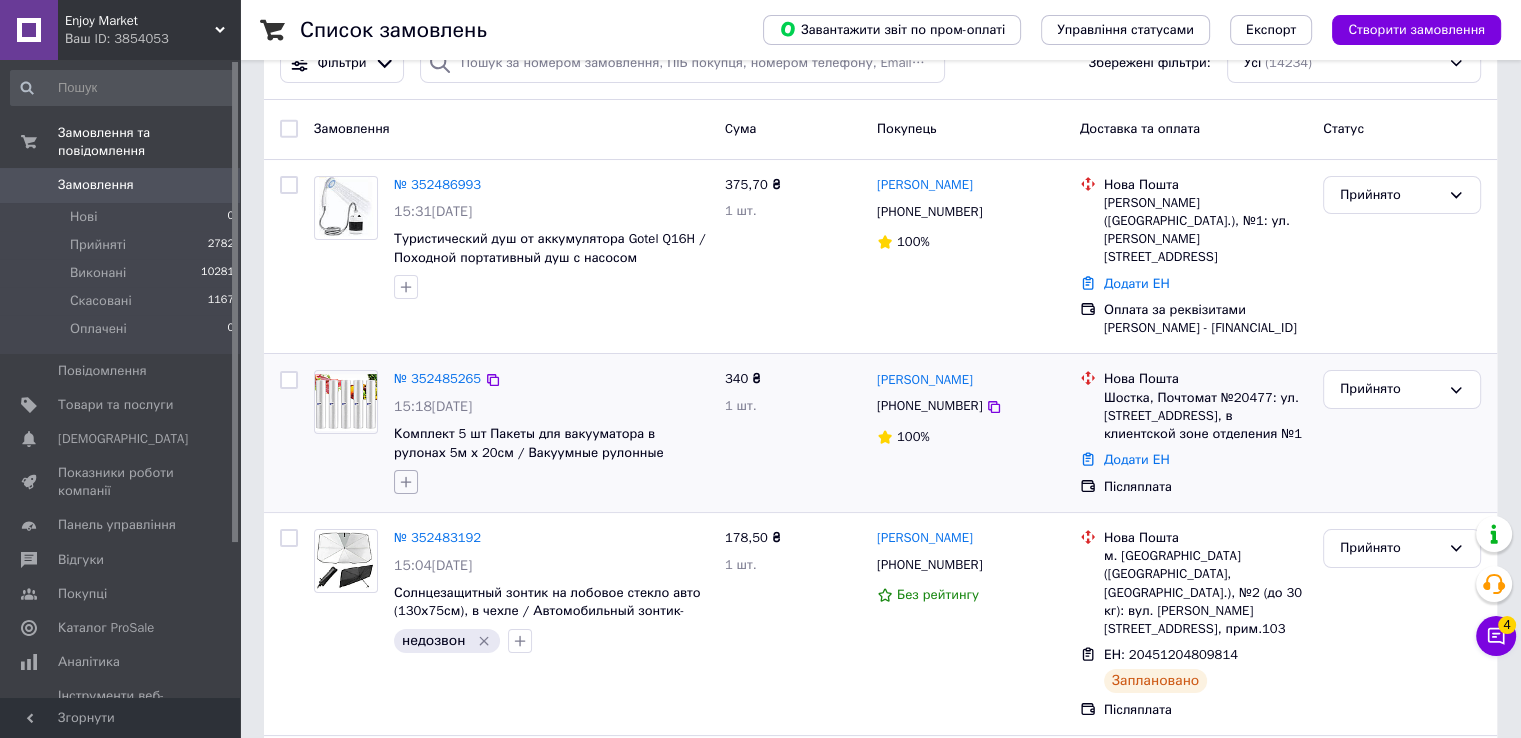 click 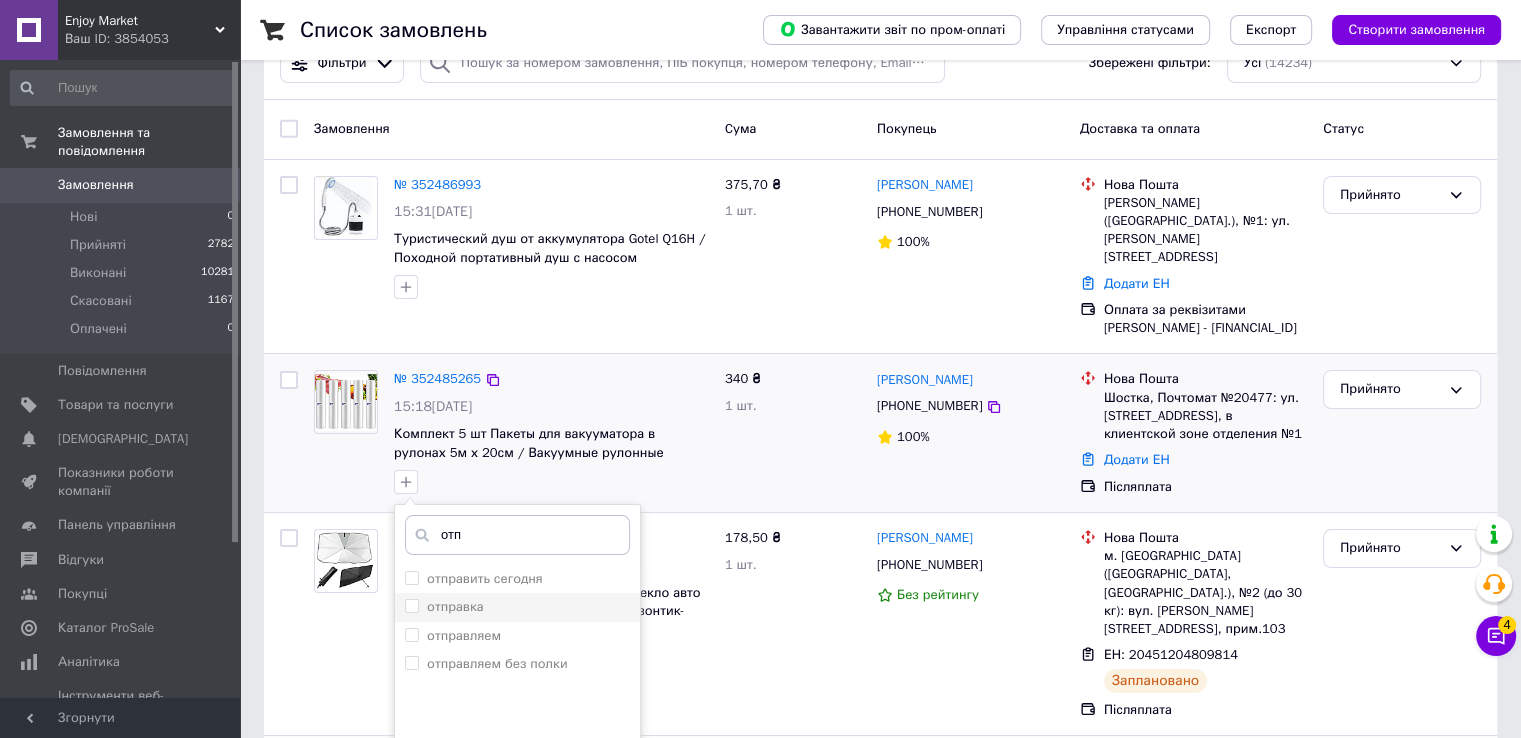 type on "отп" 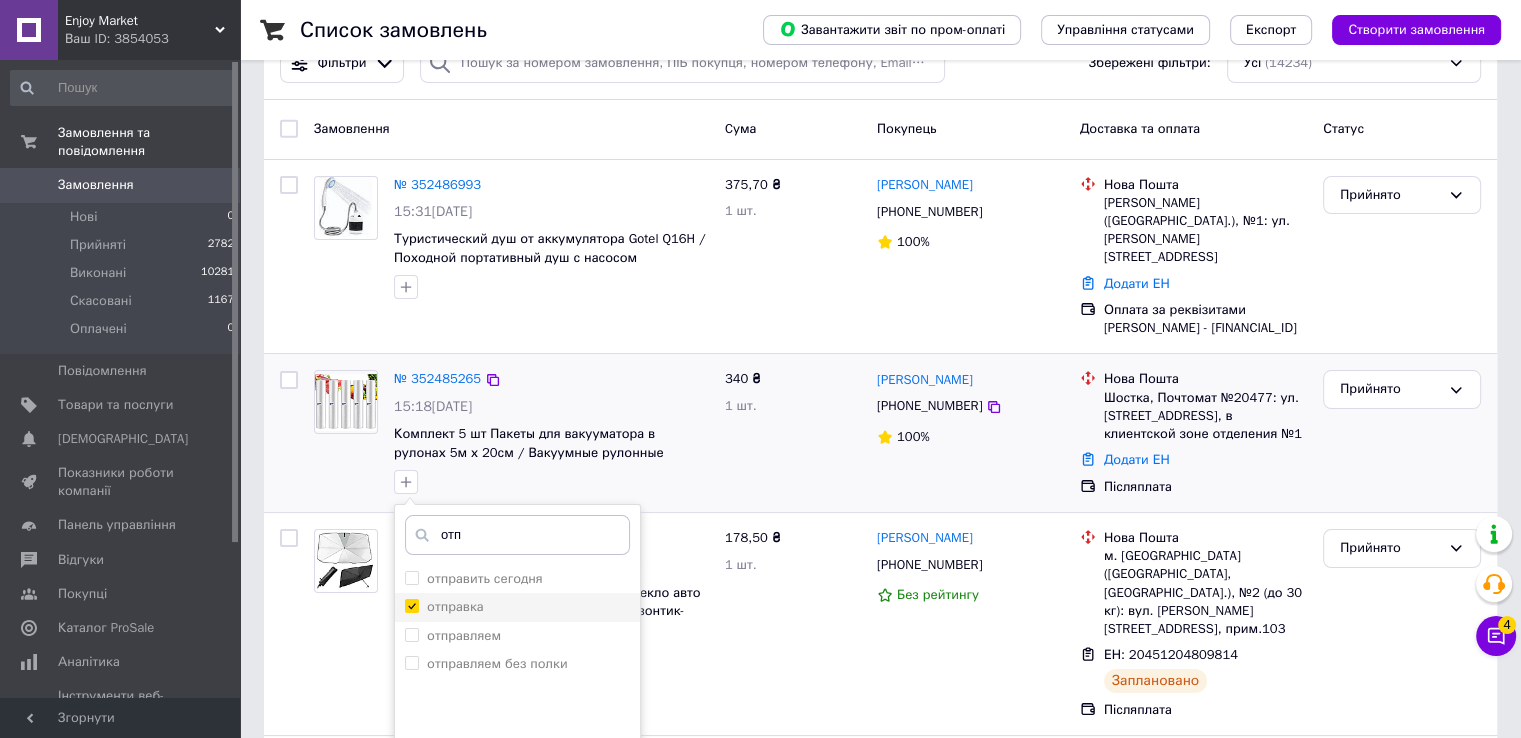 checkbox on "true" 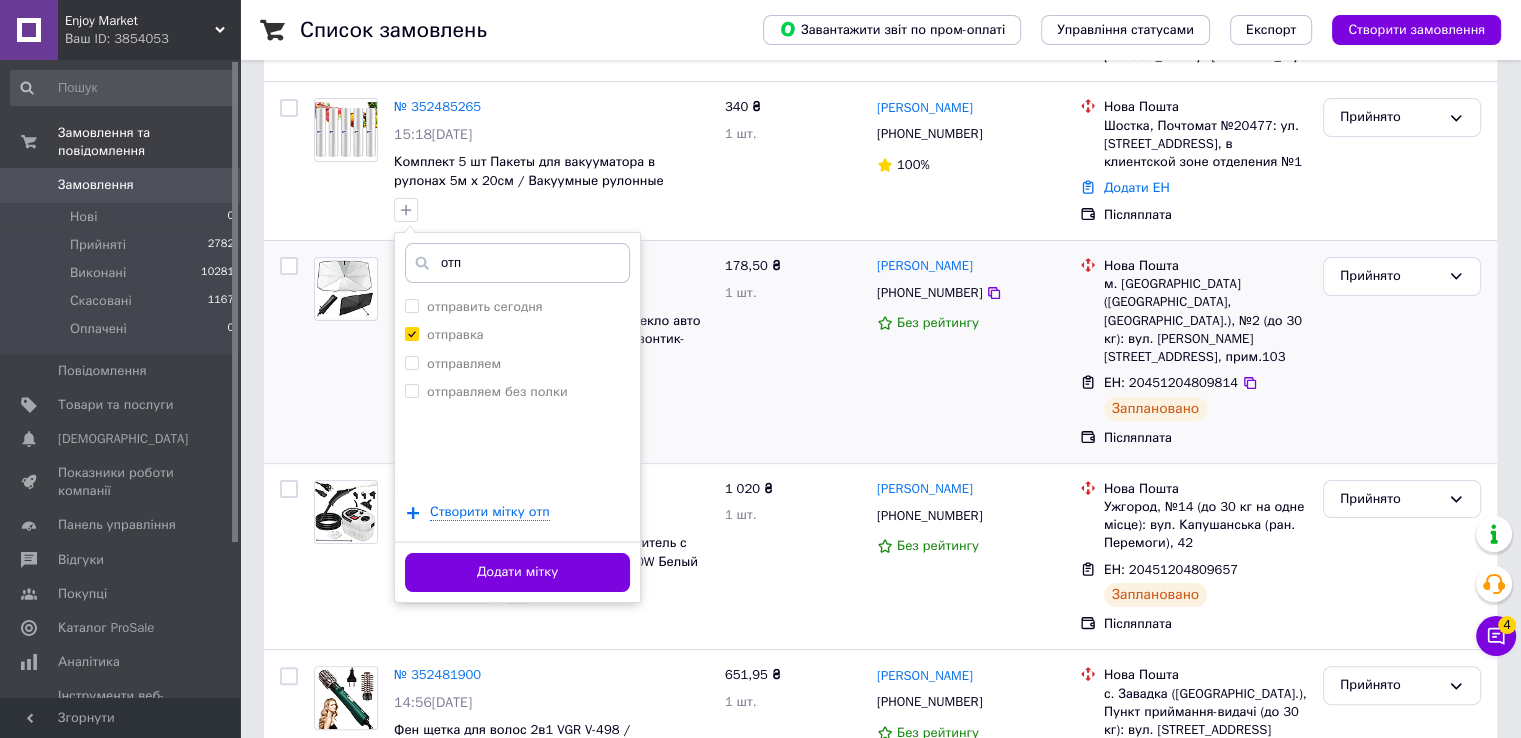 scroll, scrollTop: 328, scrollLeft: 0, axis: vertical 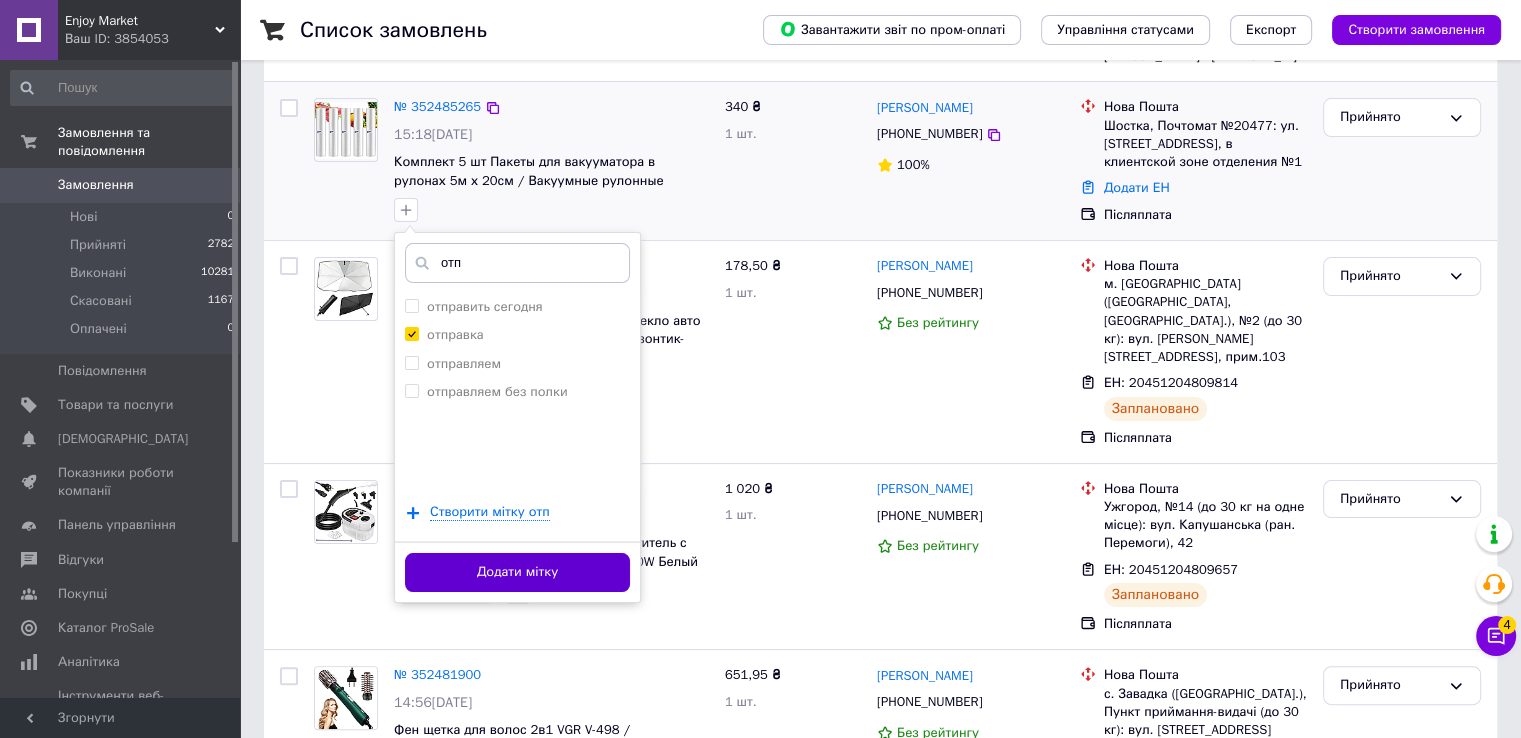 click on "Додати мітку" at bounding box center (517, 572) 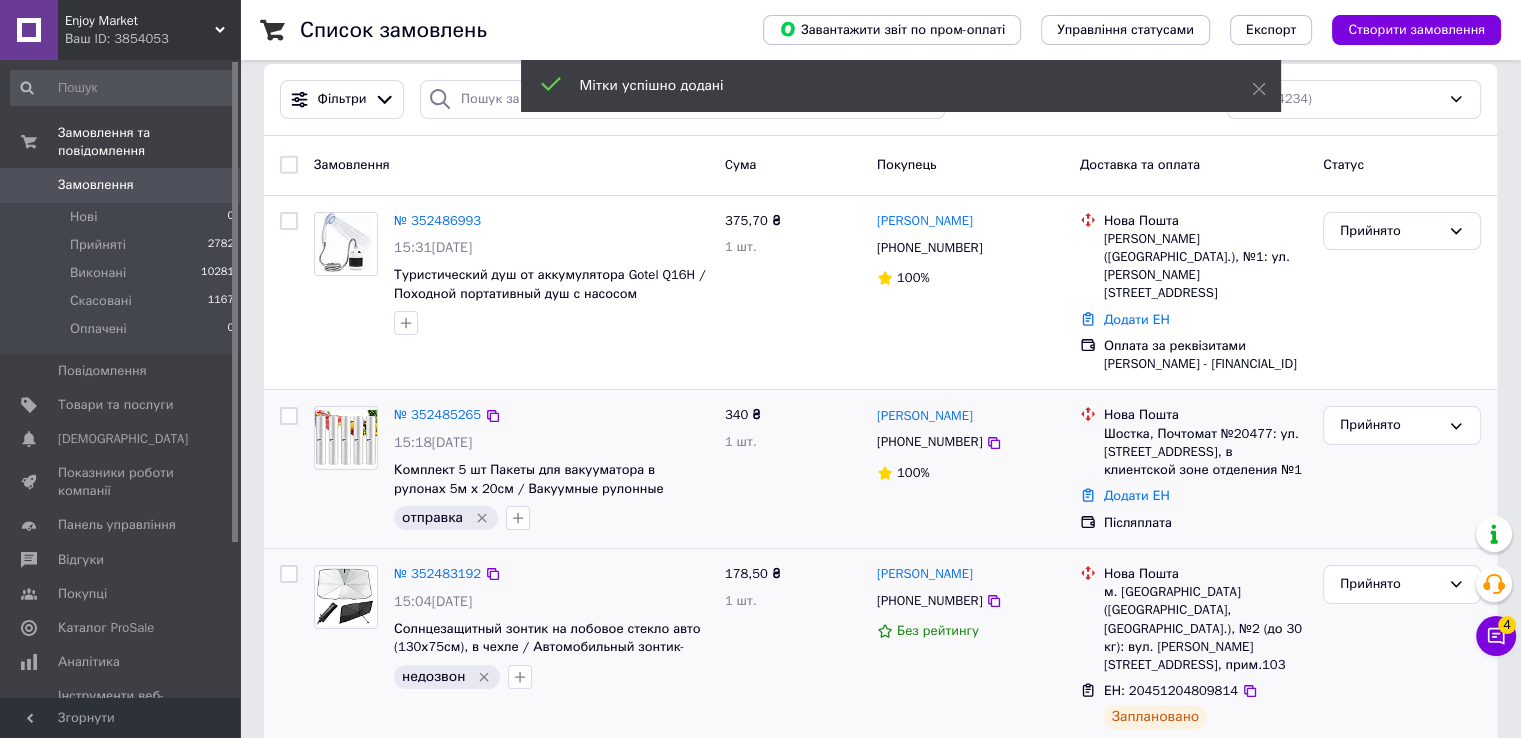 scroll, scrollTop: 0, scrollLeft: 0, axis: both 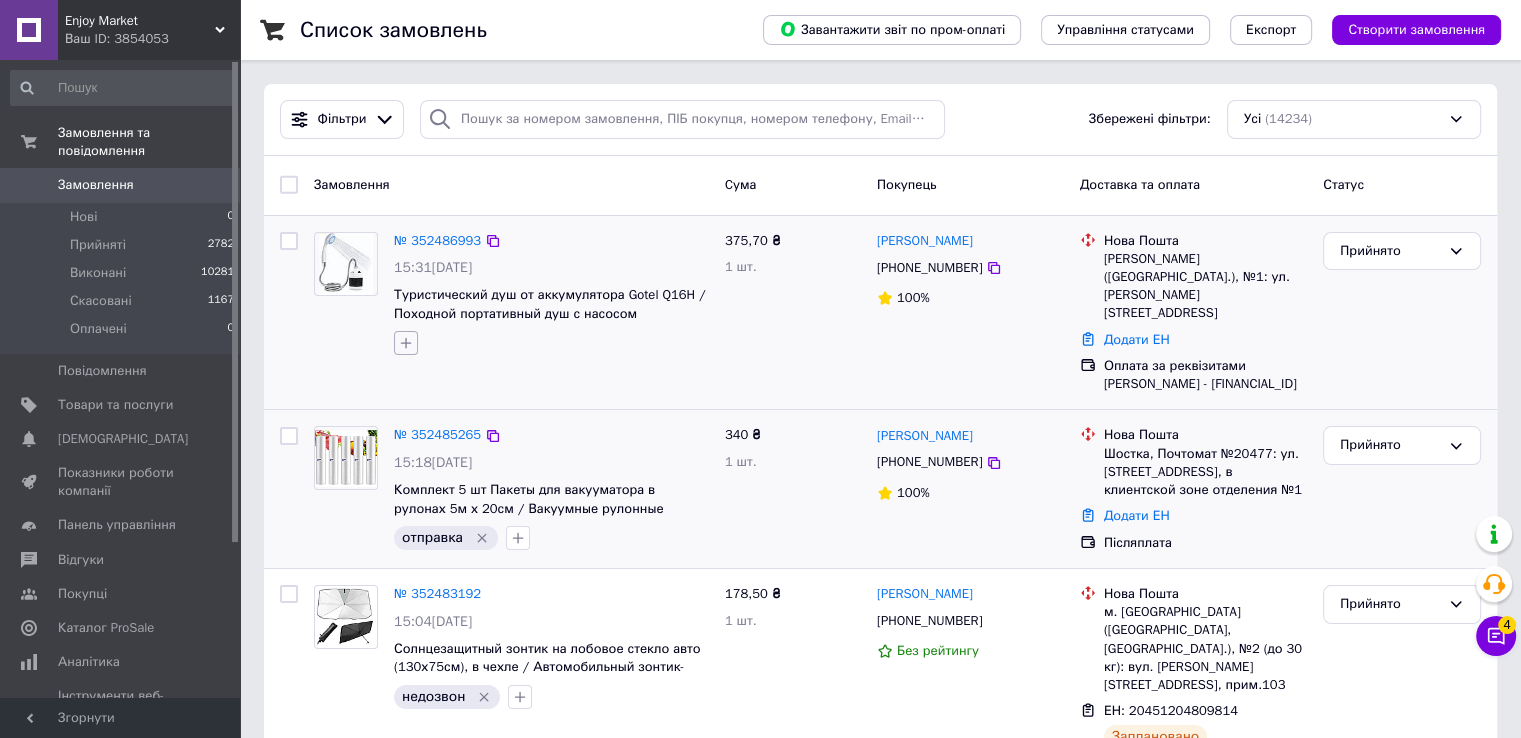 click 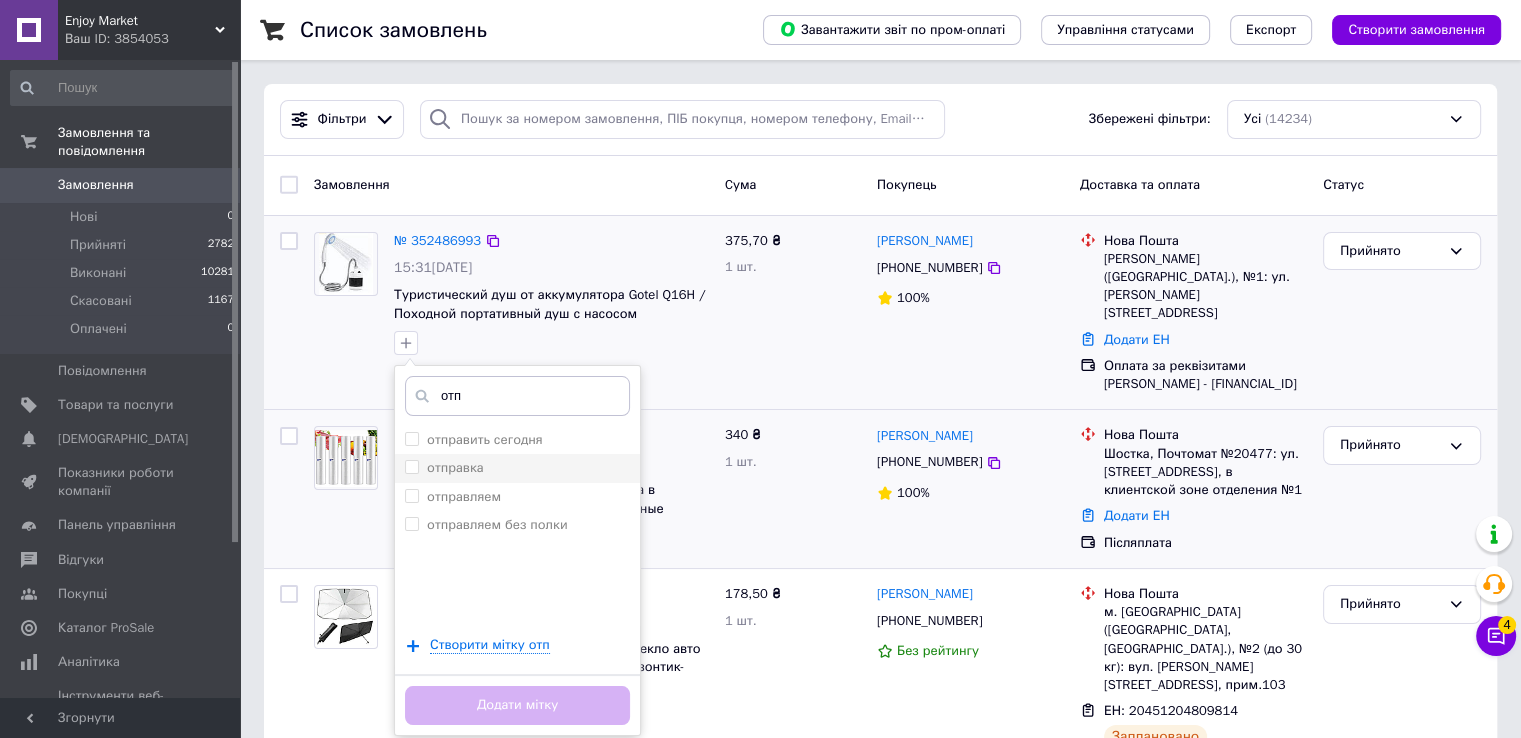 type on "отп" 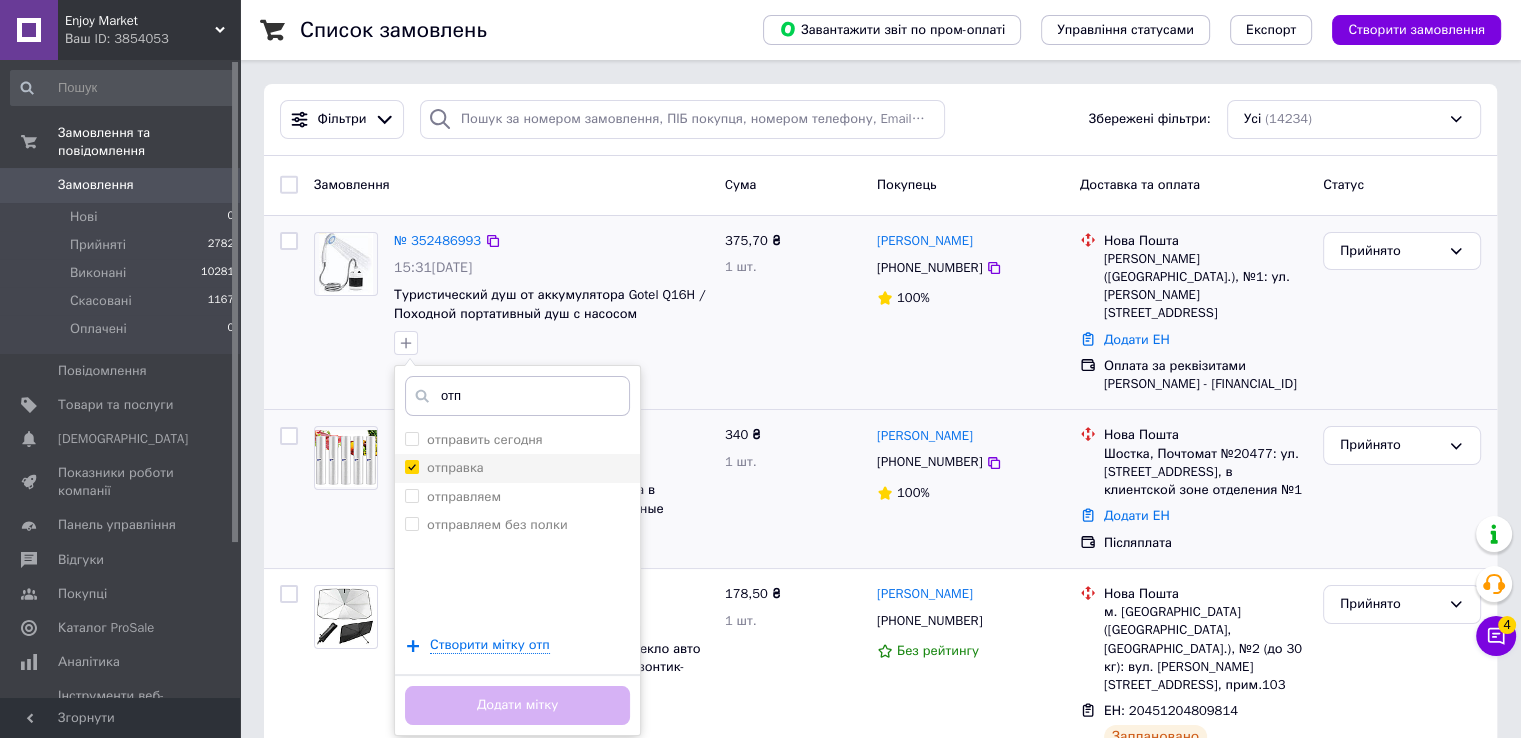 checkbox on "true" 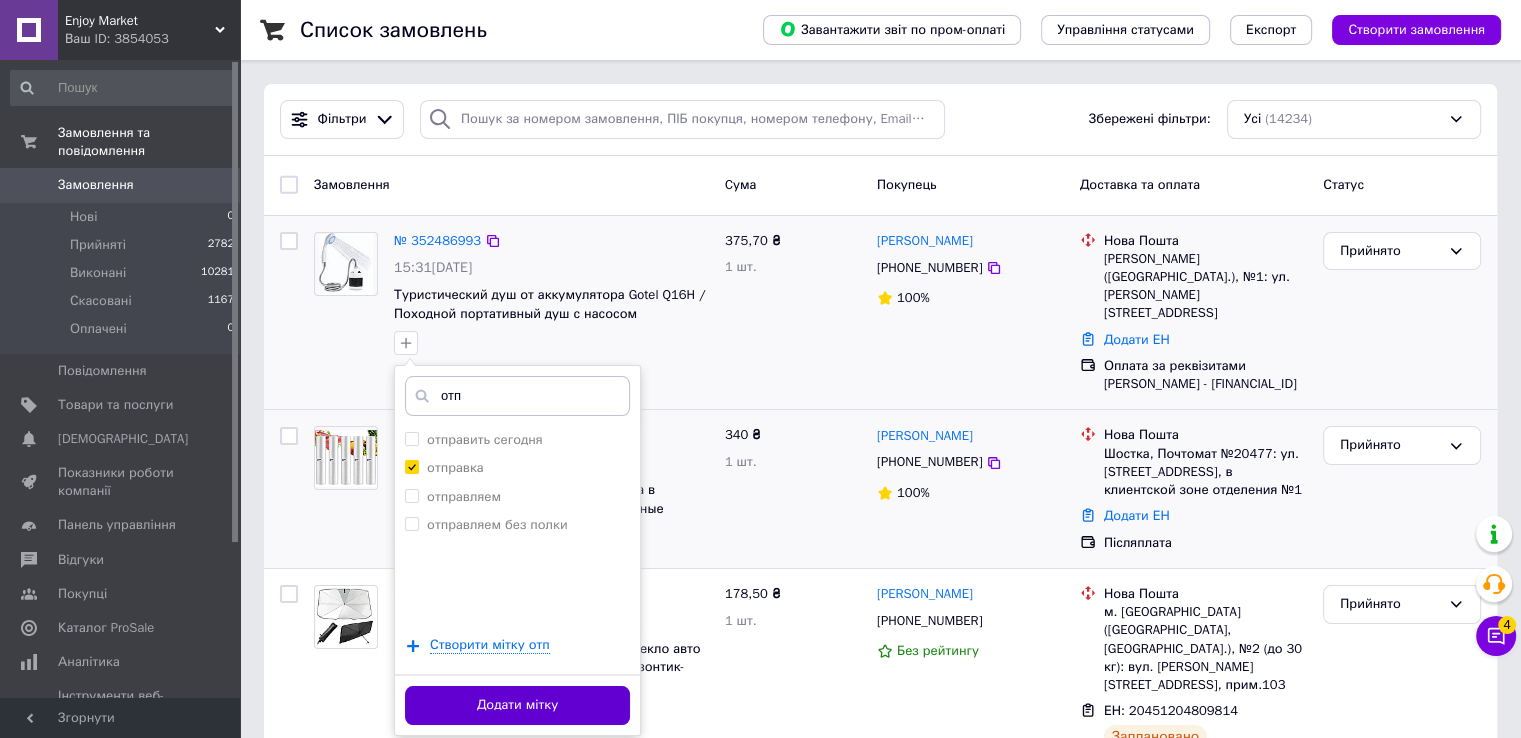 click on "Додати мітку" at bounding box center (517, 705) 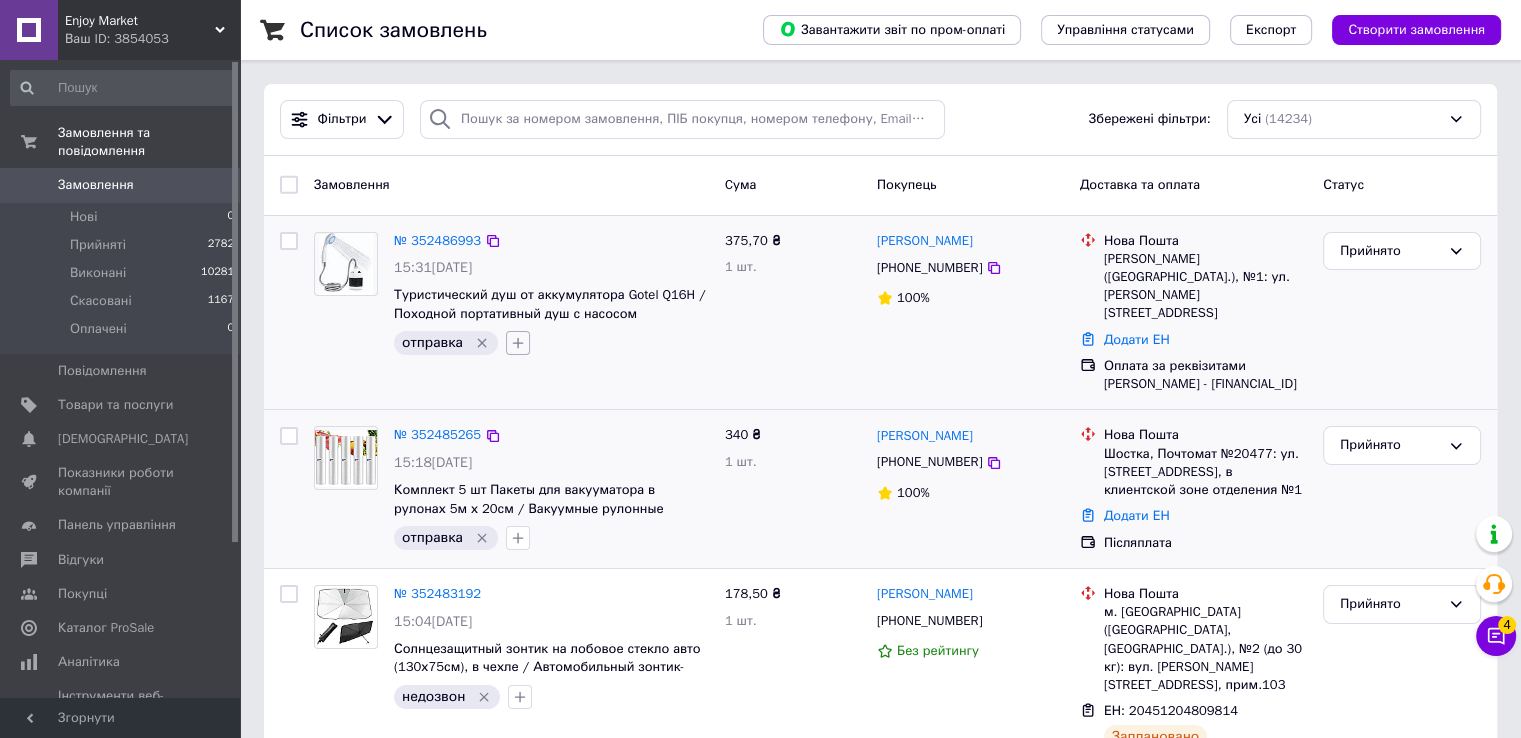 click 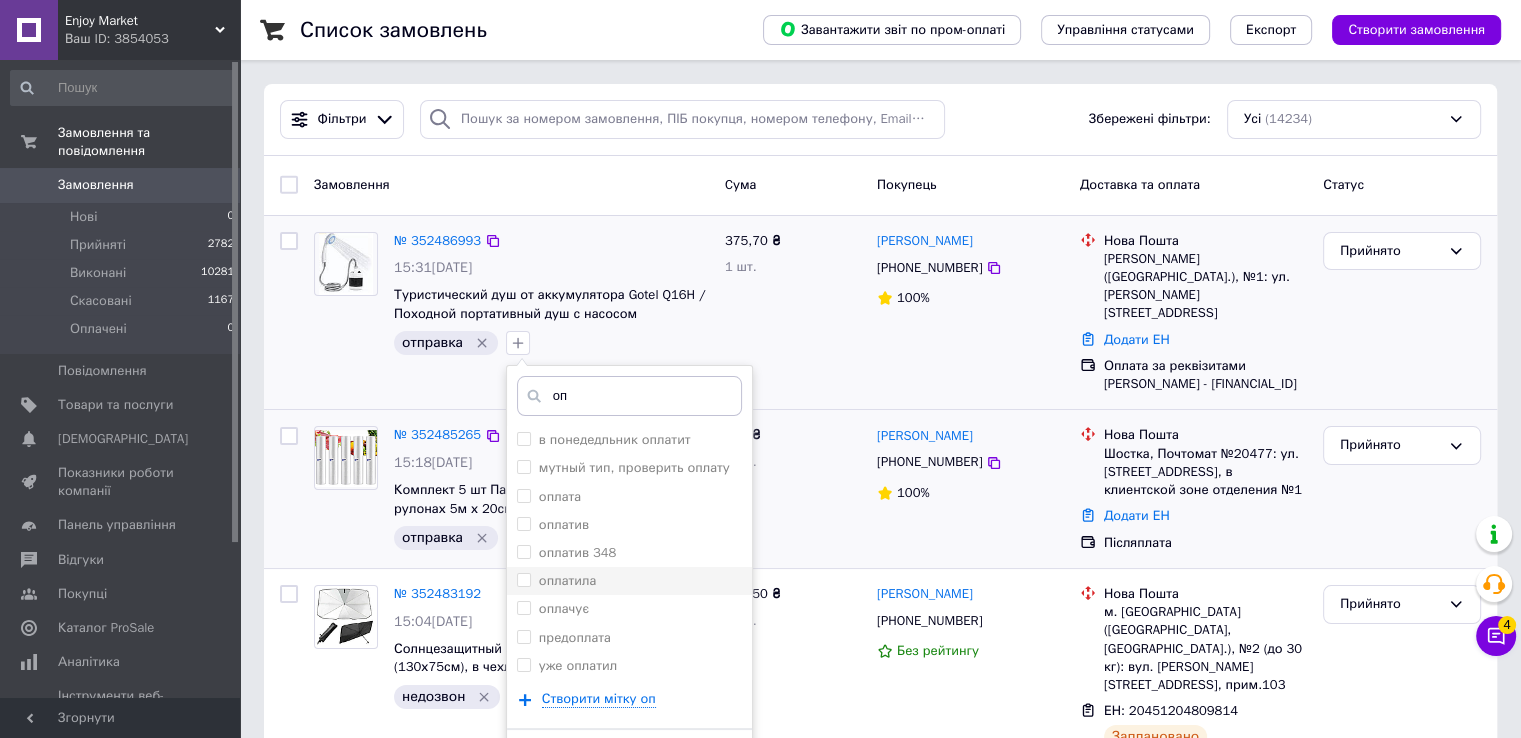 type on "оп" 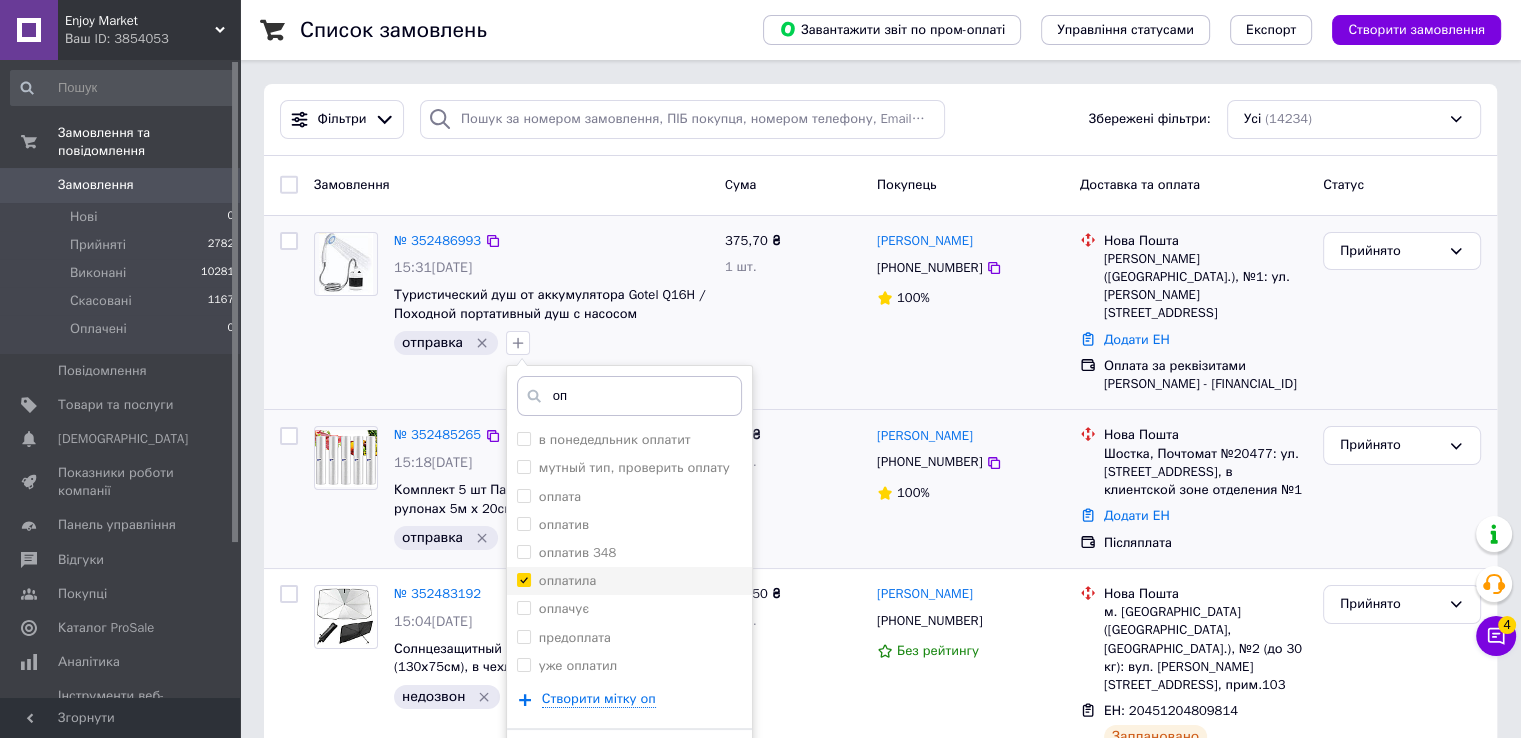 click on "оплатила" at bounding box center [629, 581] 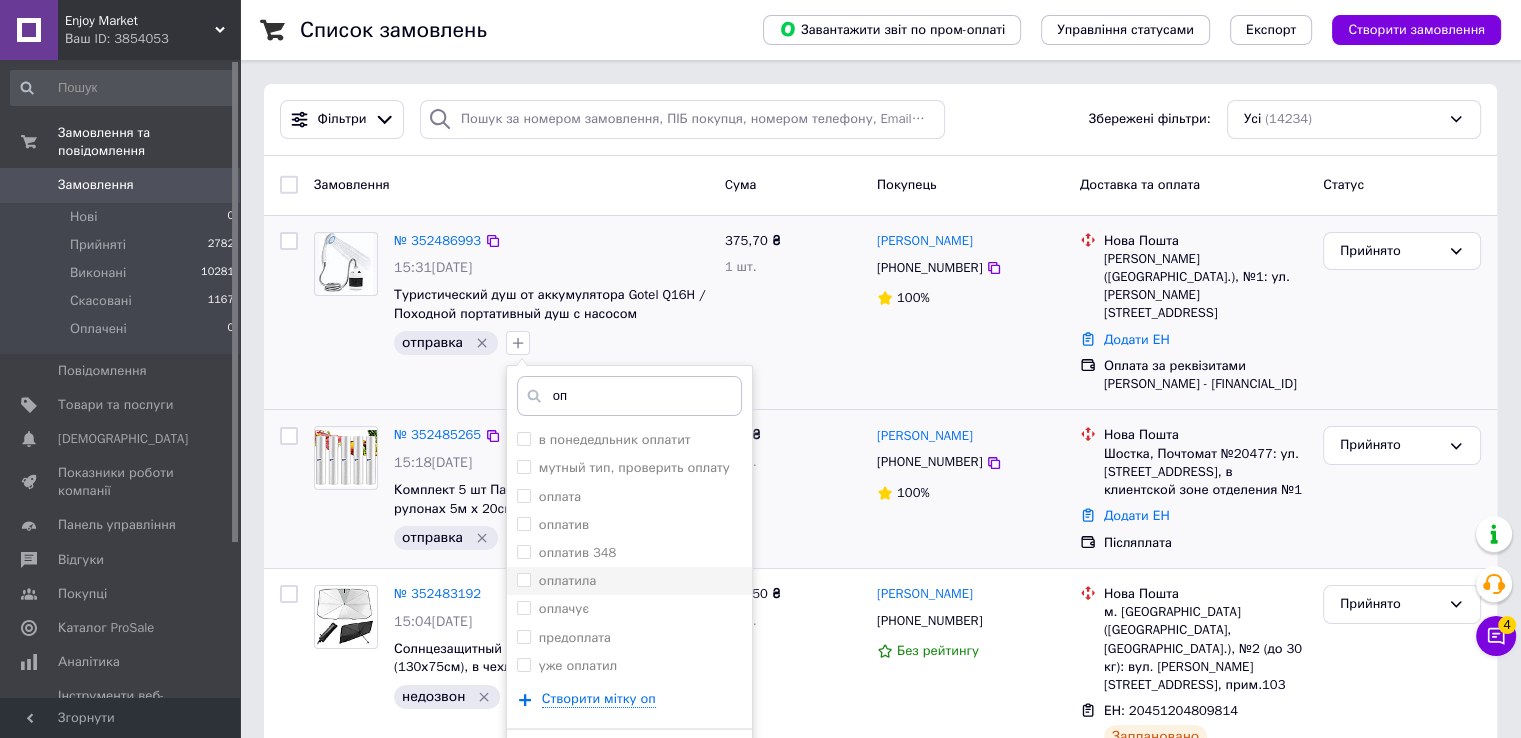 checkbox on "false" 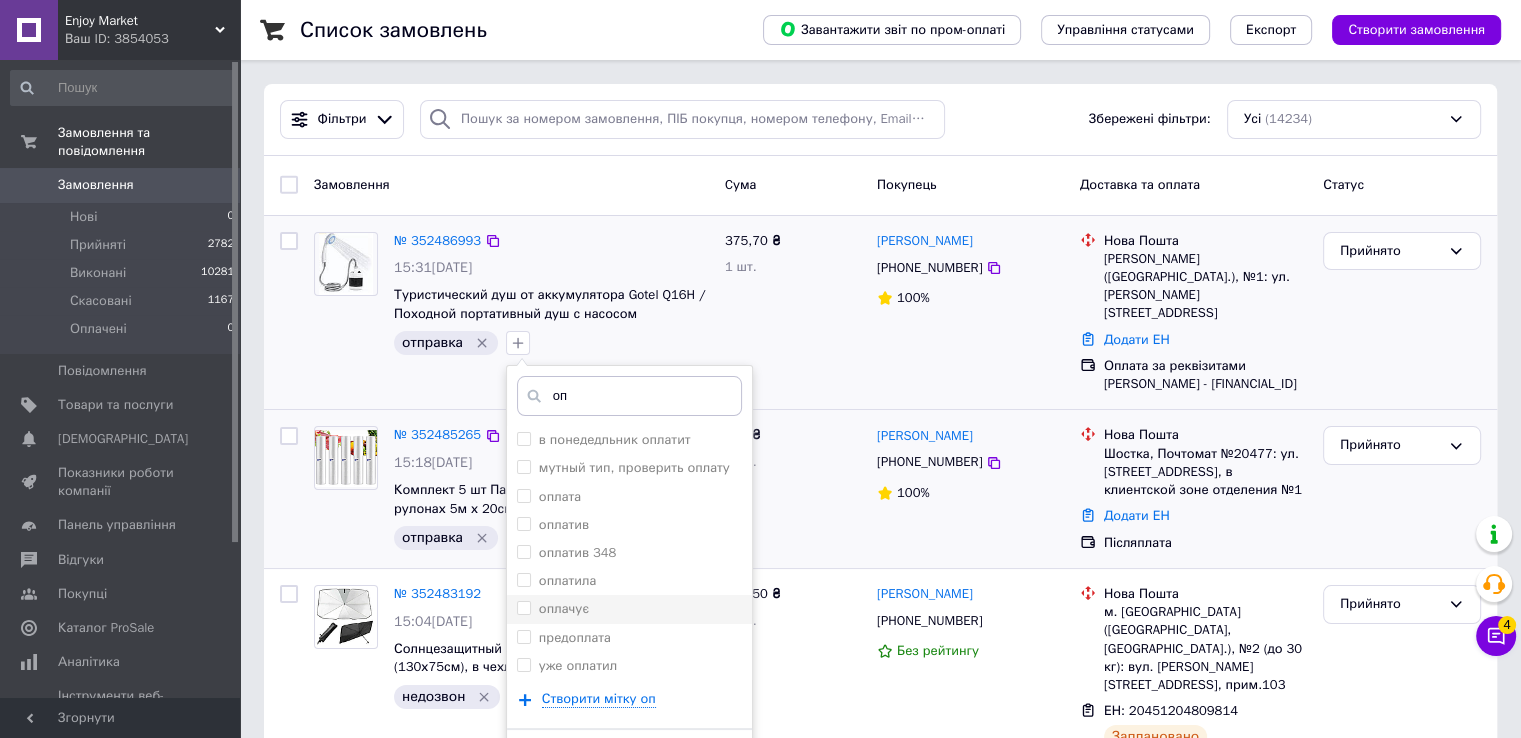 click on "оплачує" at bounding box center [629, 609] 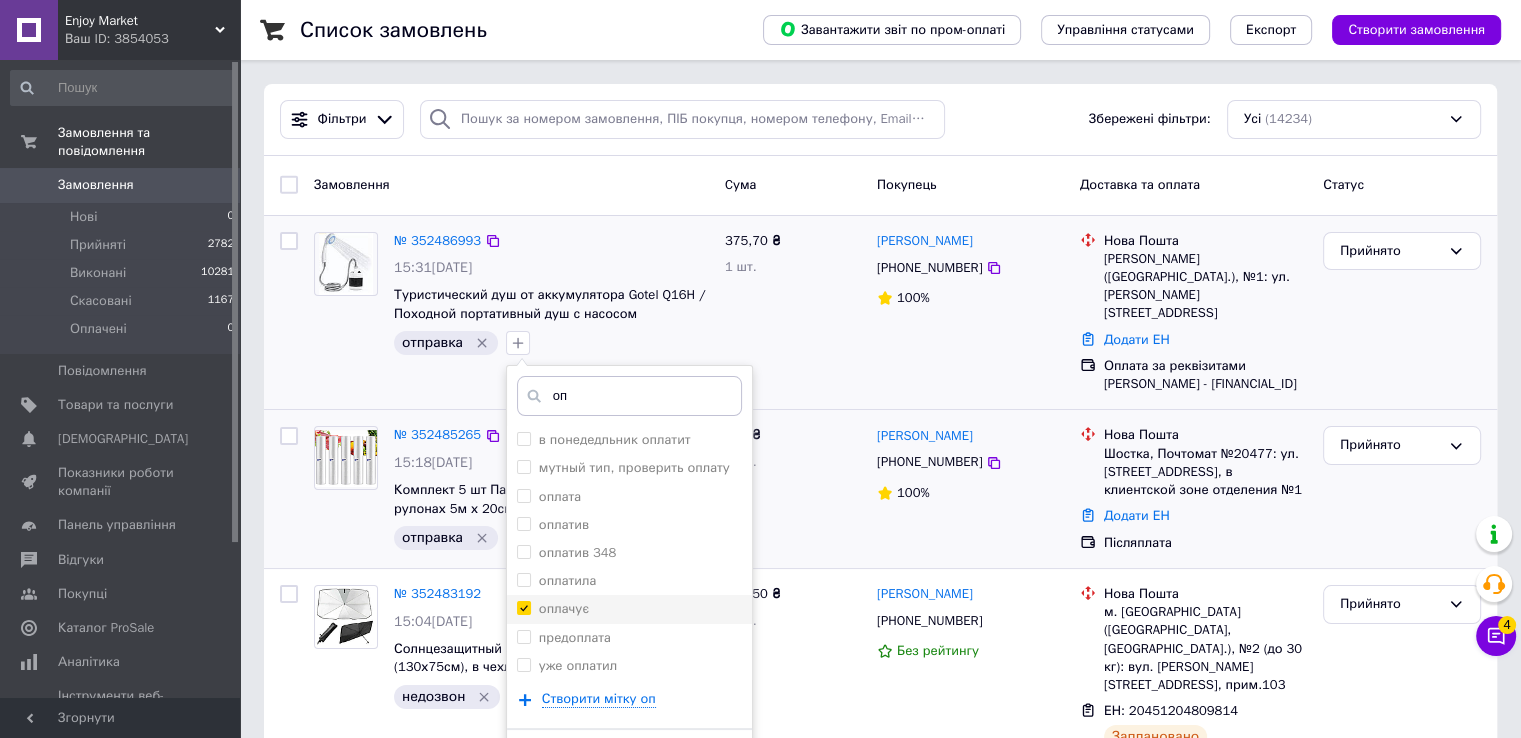 checkbox on "true" 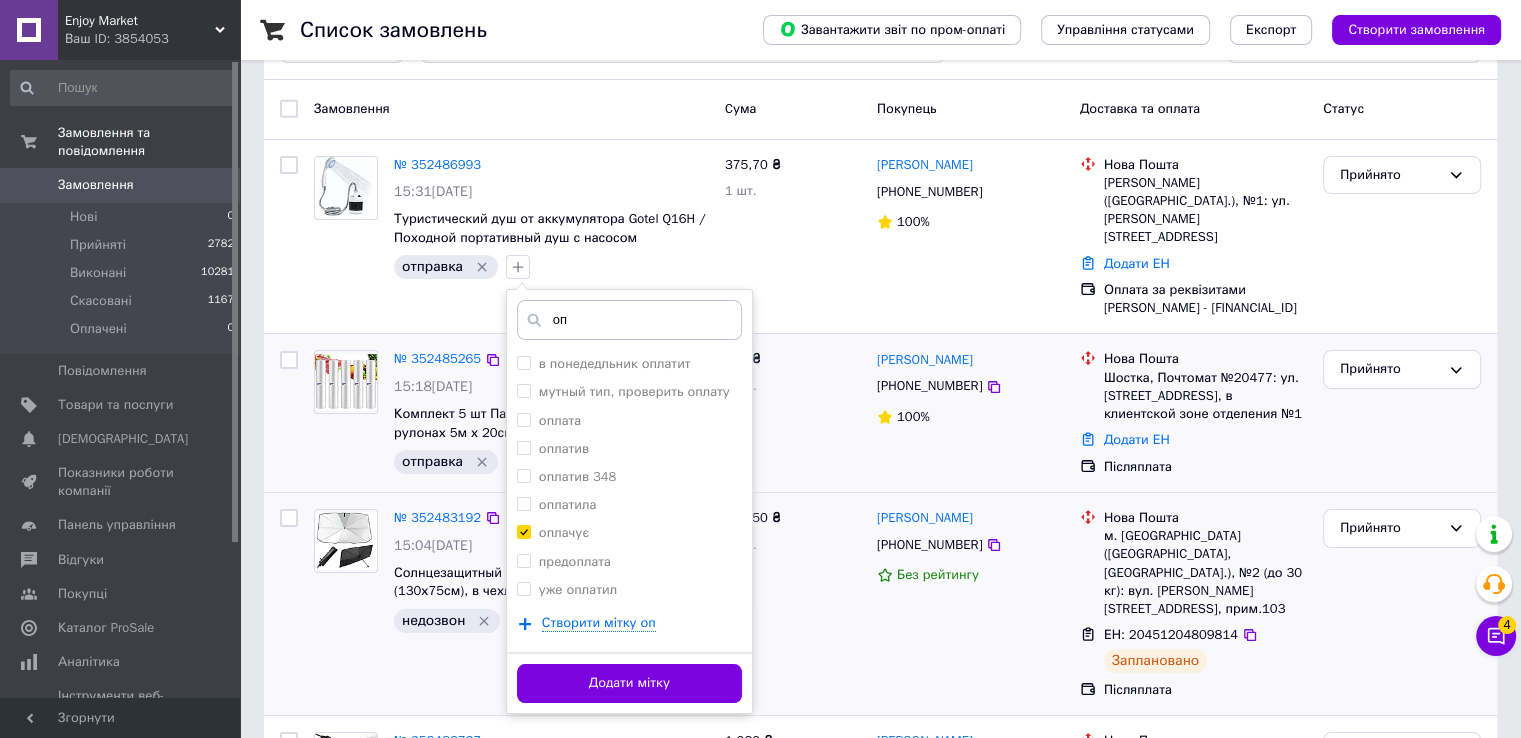 scroll, scrollTop: 80, scrollLeft: 0, axis: vertical 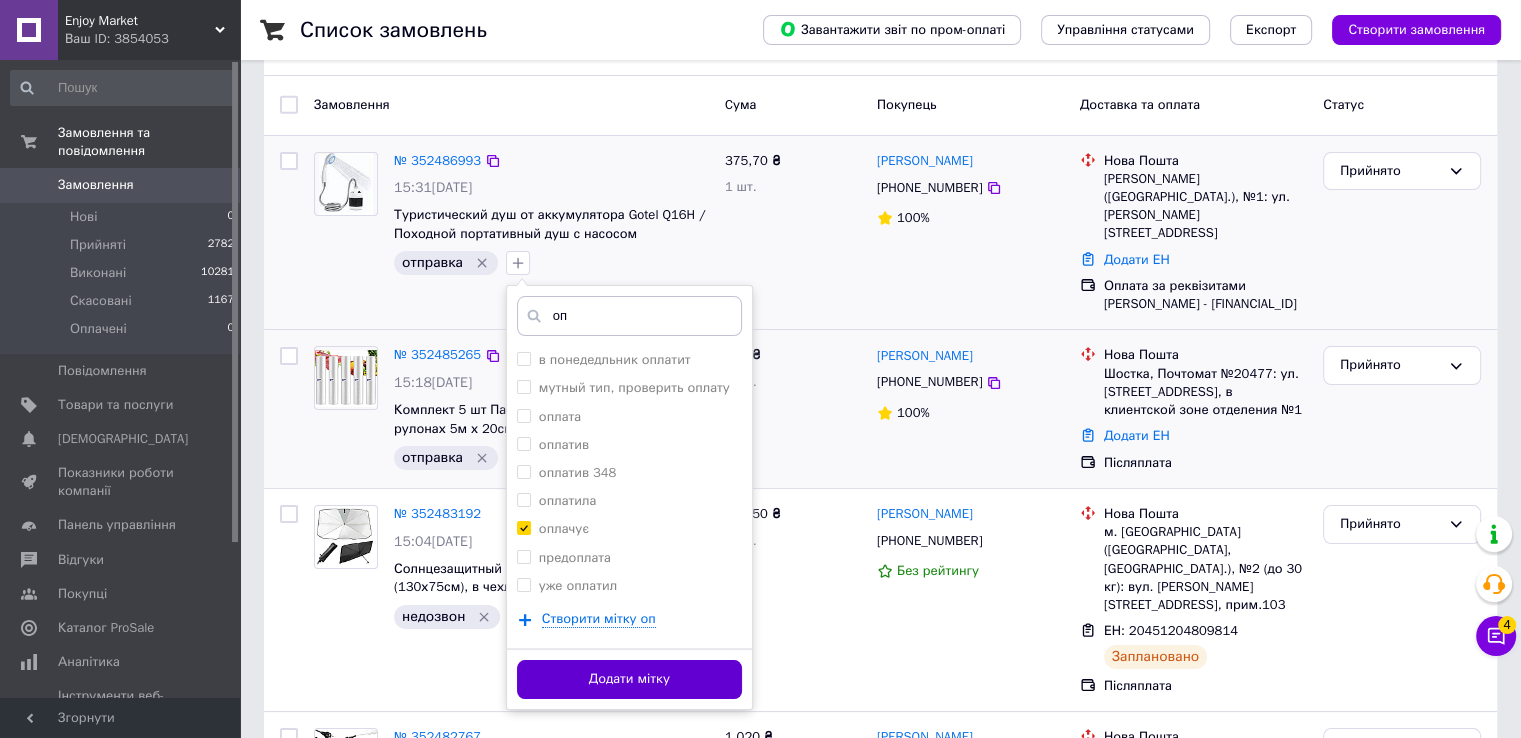 click on "Додати мітку" at bounding box center [629, 679] 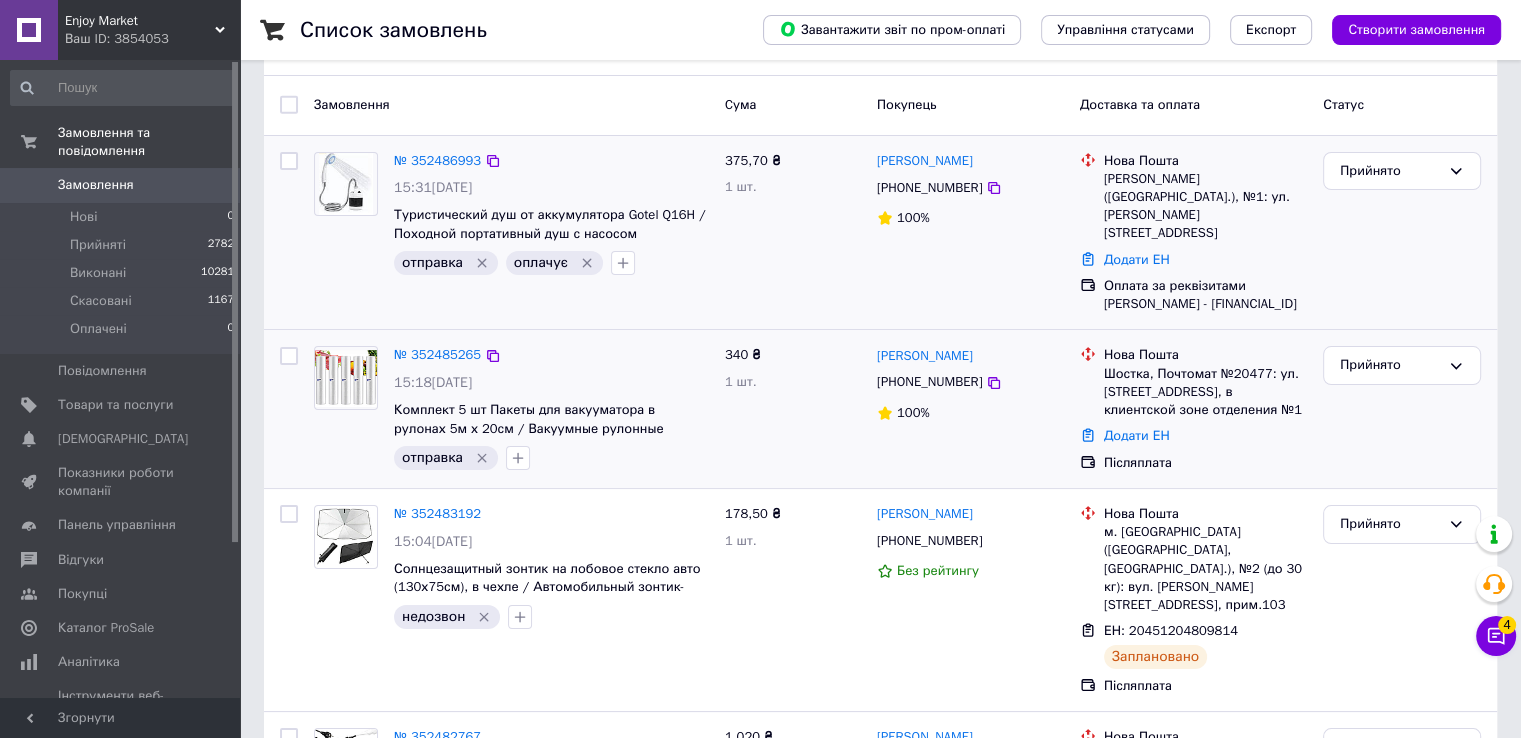 click 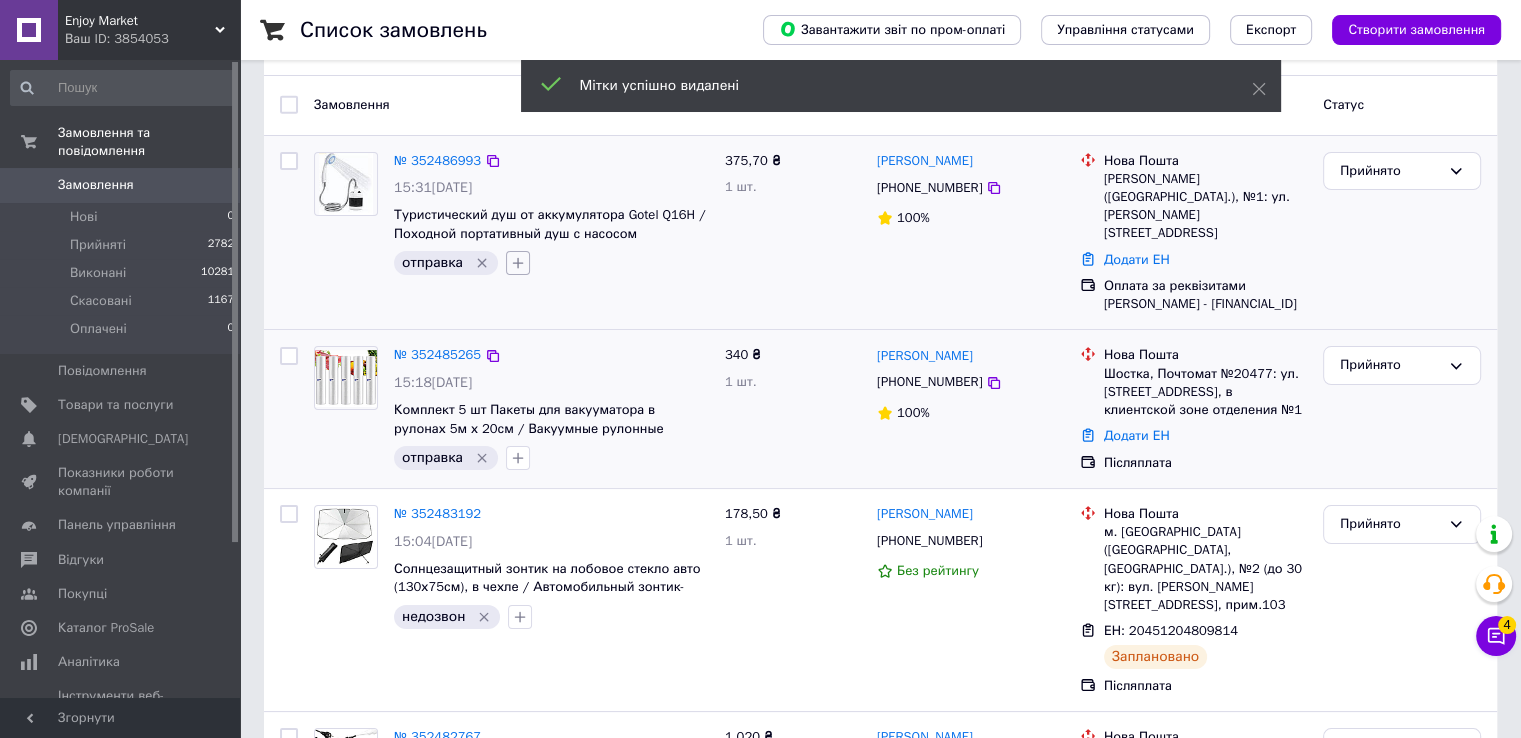 click at bounding box center [518, 263] 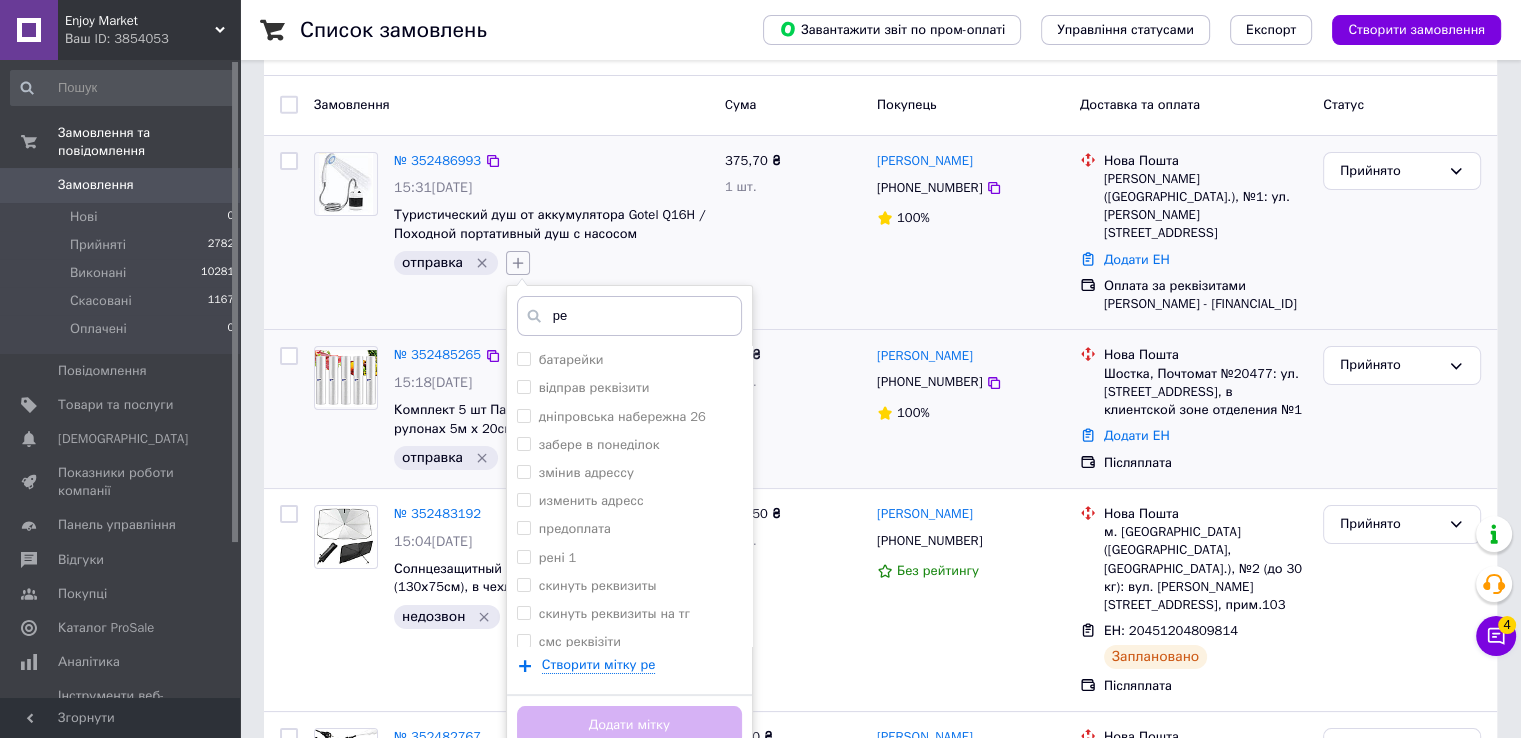 type on "ре" 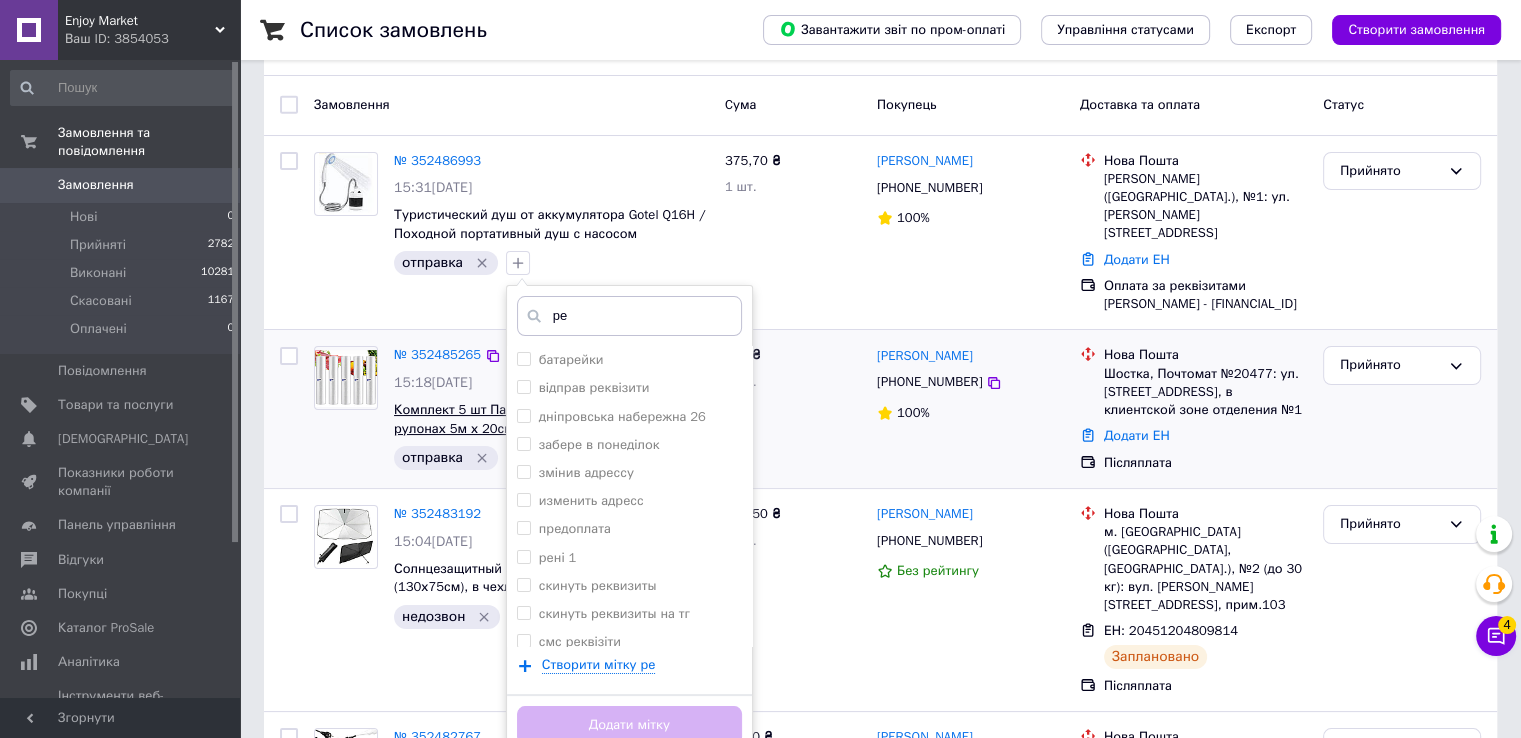 drag, startPoint x: 525, startPoint y: 266, endPoint x: 608, endPoint y: 404, distance: 161.03726 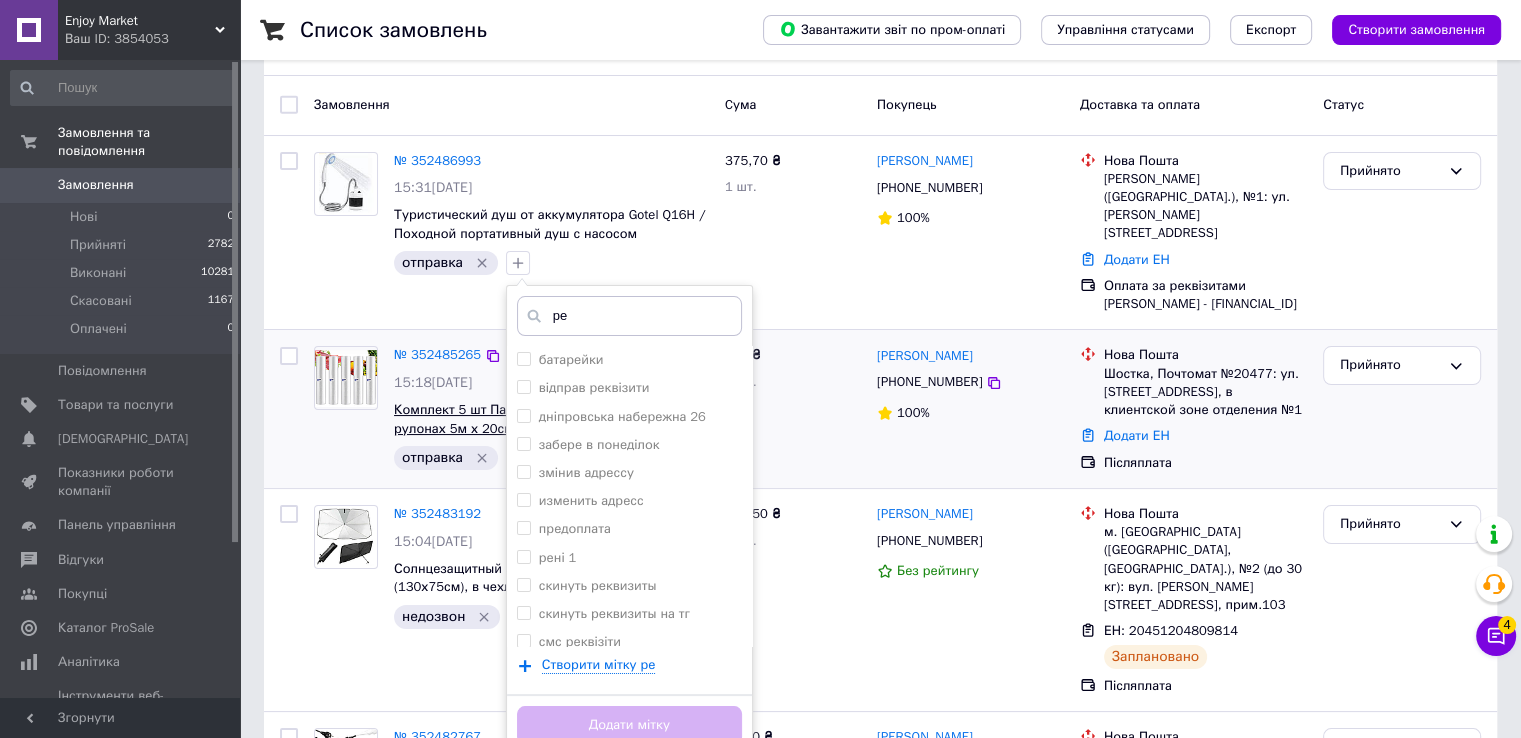 click on "ре батарейки відправ реквізити дніпровська набережна 26 забере в понеділок змінив адрессу изменить адресс предоплата рені 1 скинуть реквизиты скинуть реквизиты на тг смс реквізіти чекає реквізити я скину реквизит Створити мітку   ре Додати мітку" at bounding box center (518, 263) 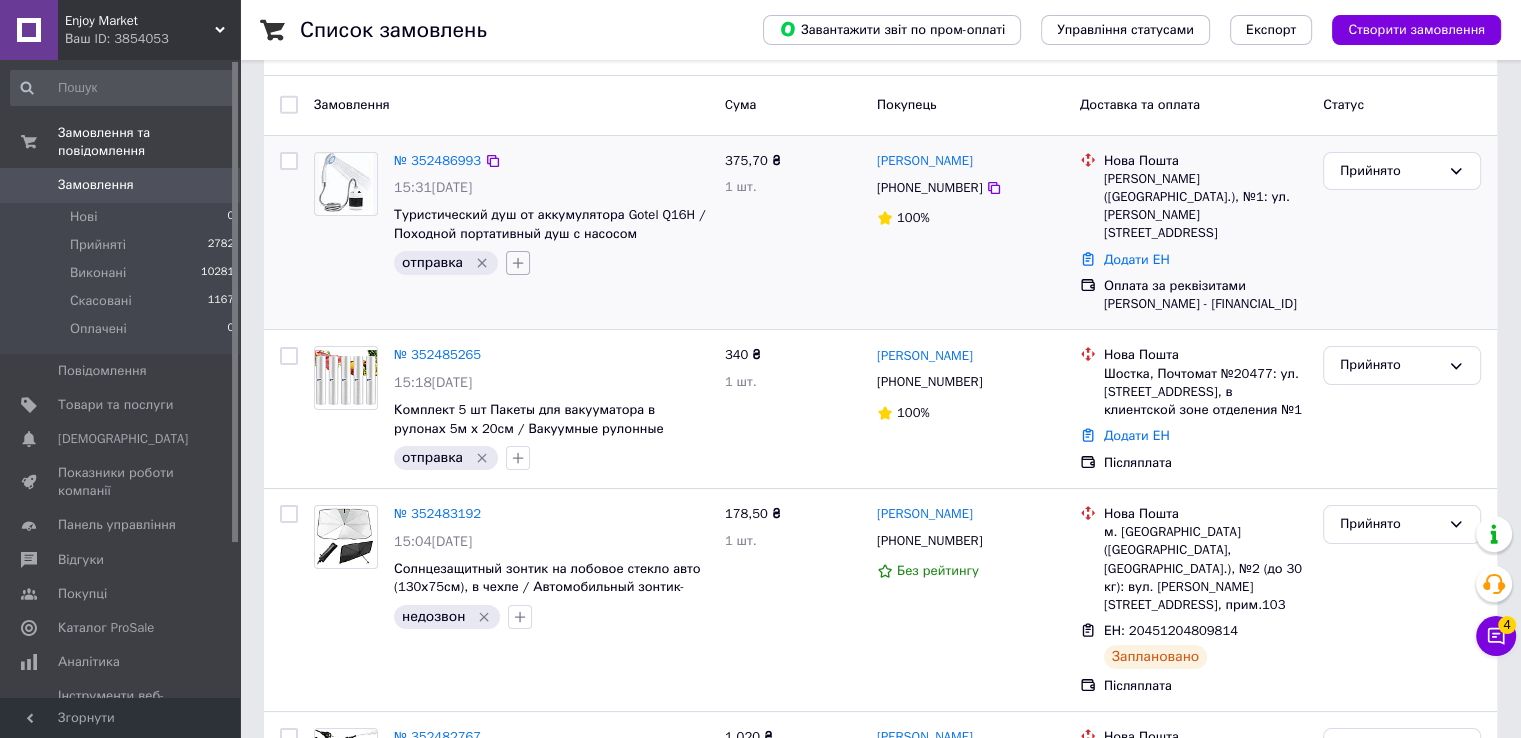 click at bounding box center (518, 263) 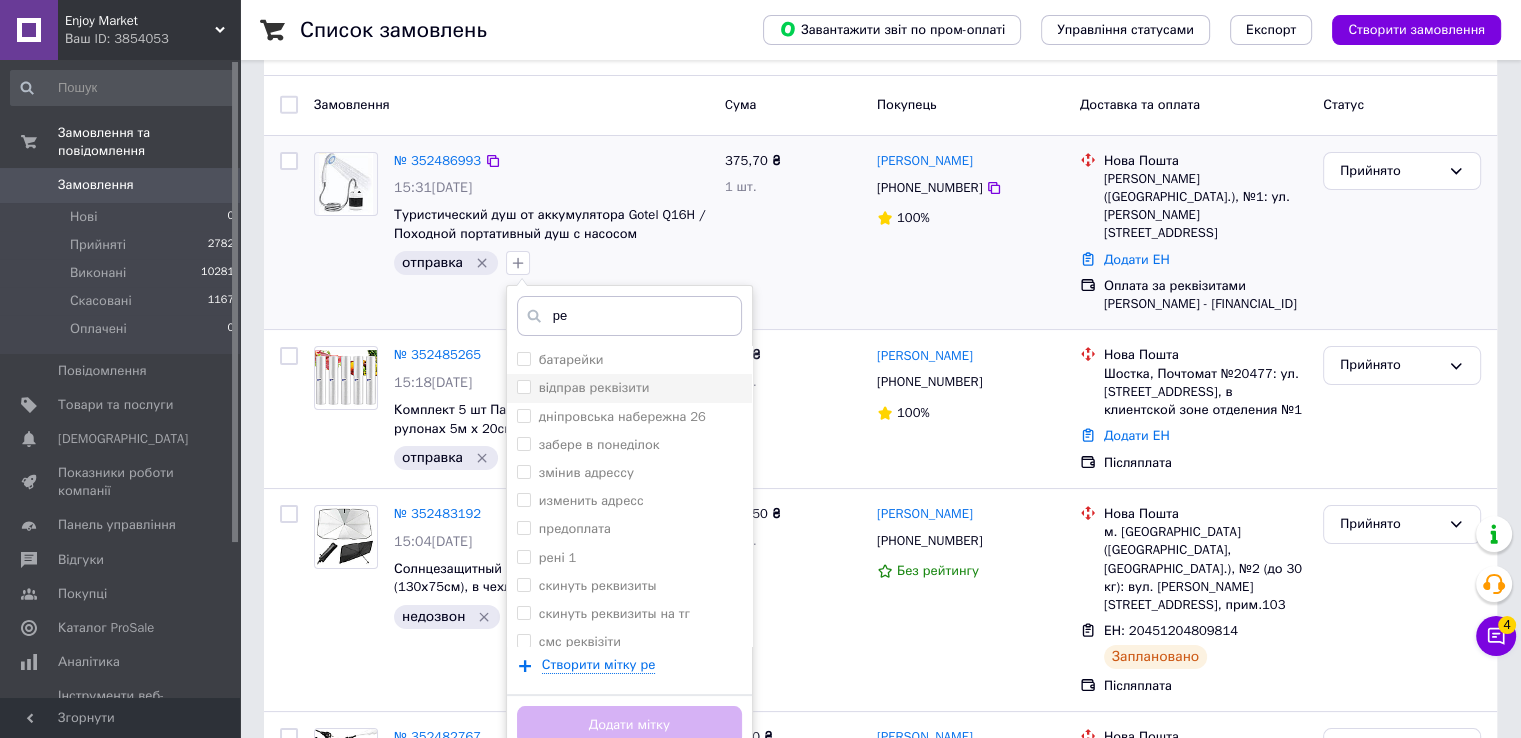 type on "ре" 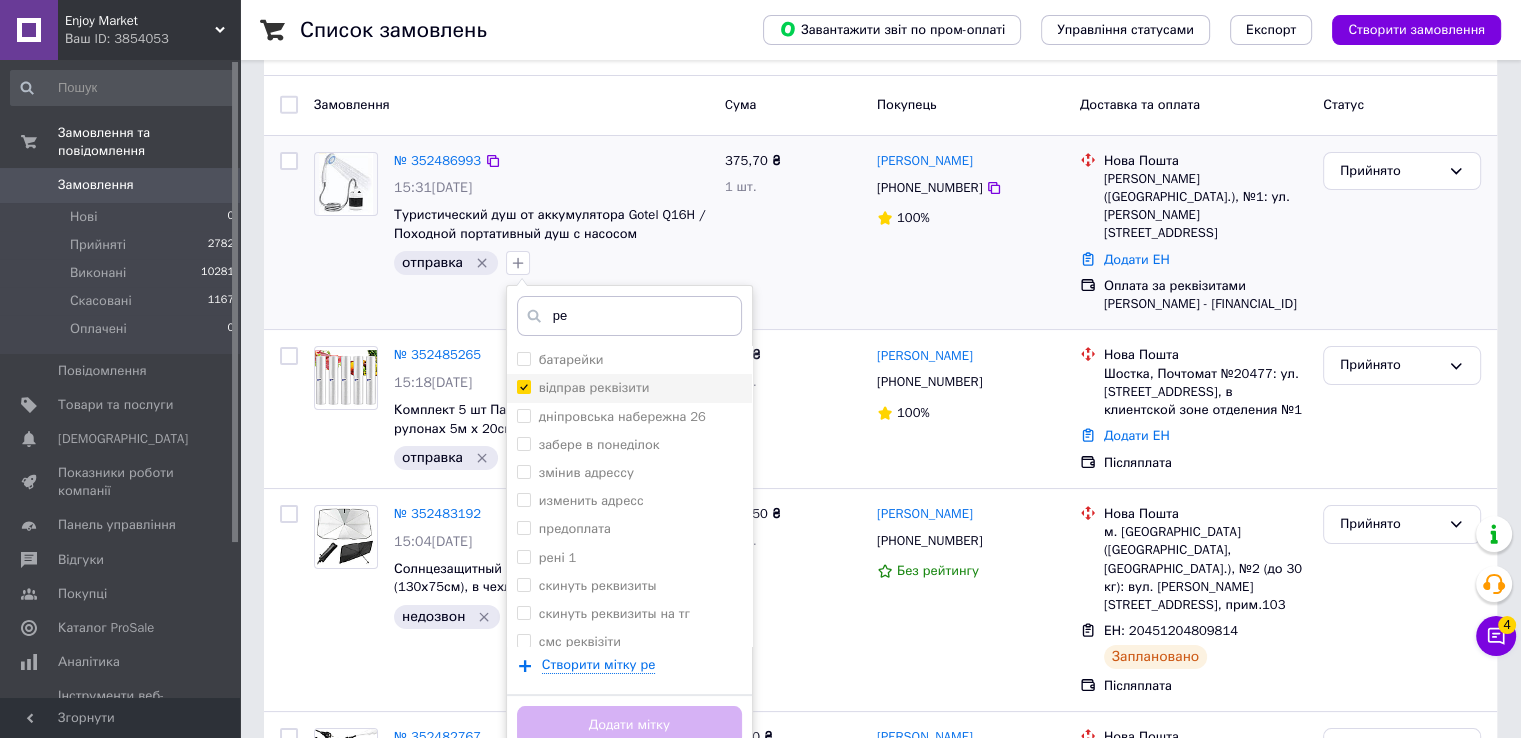 checkbox on "true" 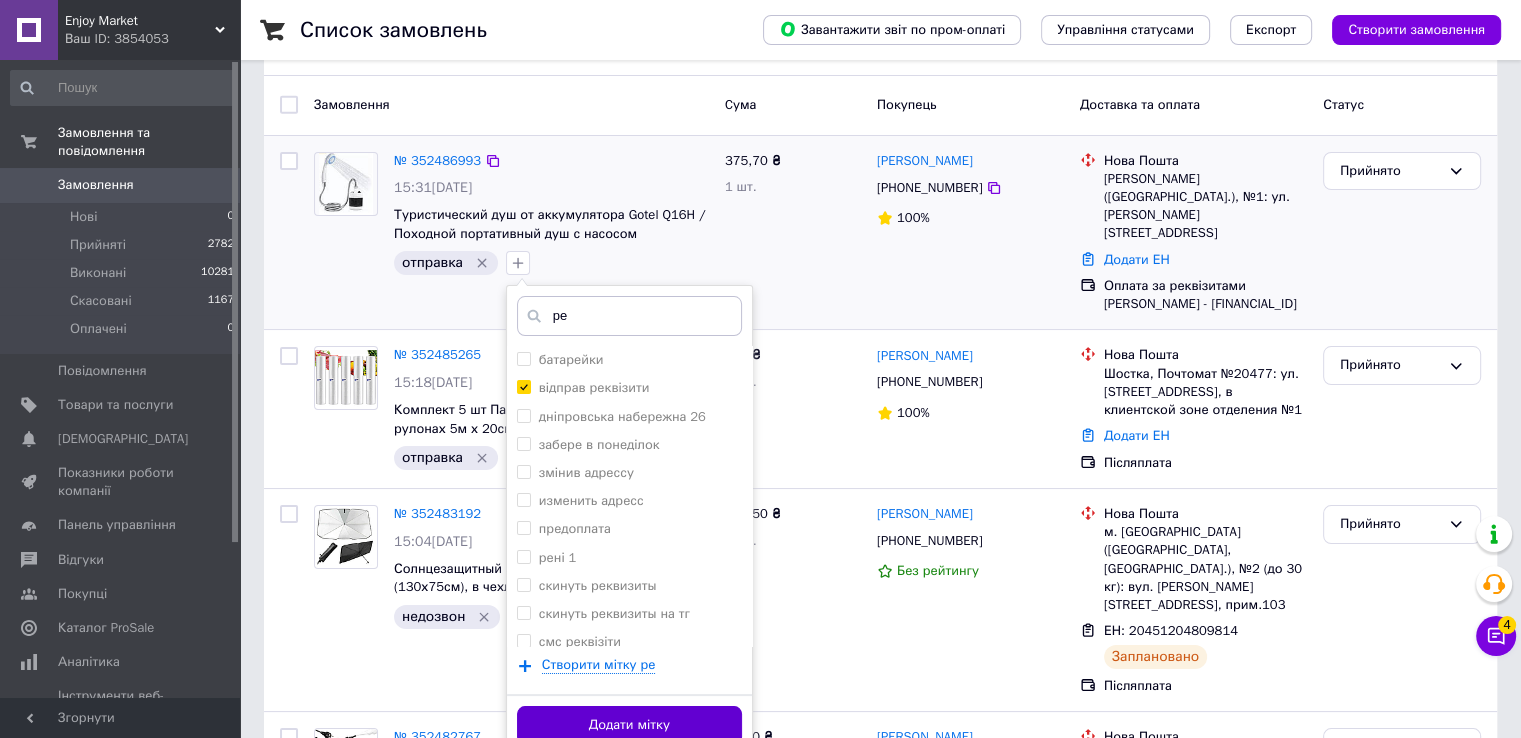 click on "Додати мітку" at bounding box center (629, 725) 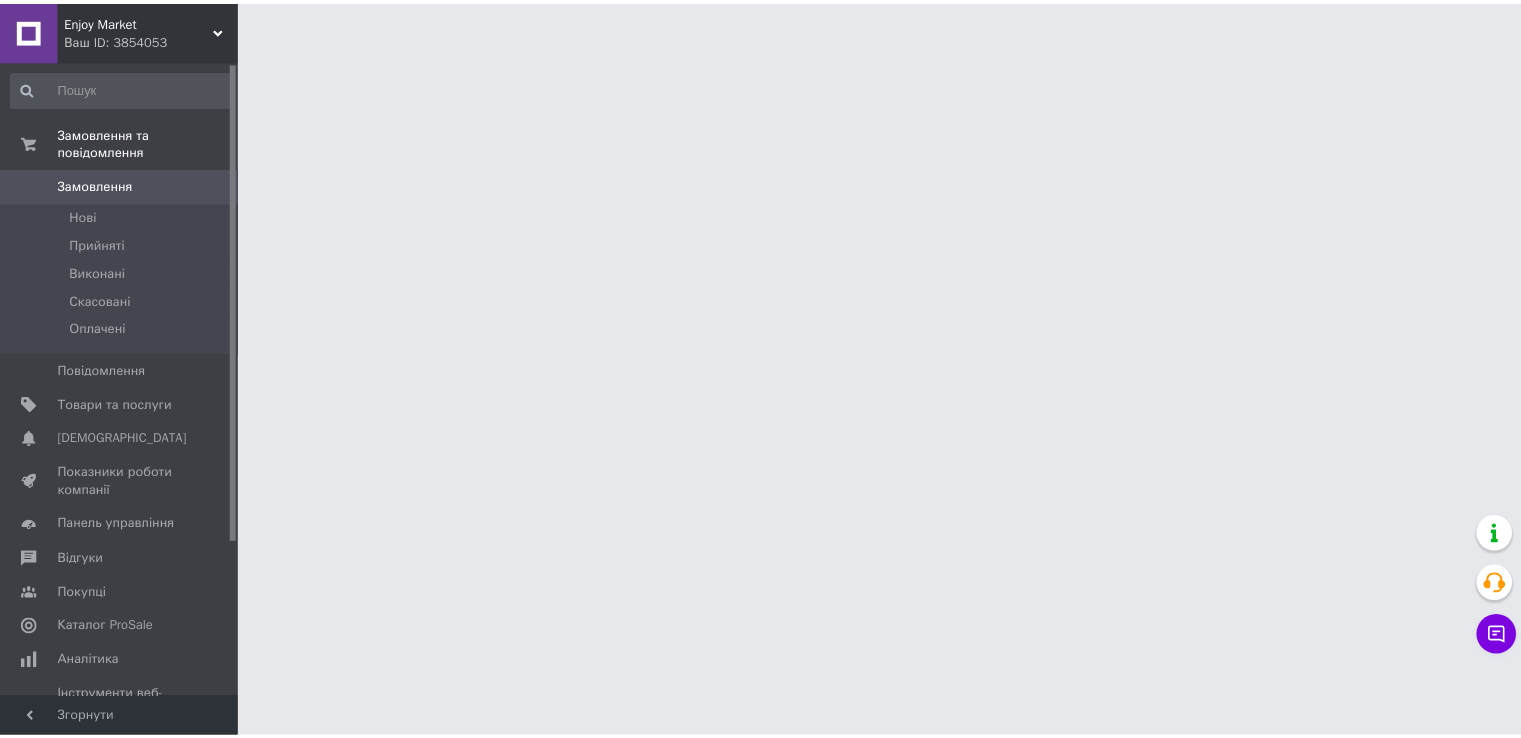 scroll, scrollTop: 0, scrollLeft: 0, axis: both 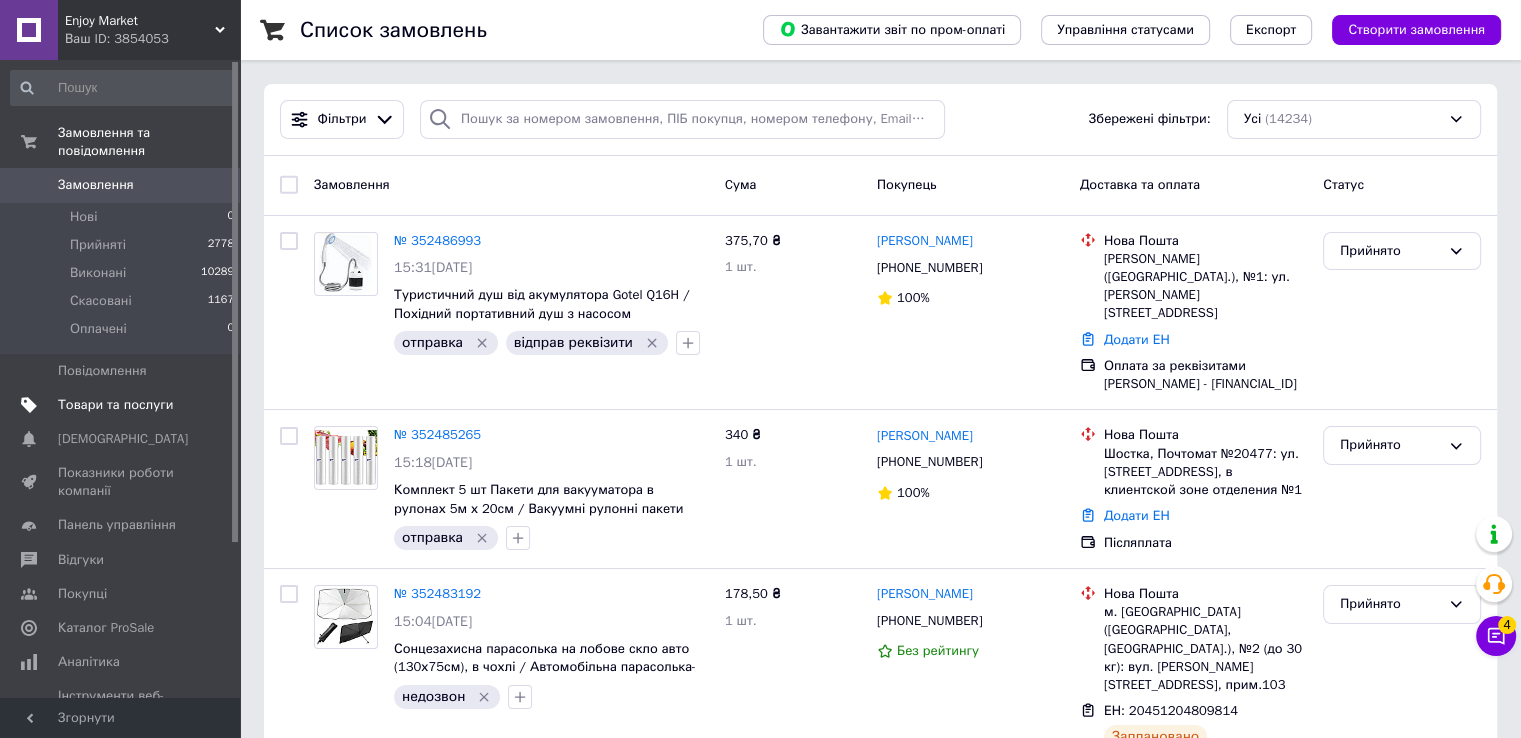 click on "Товари та послуги" at bounding box center (115, 405) 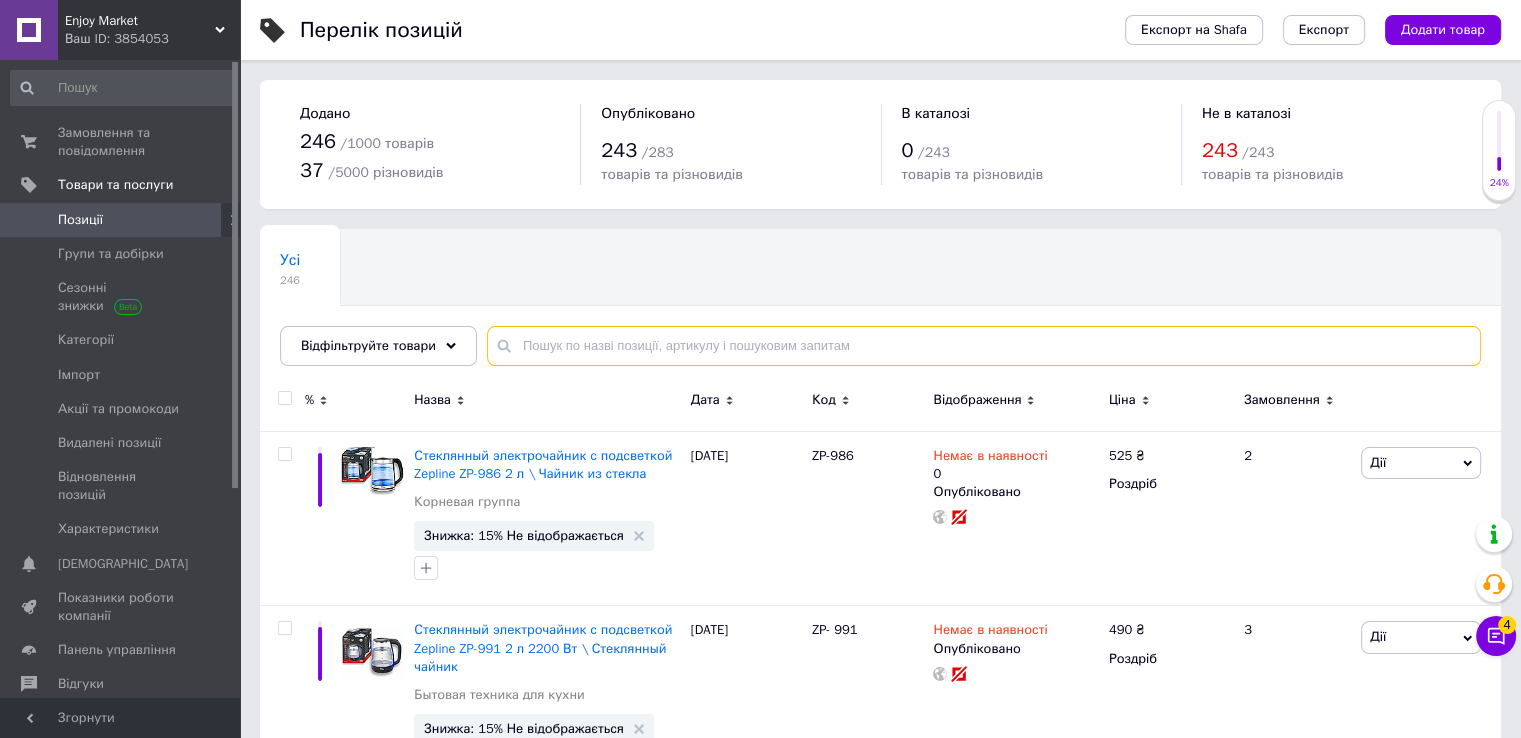 click at bounding box center [984, 346] 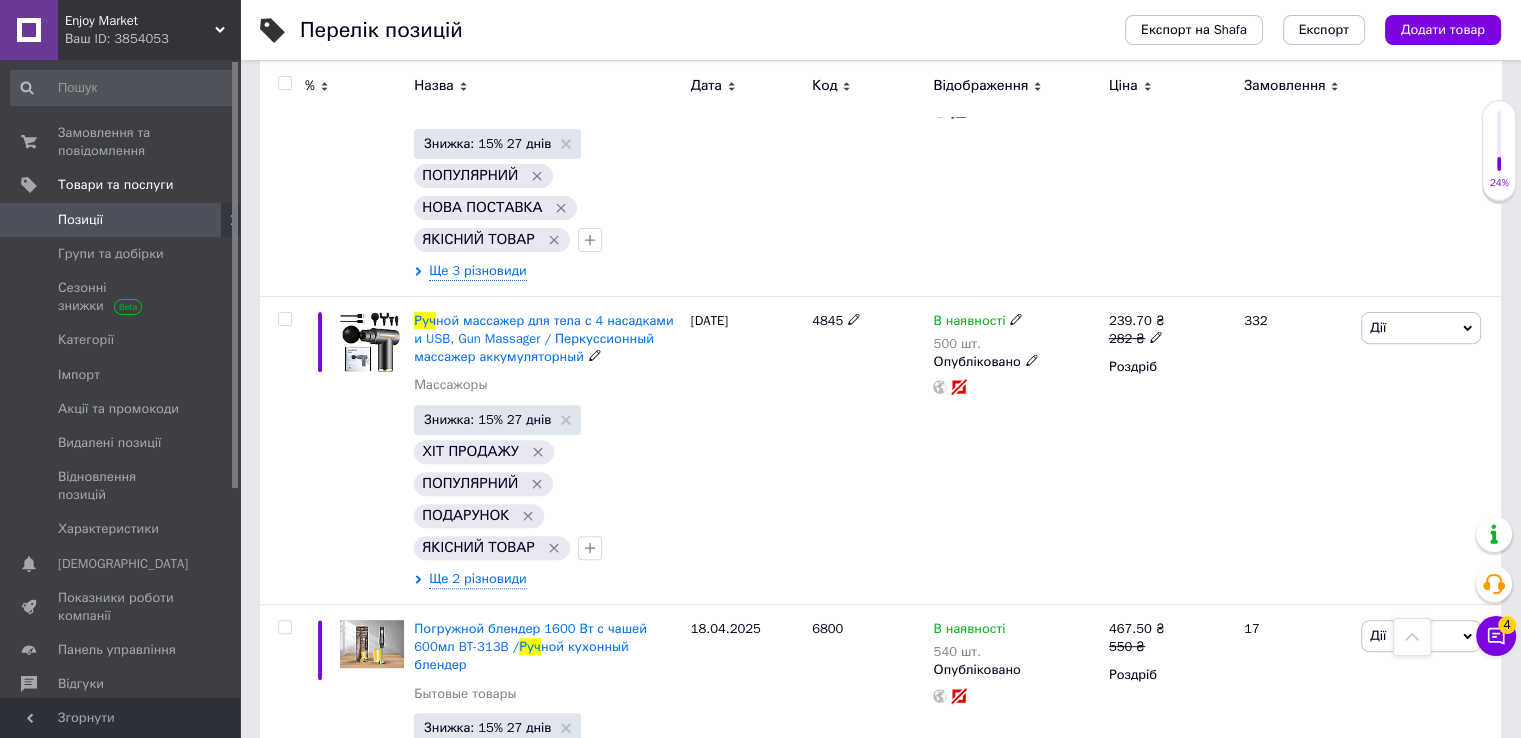 scroll, scrollTop: 626, scrollLeft: 0, axis: vertical 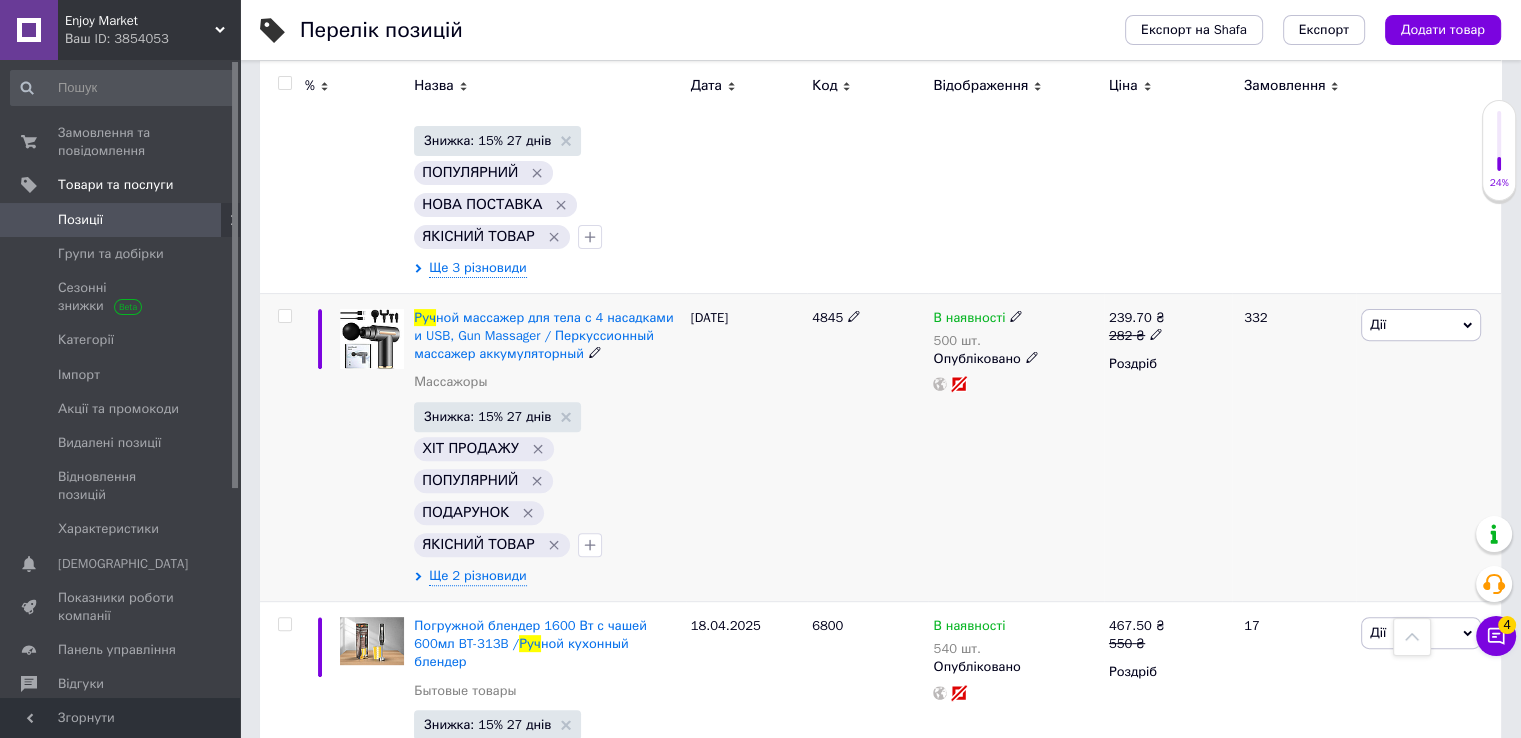 type on "руч" 